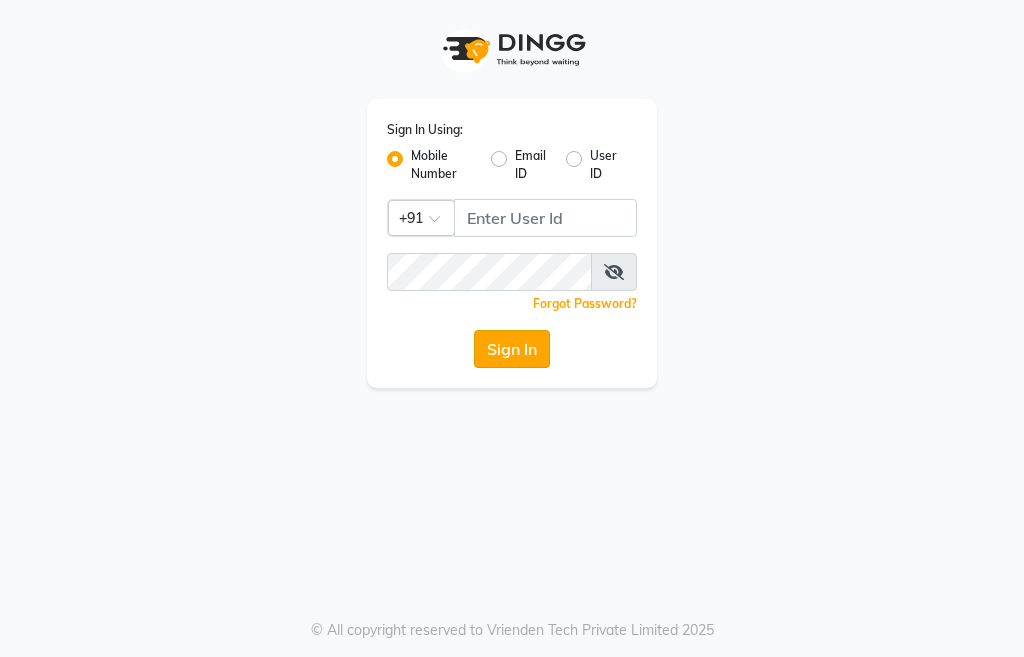 scroll, scrollTop: 0, scrollLeft: 0, axis: both 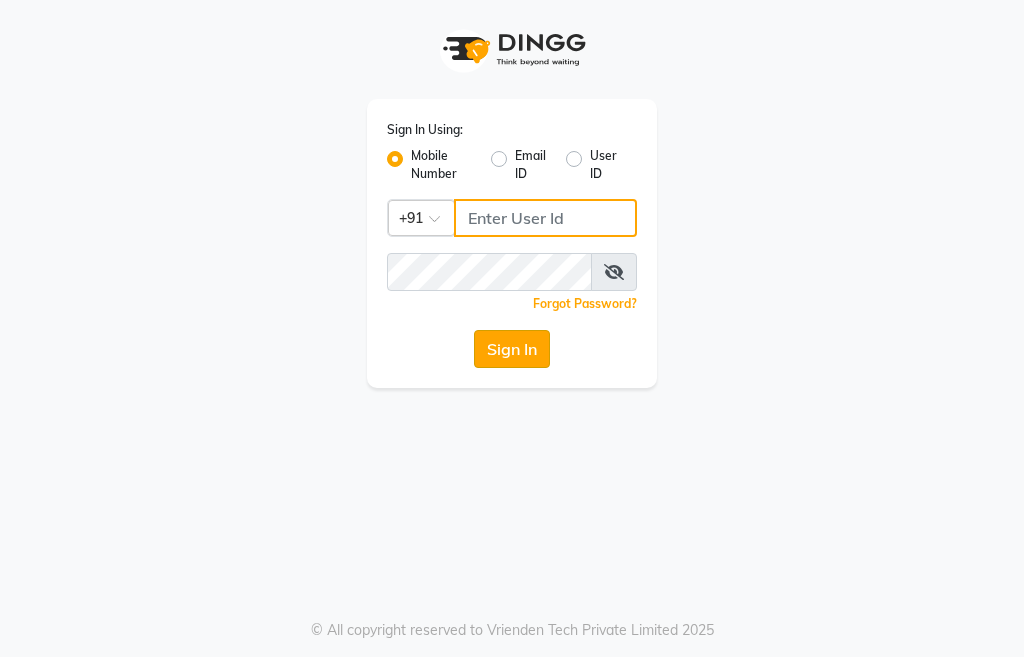 type on "9491146000" 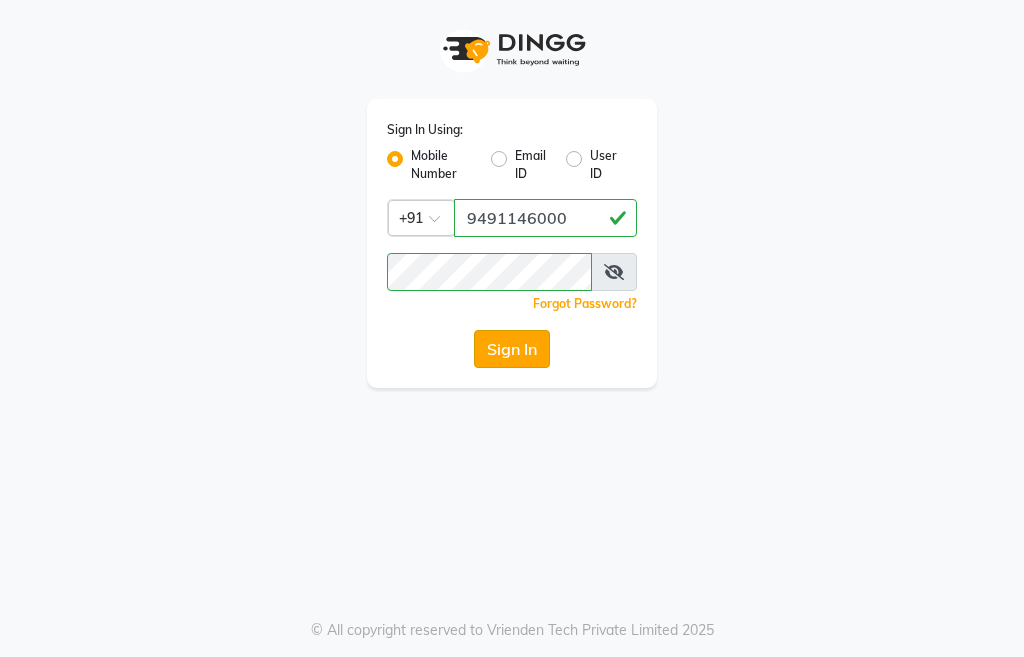 click on "Sign In" 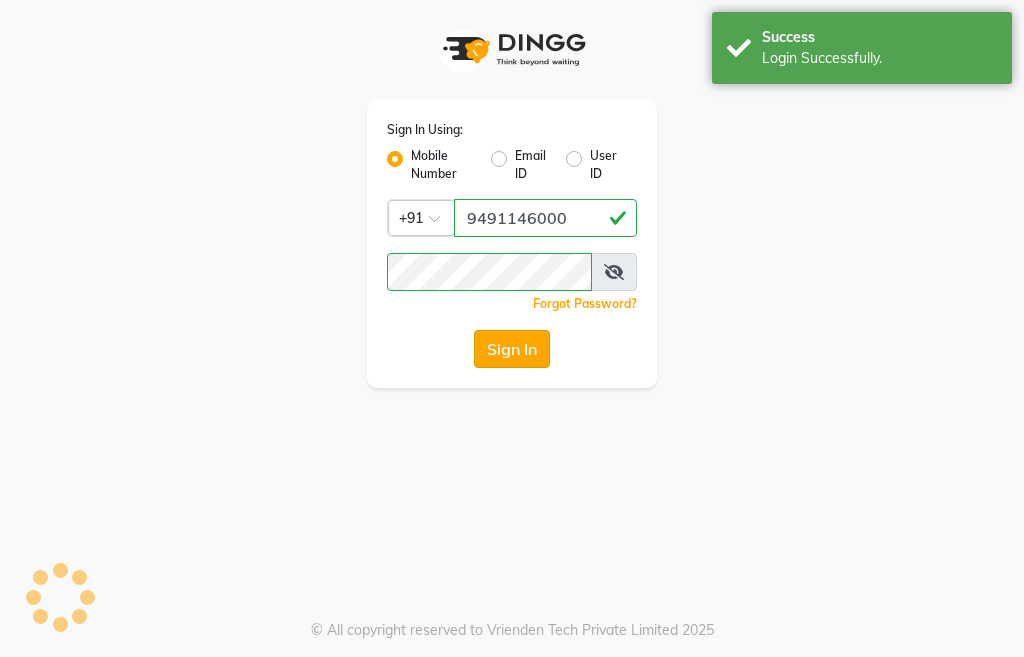 select on "service" 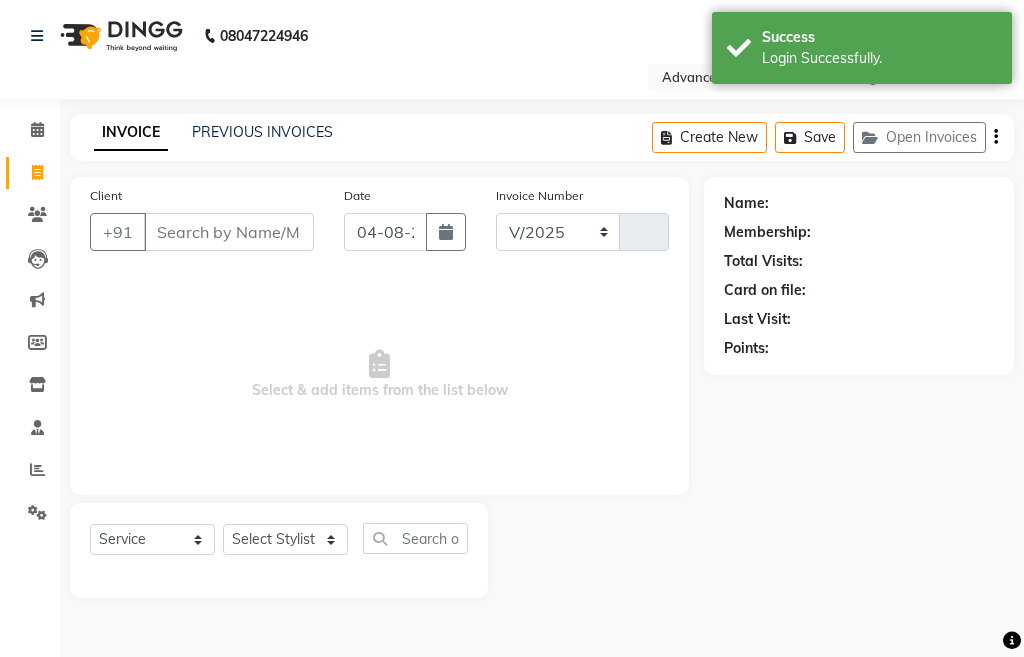select on "en" 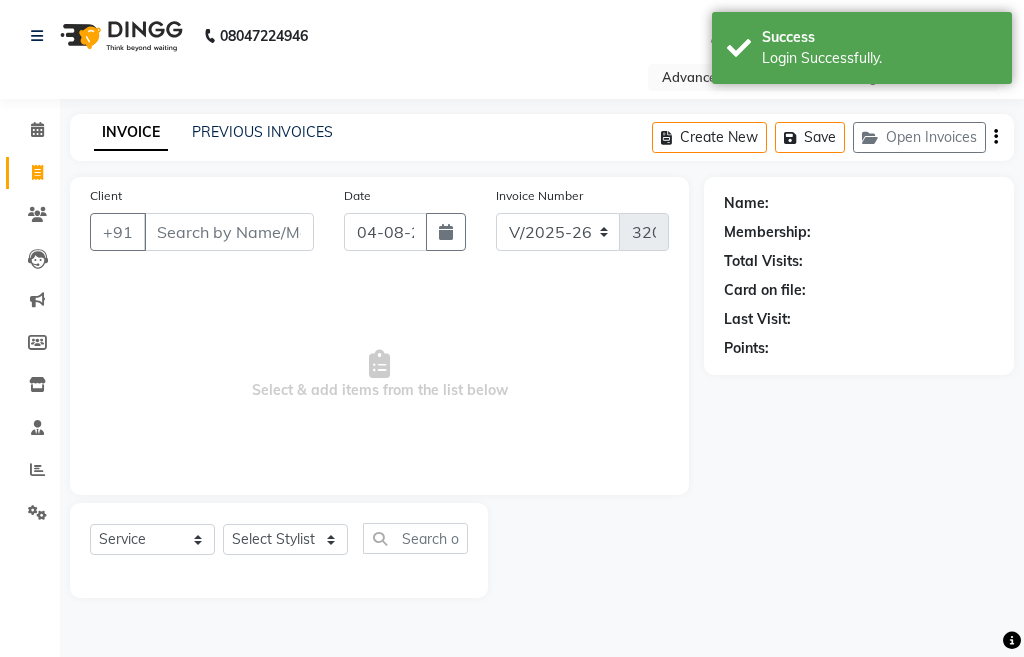 click on "Client" at bounding box center [229, 232] 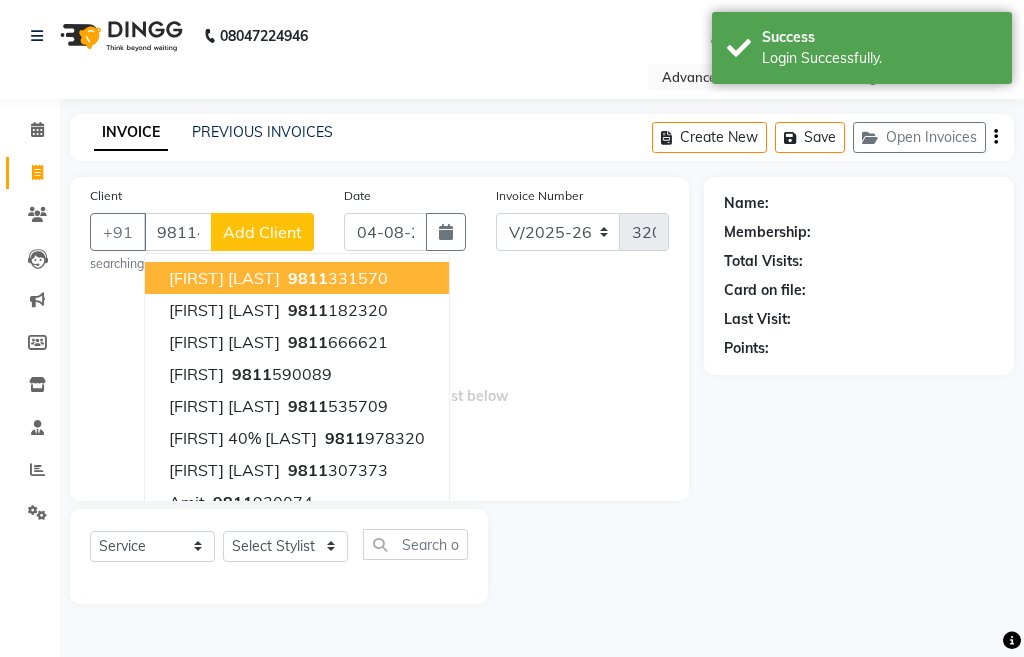 scroll, scrollTop: 0, scrollLeft: 0, axis: both 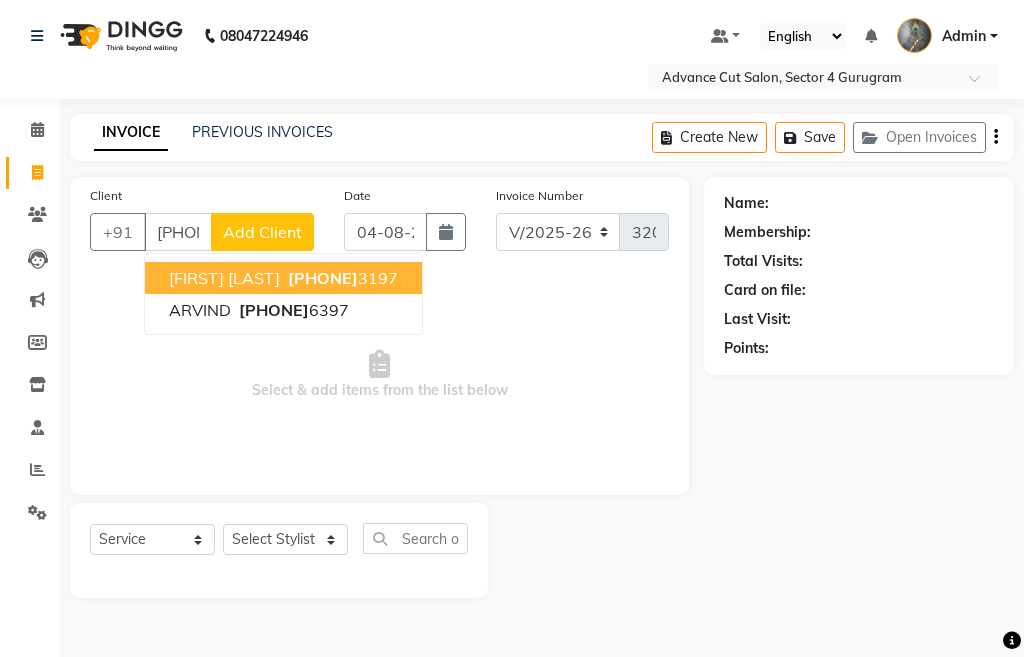 click on "SACHIN YADAV   981111 3197" at bounding box center [283, 278] 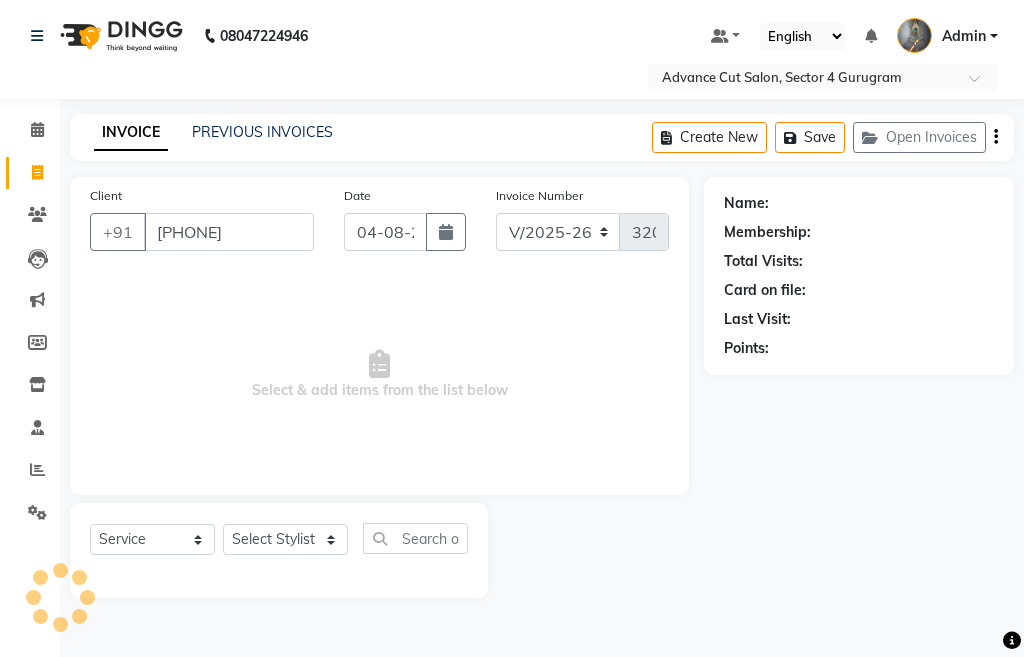 type on "[PHONE]" 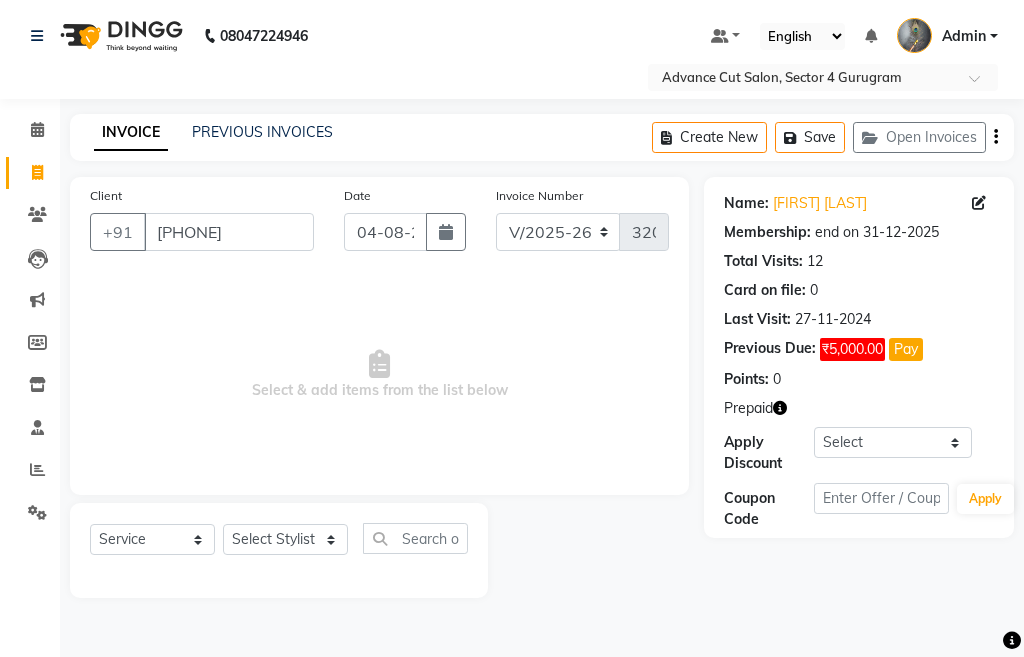 click 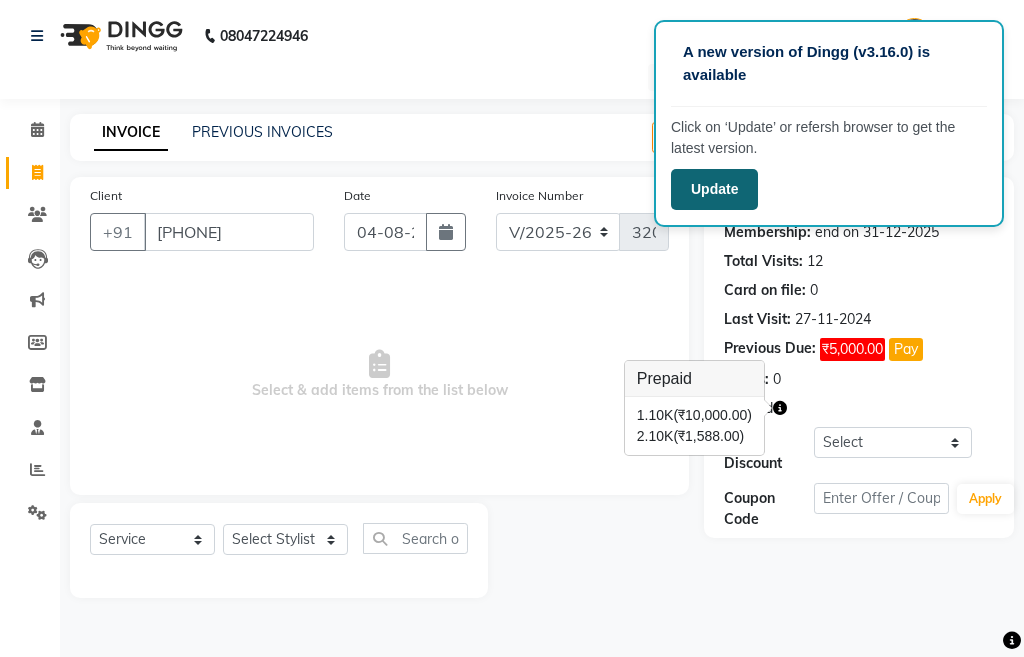 click on "Update" 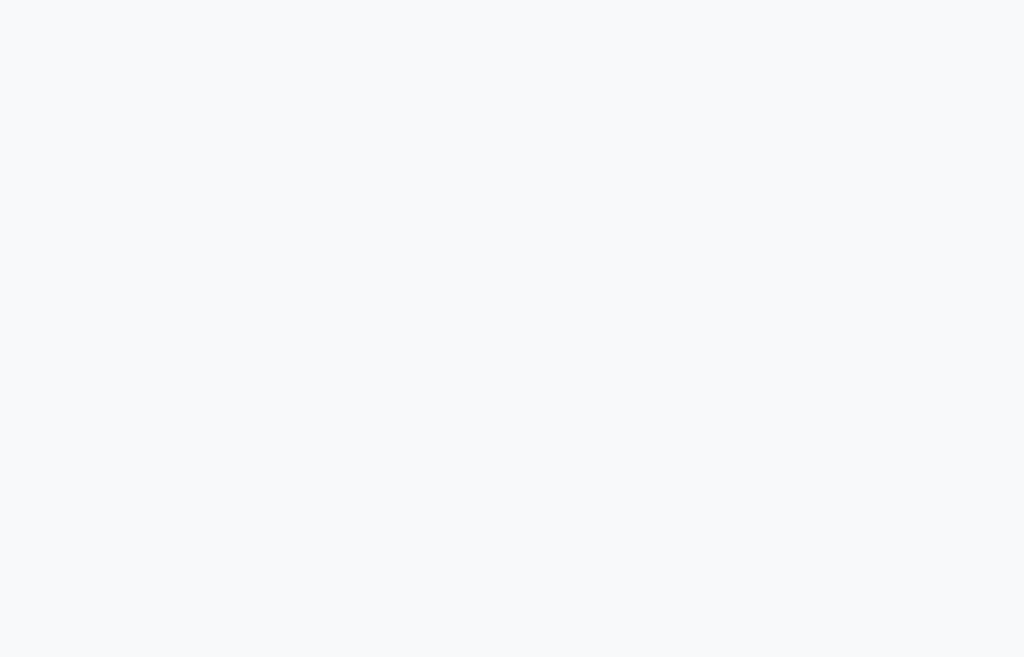 scroll, scrollTop: 0, scrollLeft: 0, axis: both 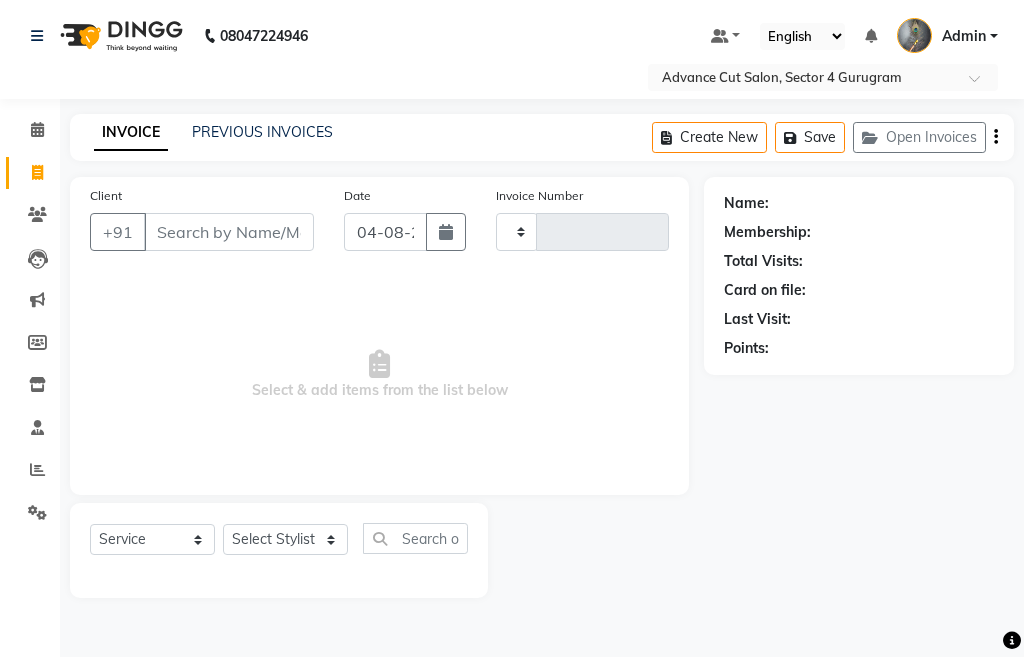 select on "en" 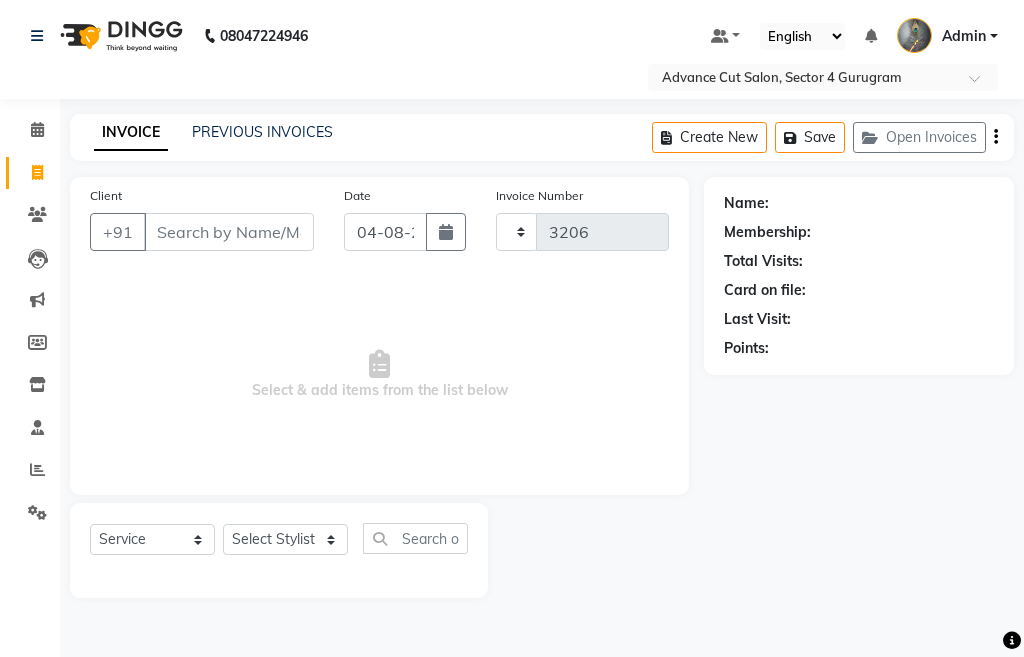 select on "4939" 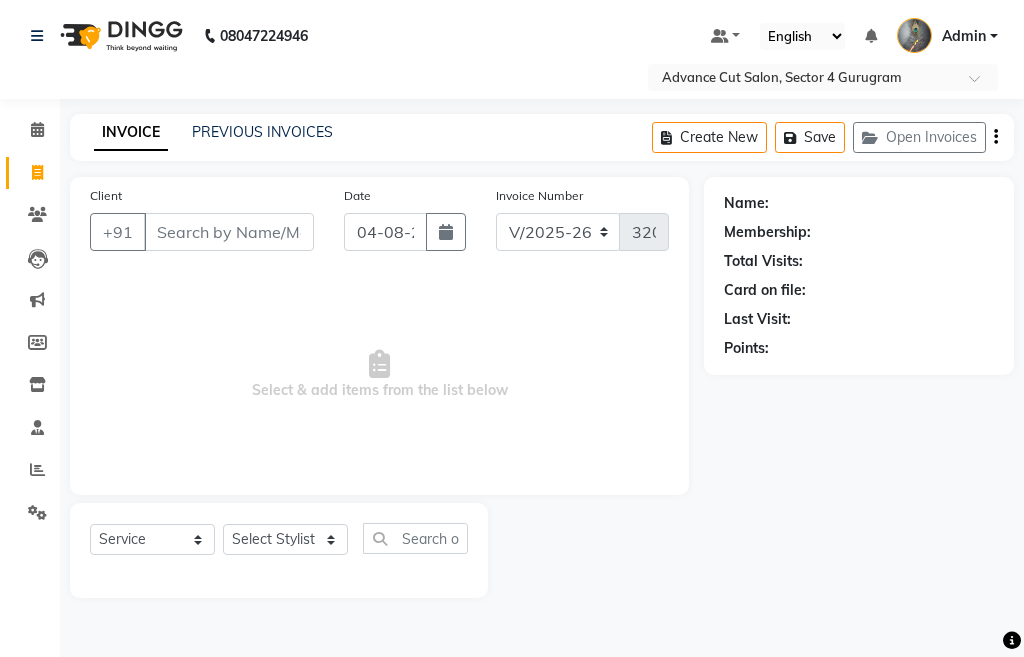 click on "Client" at bounding box center (229, 232) 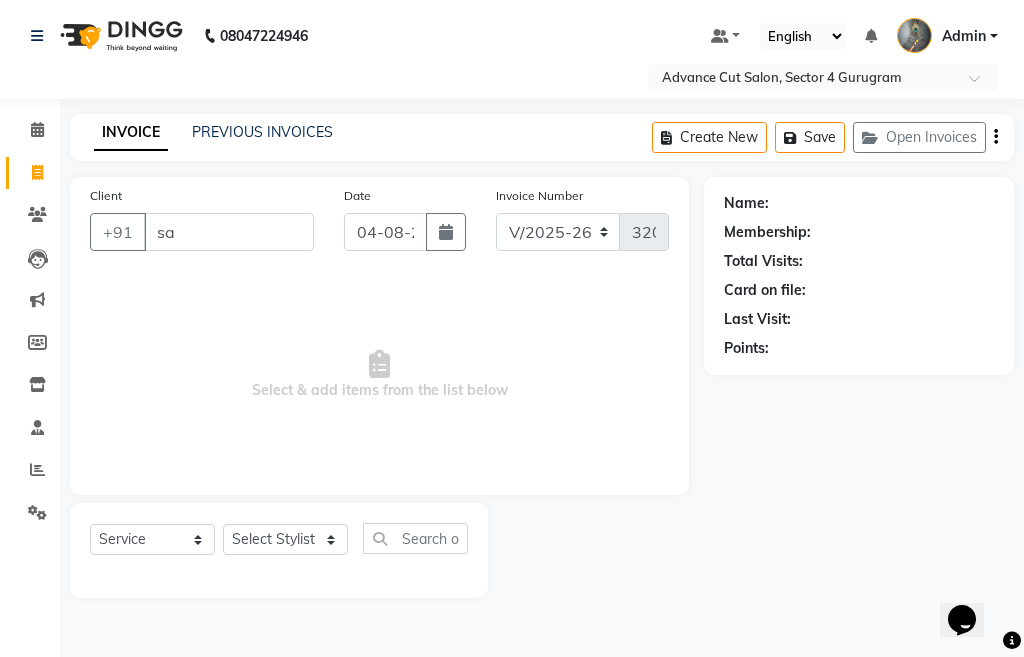 scroll, scrollTop: 0, scrollLeft: 0, axis: both 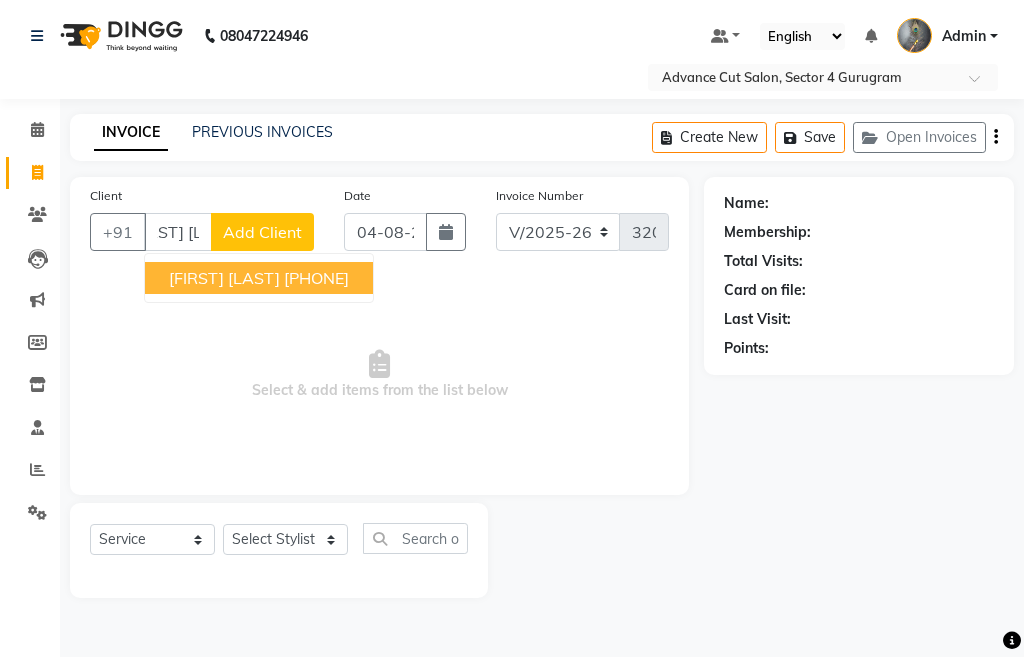 click on "SACHIN YADAV" at bounding box center [224, 278] 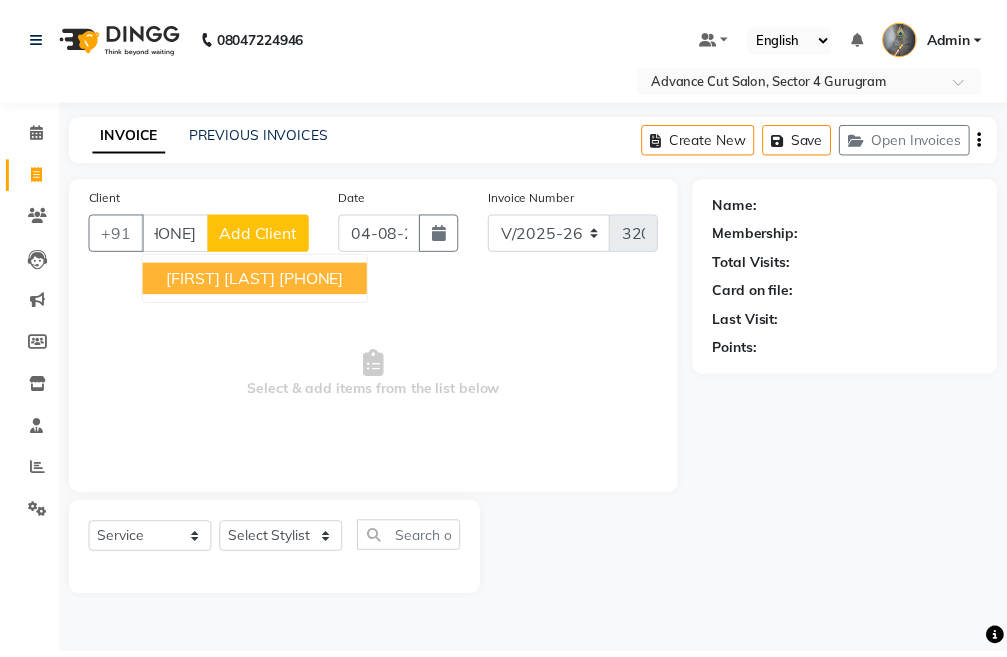 scroll, scrollTop: 0, scrollLeft: 0, axis: both 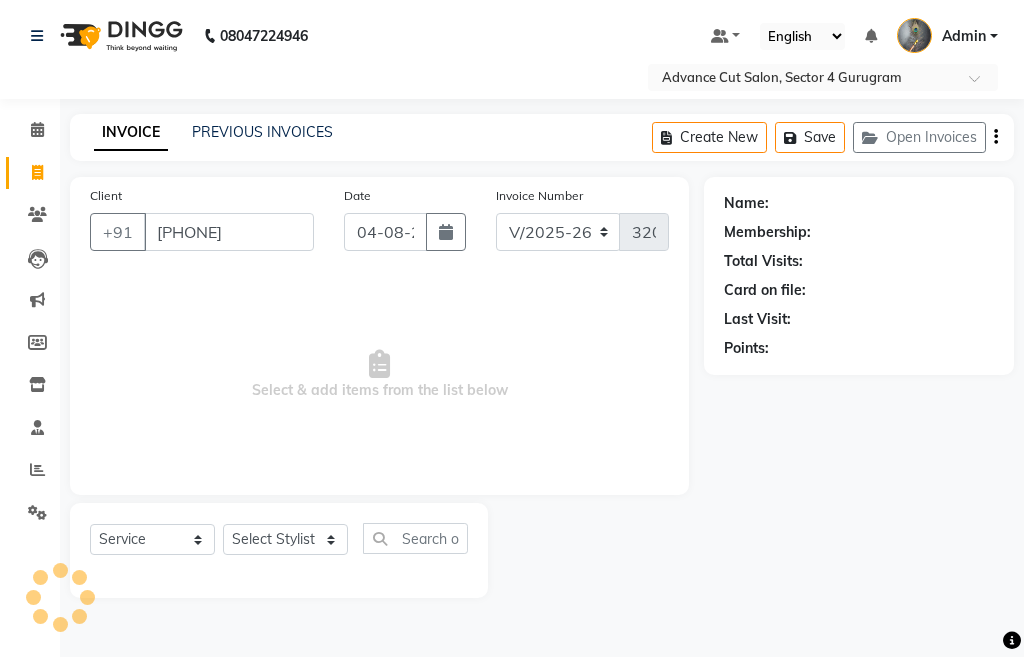 type on "[PHONE]" 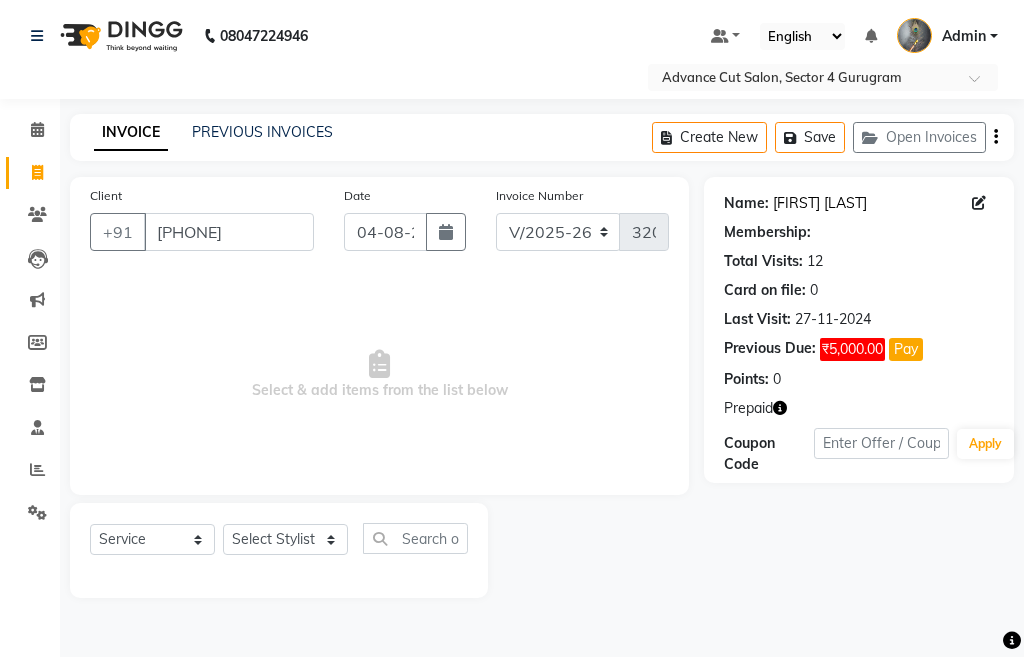 click on "Sachin Yadav" 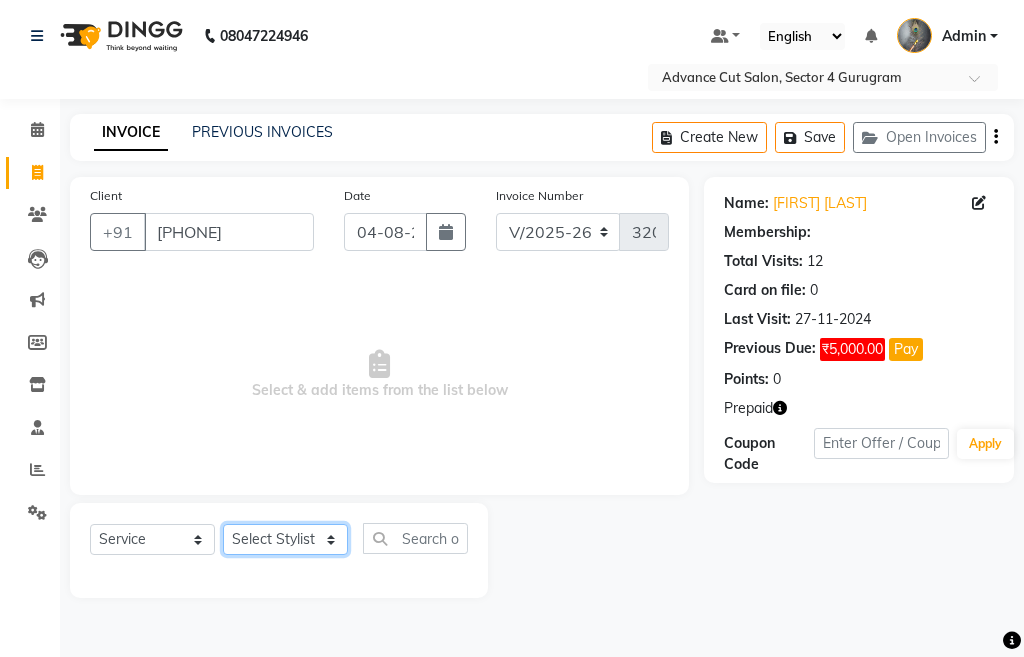 click on "Select Stylist Admin chahit COUNTOR hardeep mamta manisha MONISH navi NOSHAD ALI rahul shatnam shweta singh sunny tip" 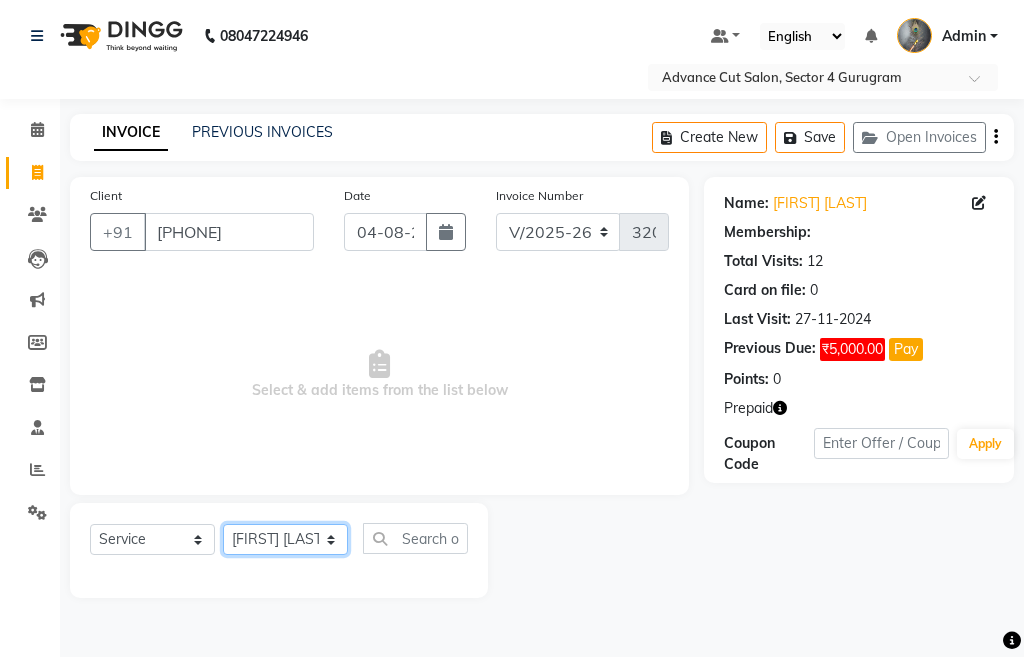 click on "Select Stylist Admin chahit COUNTOR hardeep mamta manisha MONISH navi NOSHAD ALI rahul shatnam shweta singh sunny tip" 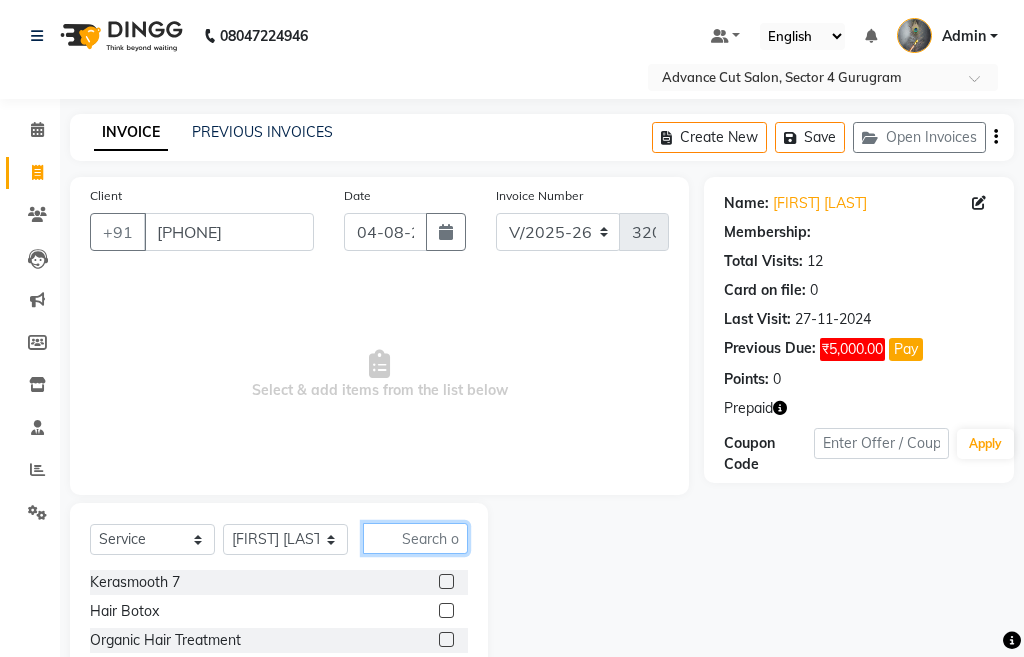 click 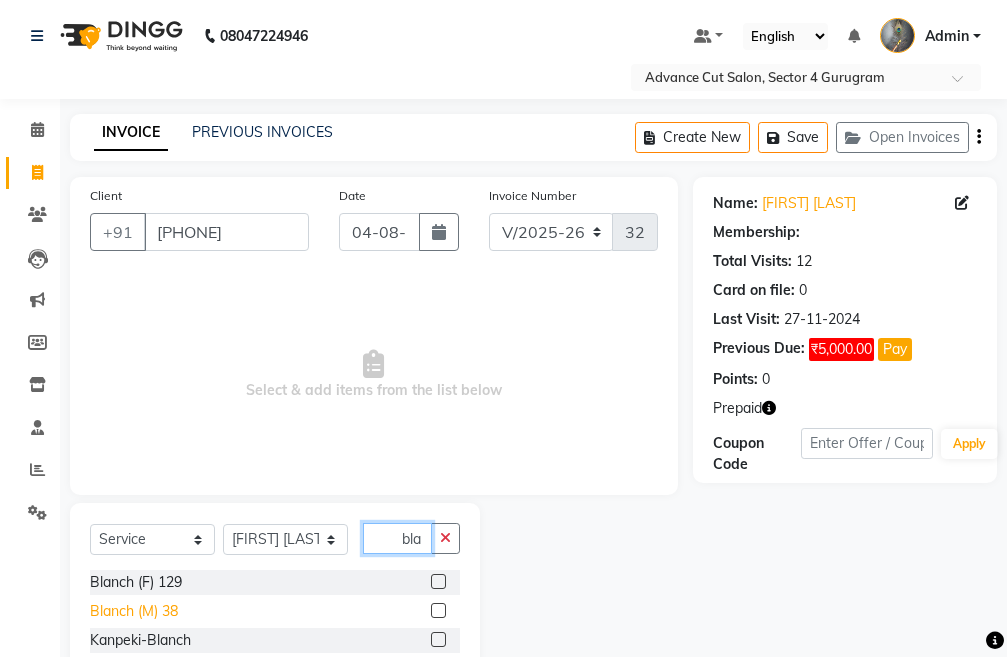 type on "bla" 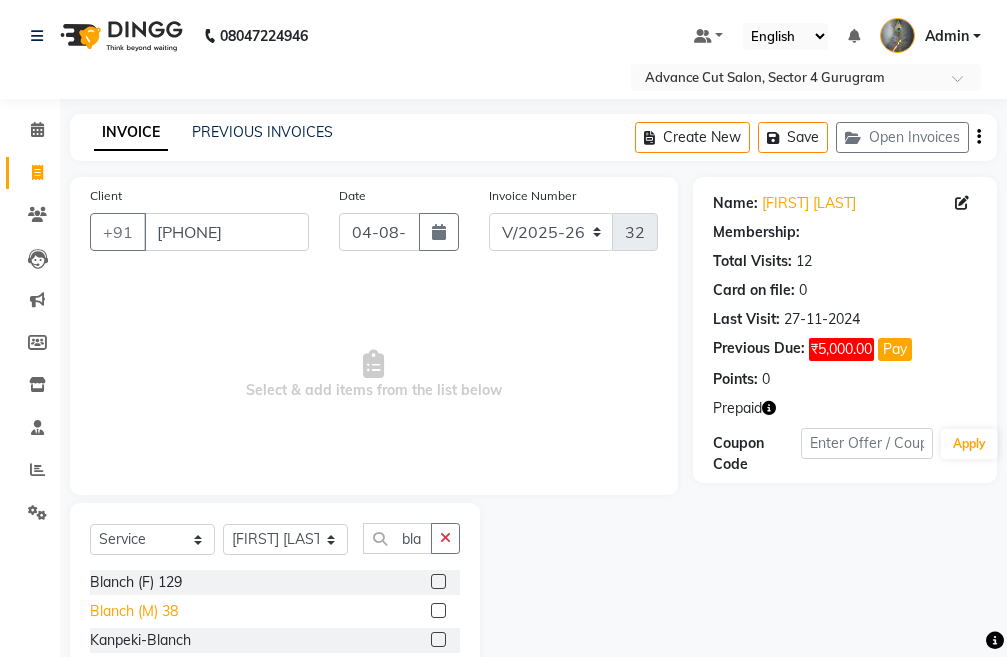 click on "Blanch (M) 38" 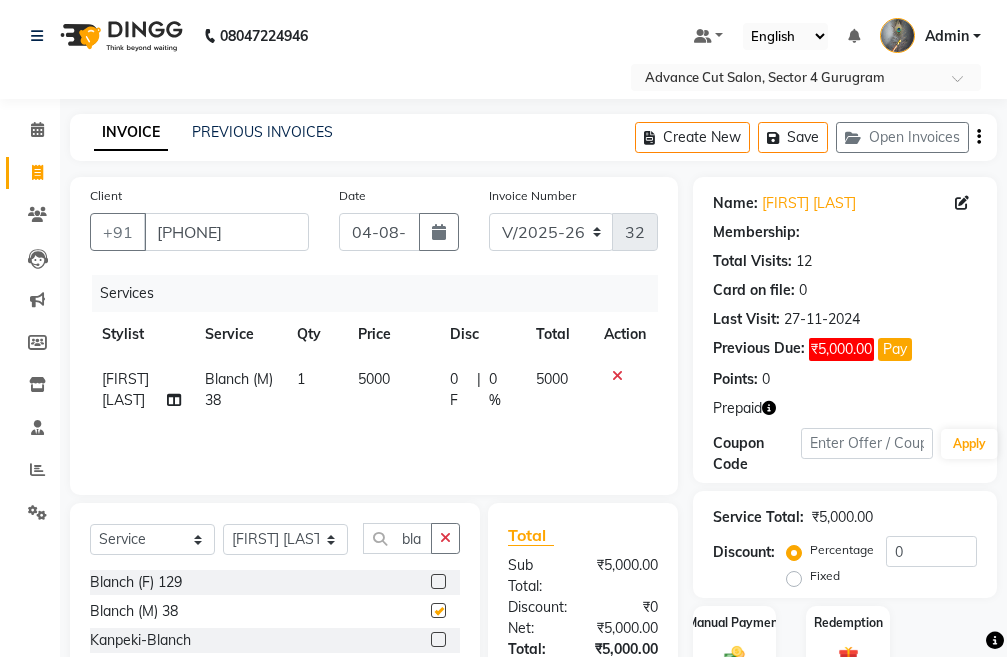 checkbox on "false" 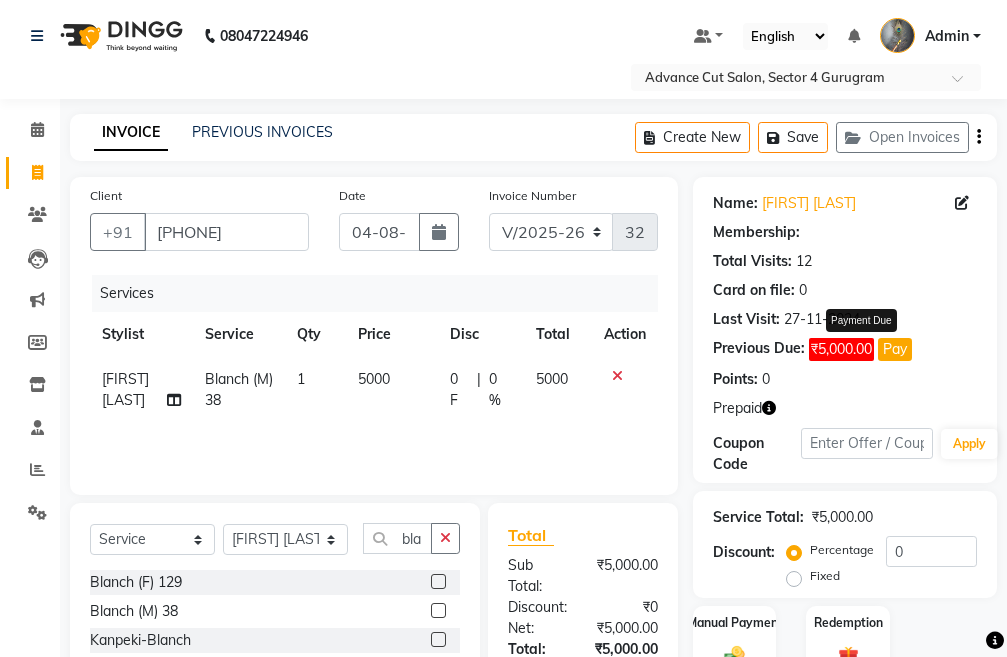 click on "Pay" 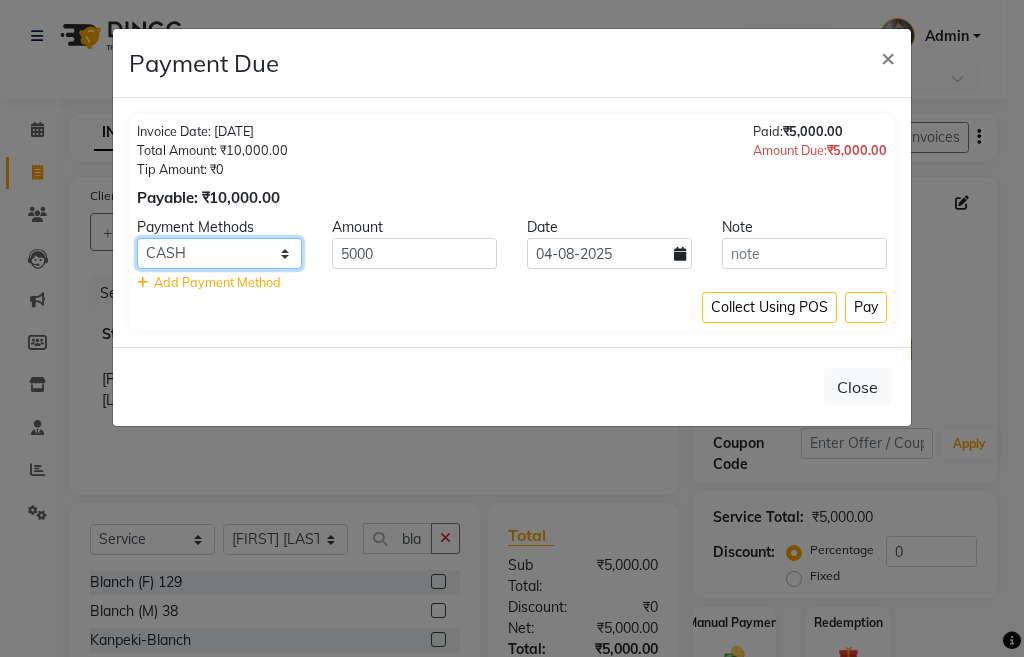 click on "CASH CARD PhonePe PayTM" 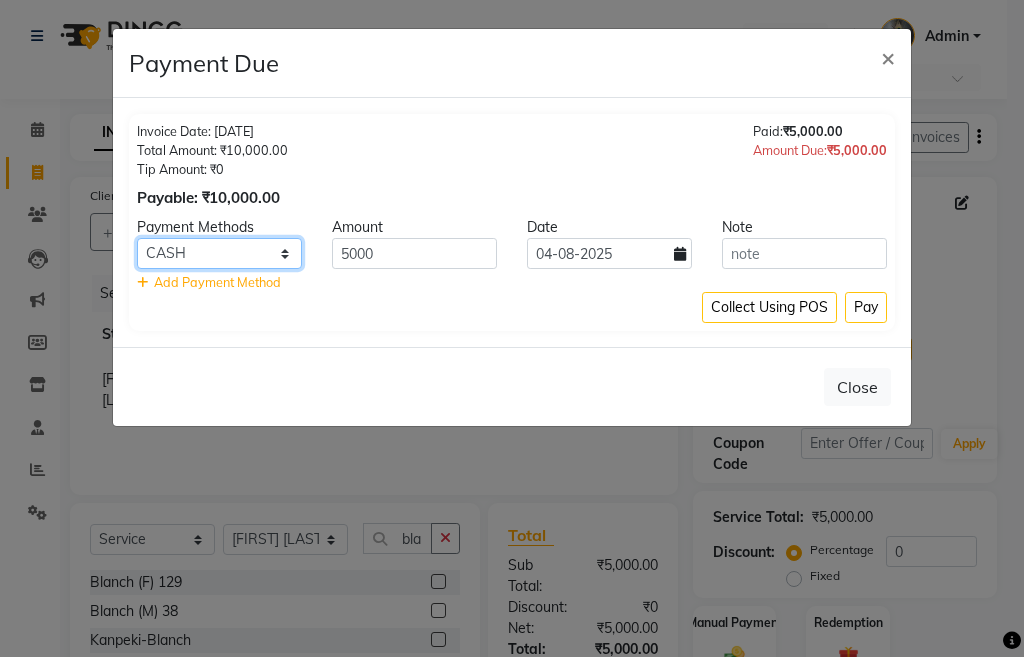 select on "6" 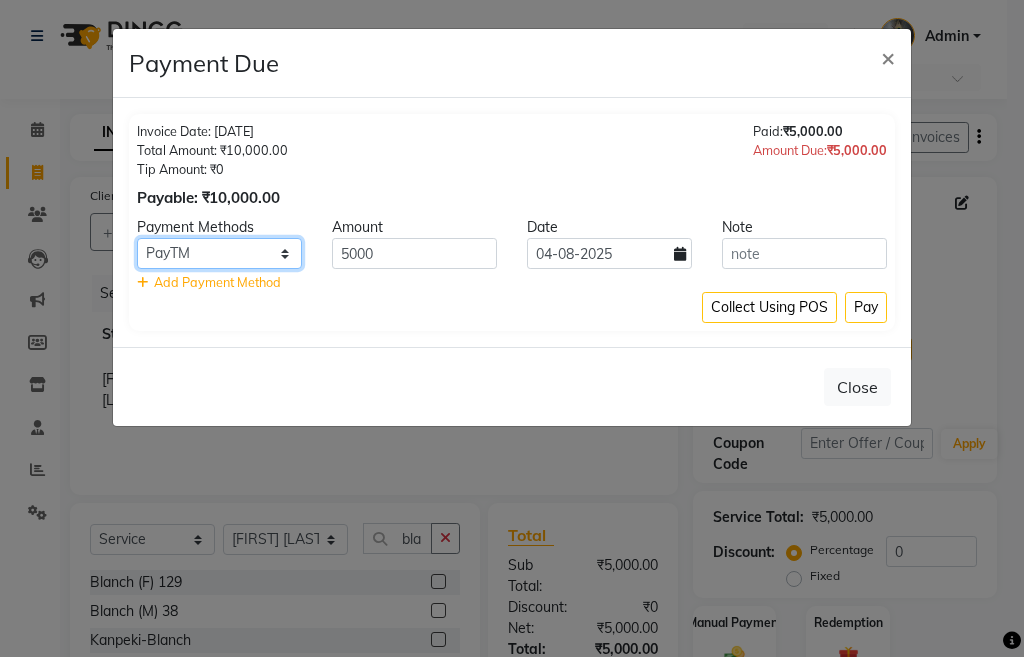 click on "CASH CARD PhonePe PayTM" 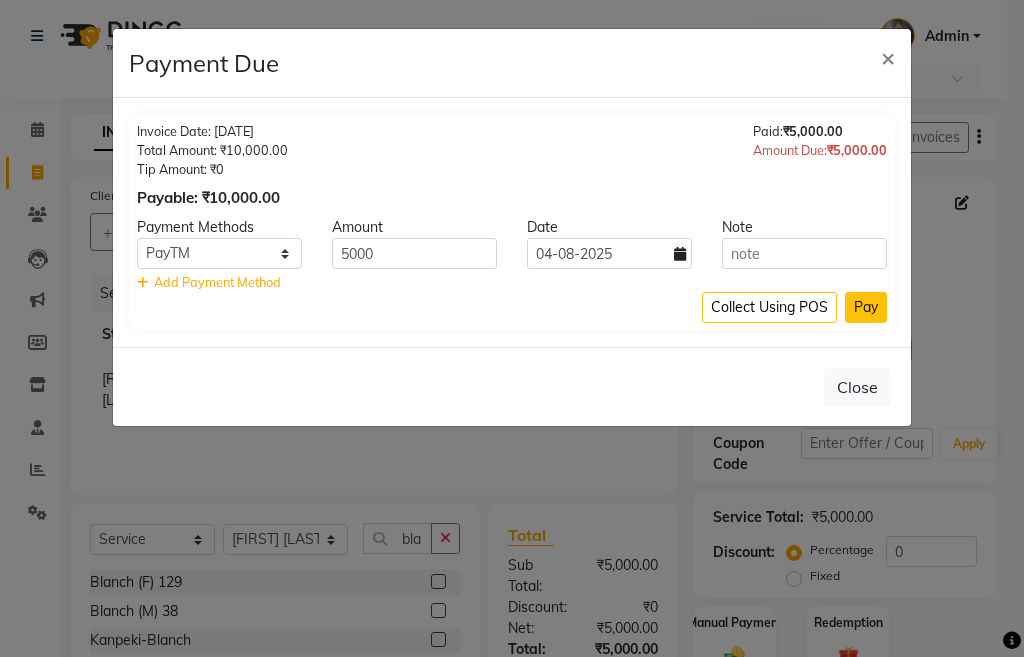 click on "Pay" 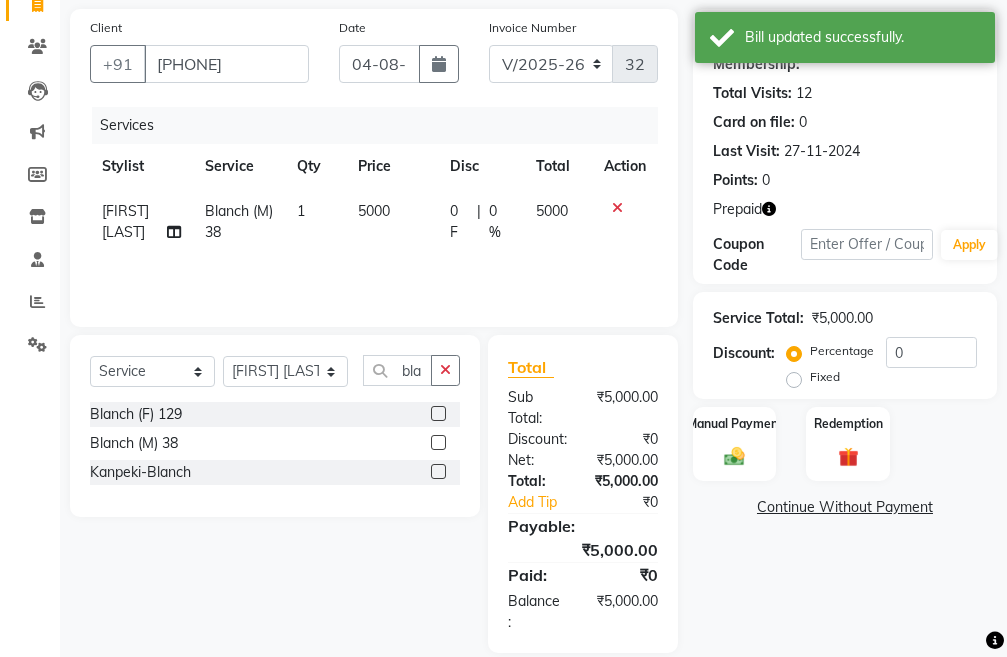 scroll, scrollTop: 194, scrollLeft: 0, axis: vertical 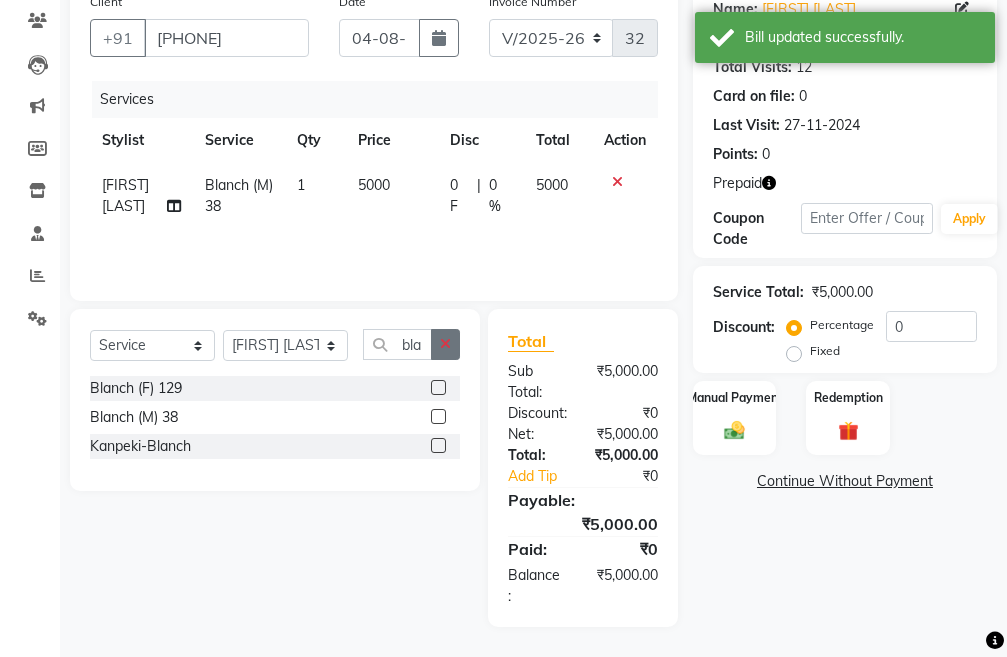 click 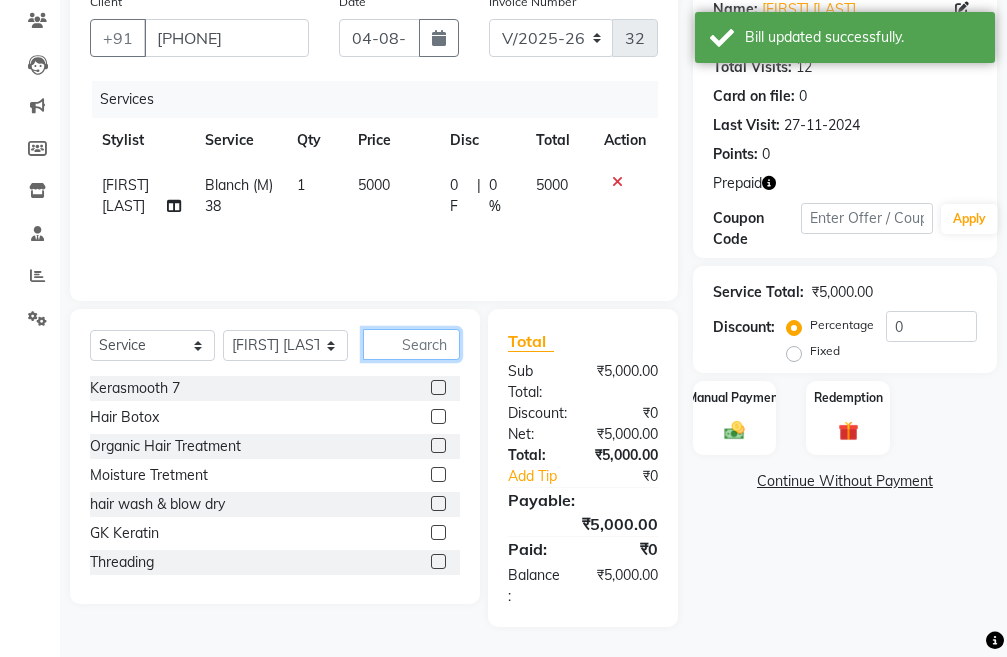 click 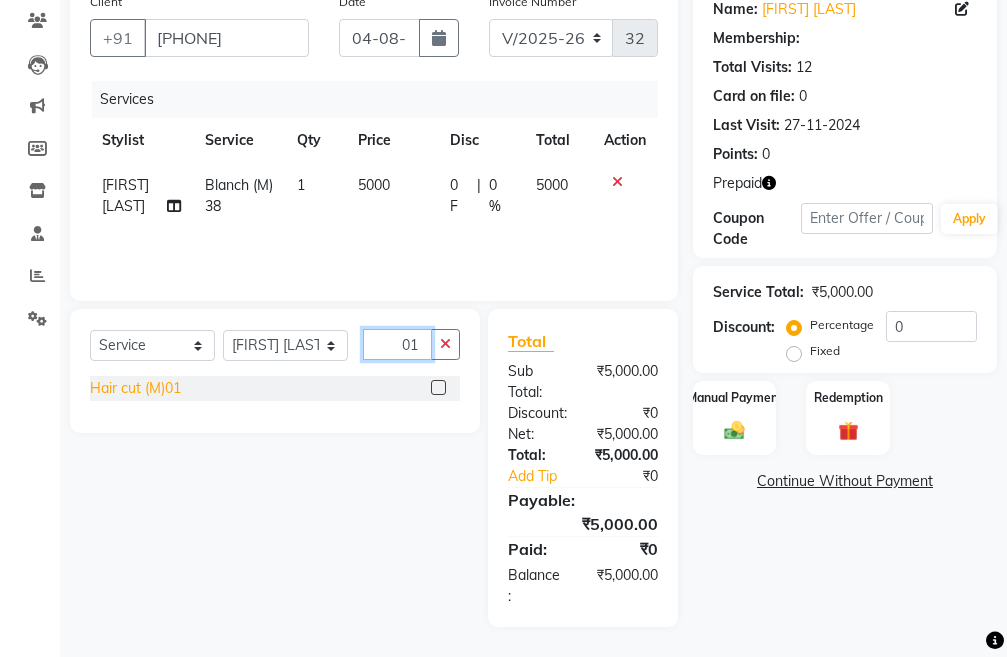 type on "01" 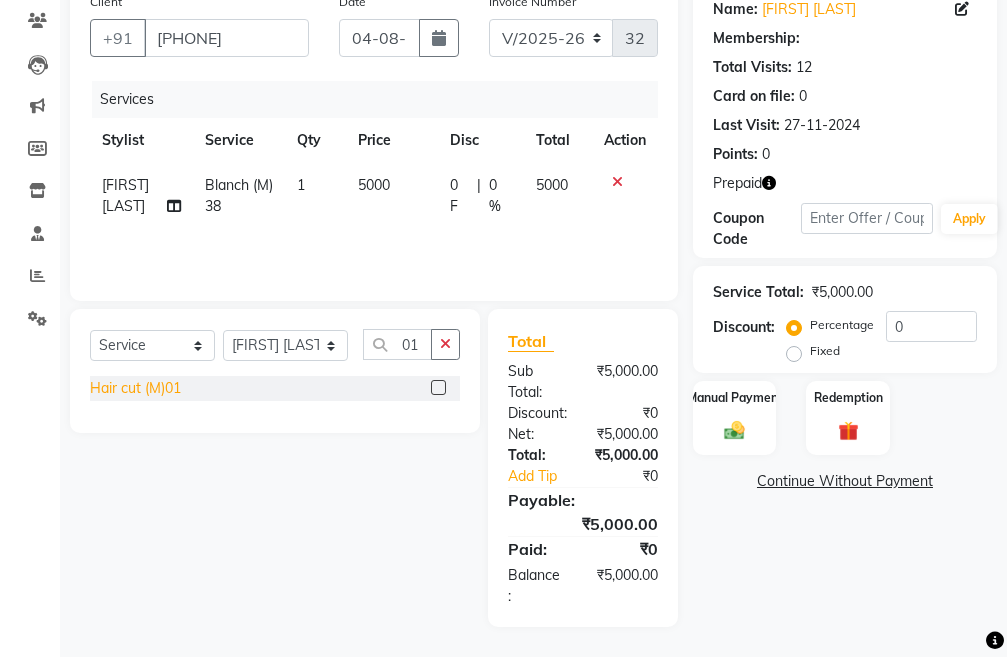 click on "Hair cut (M)01" 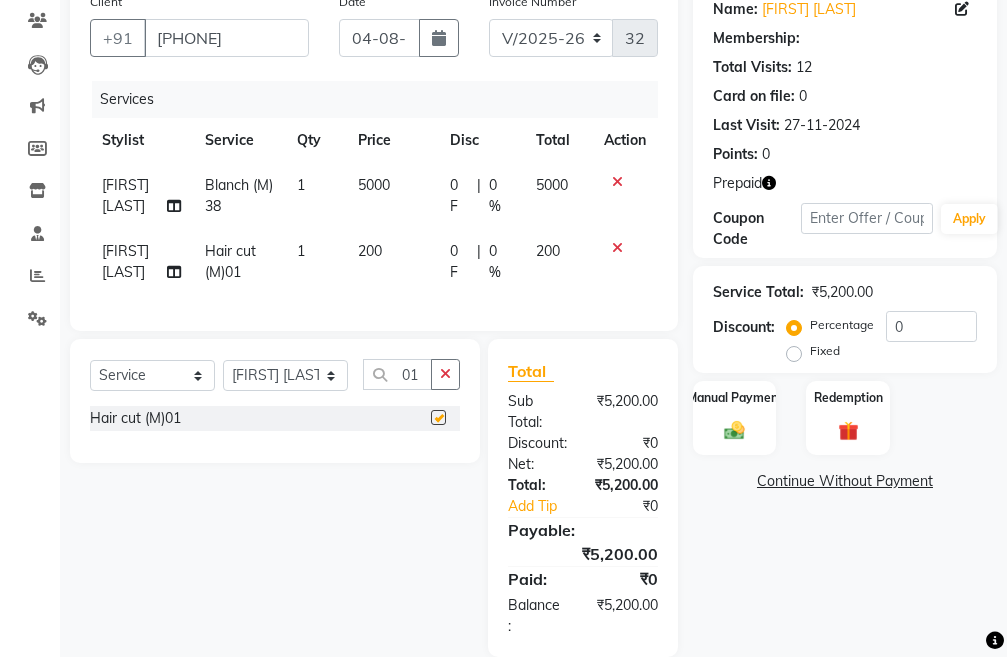 checkbox on "false" 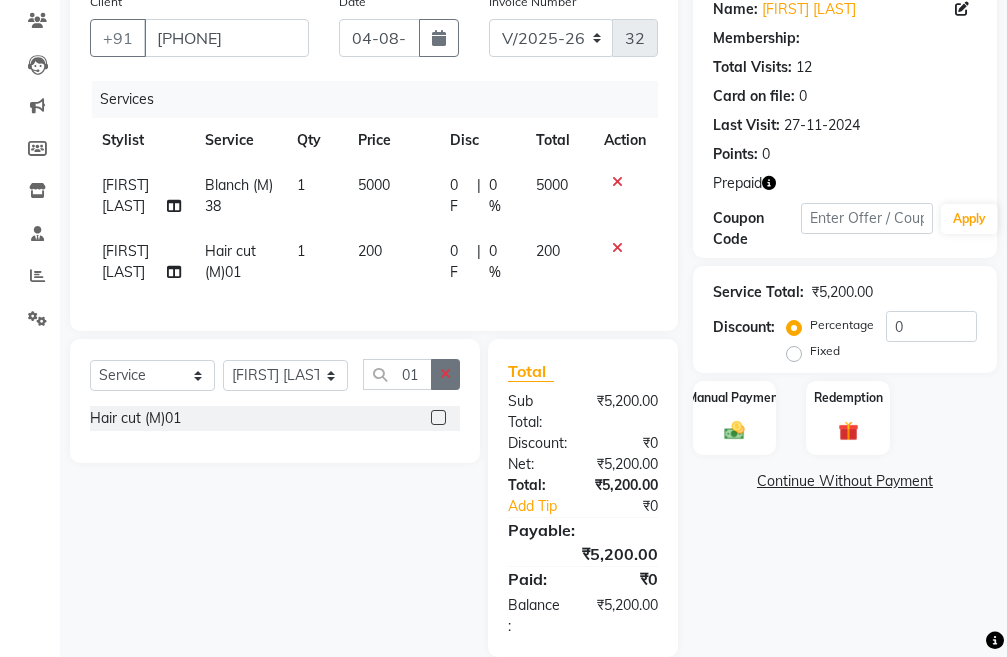 click 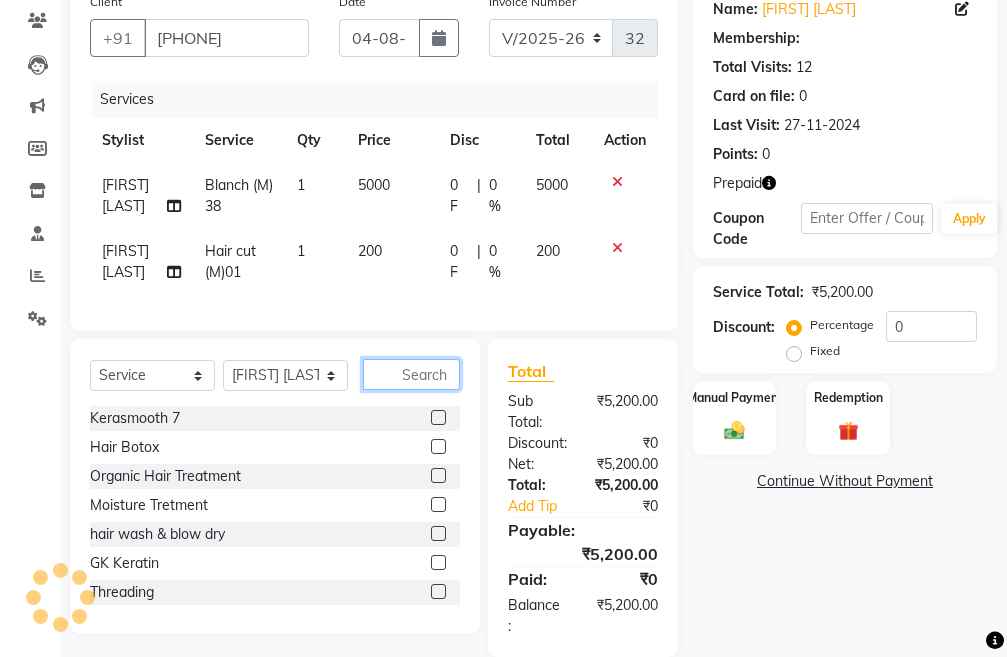 click 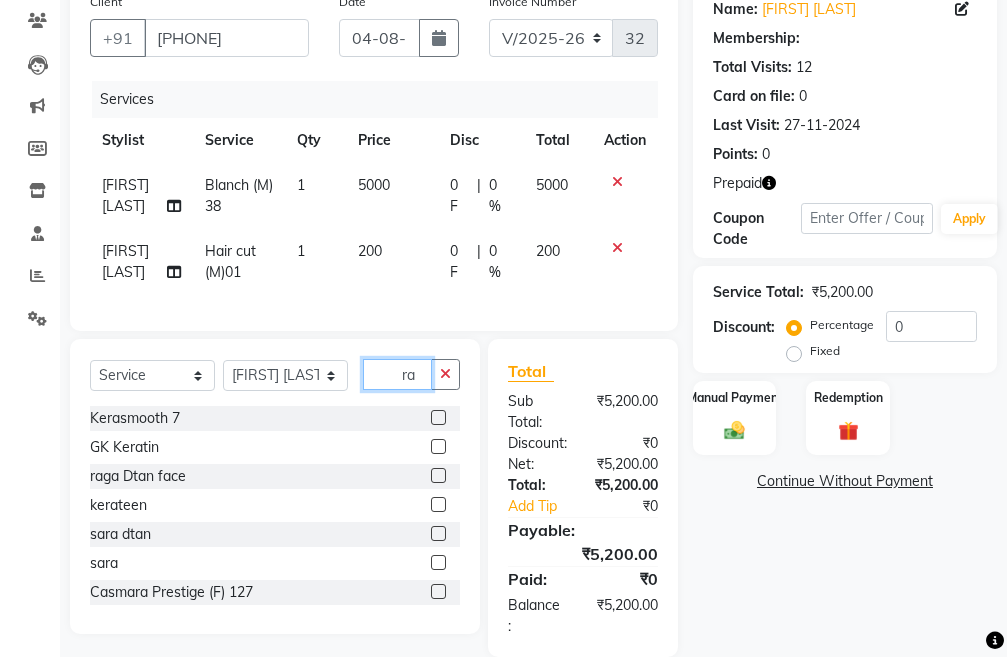 type on "r" 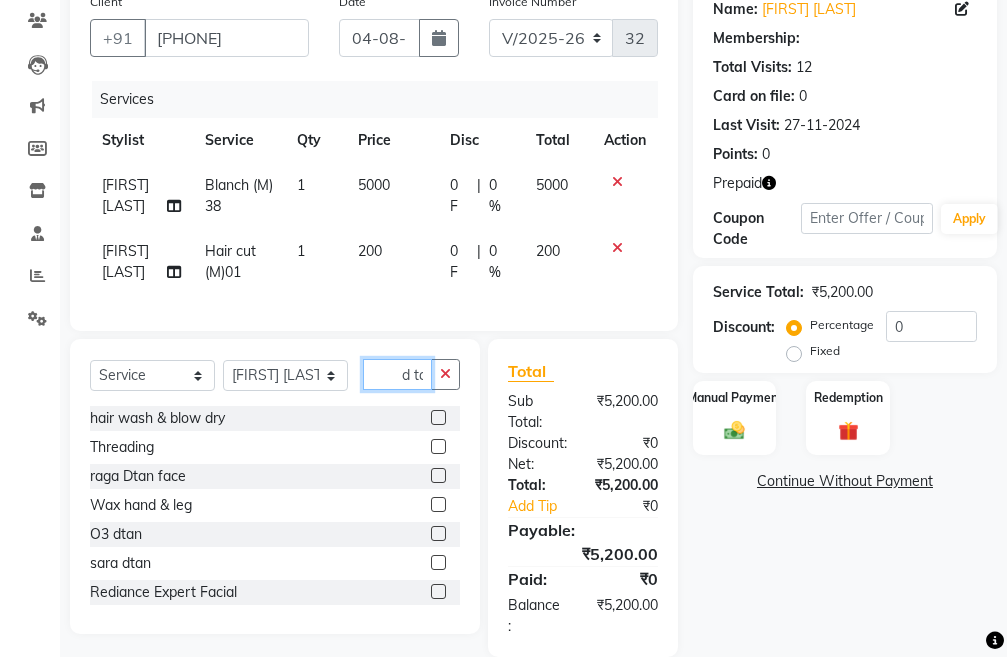 scroll, scrollTop: 0, scrollLeft: 3, axis: horizontal 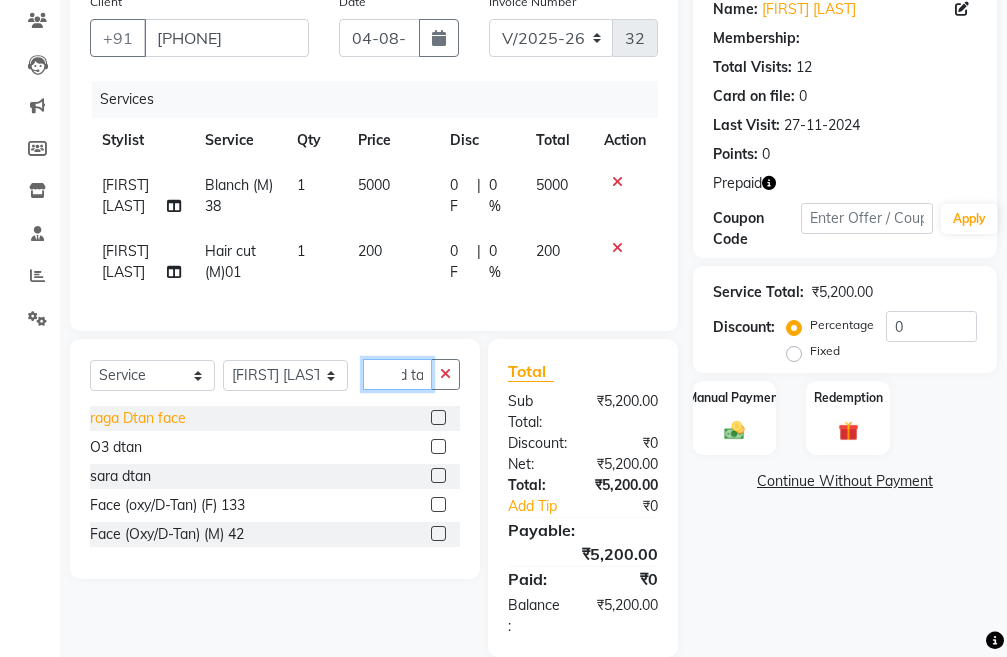 type on "d ta" 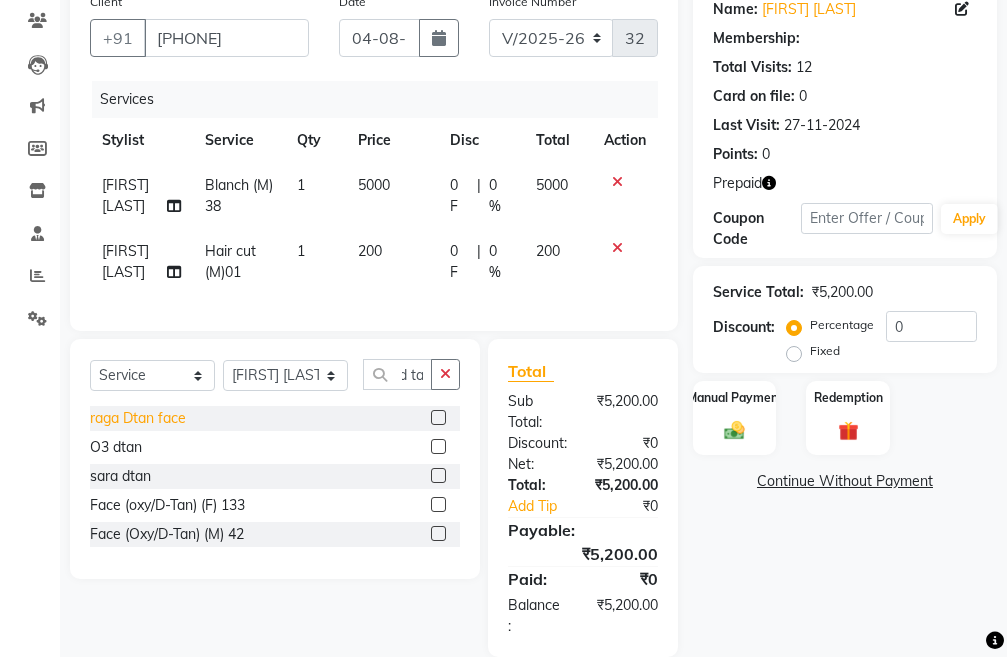 scroll, scrollTop: 0, scrollLeft: 0, axis: both 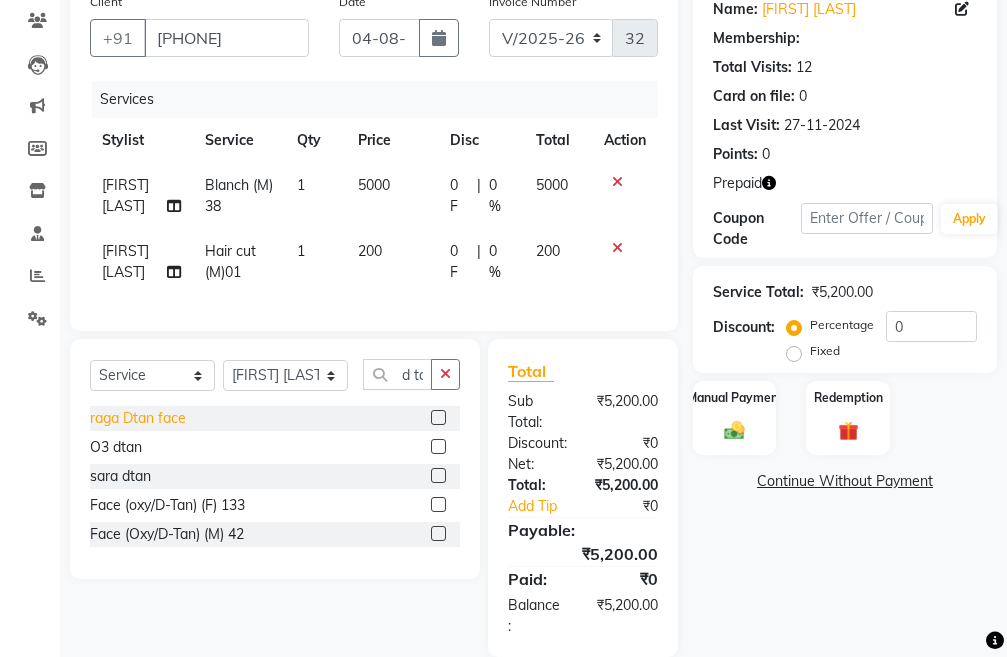 click on "raga Dtan face" 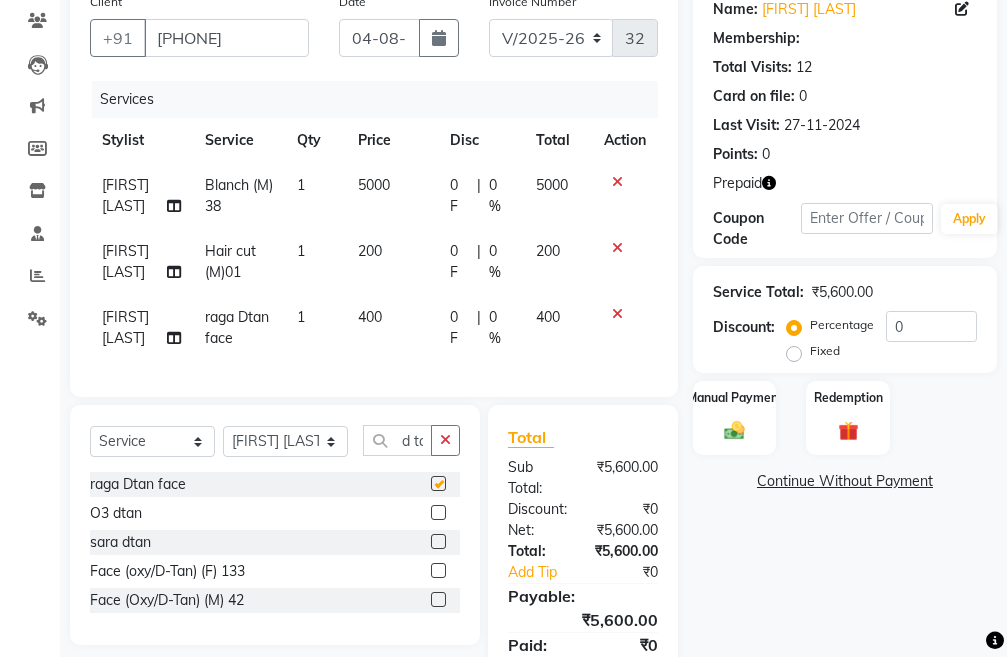 checkbox on "false" 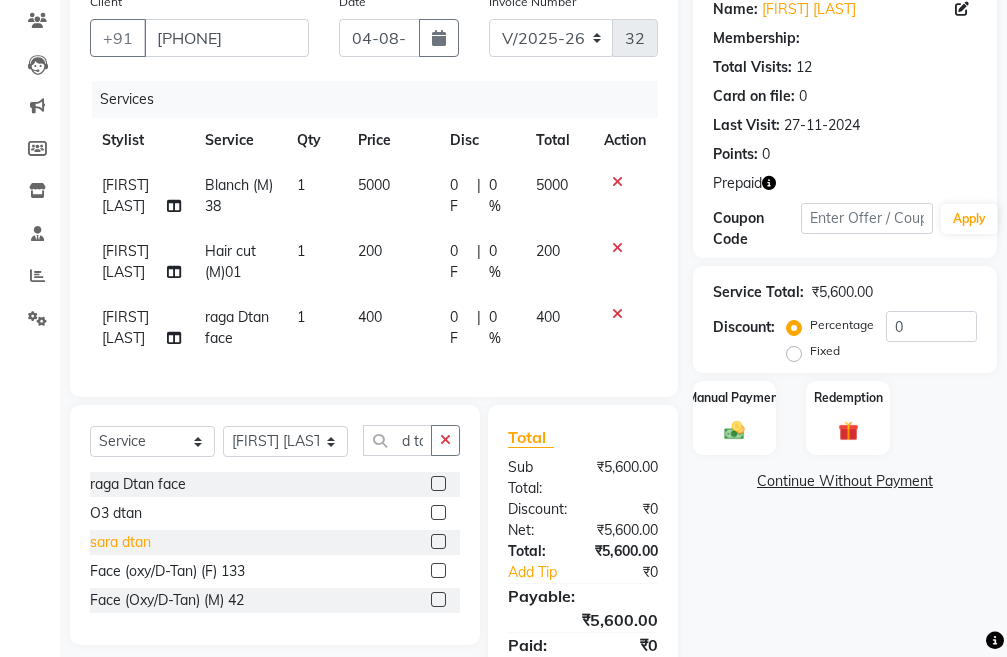 click on "sara dtan" 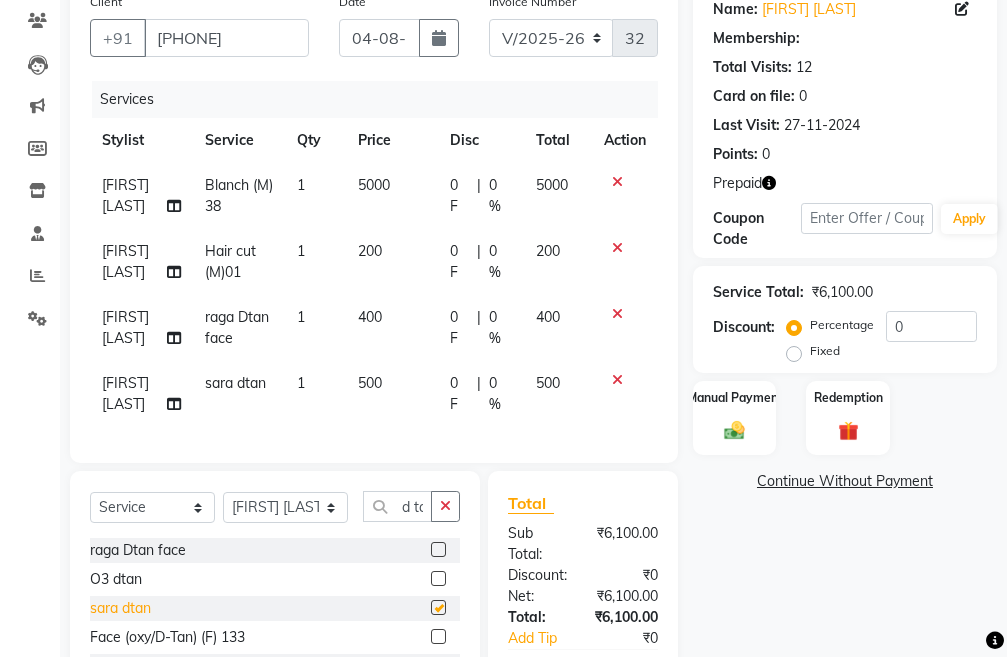 checkbox on "false" 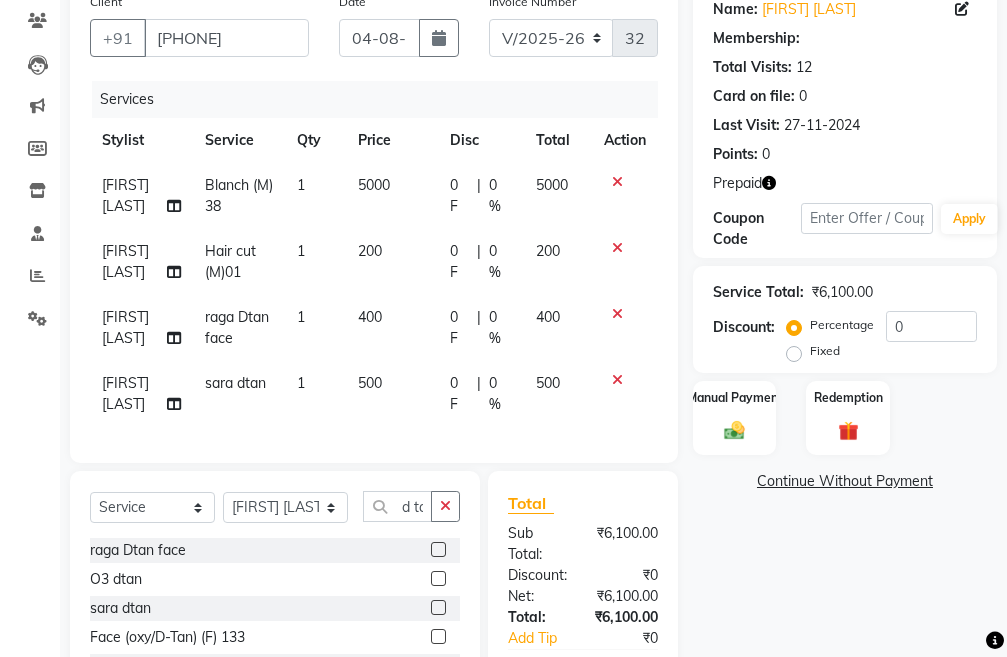 click 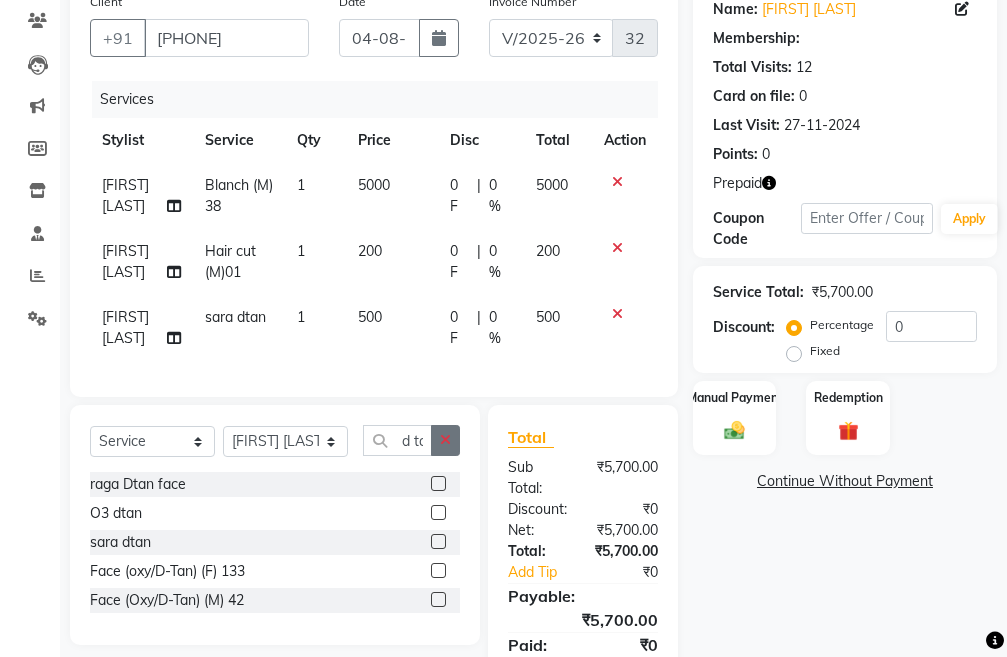 click 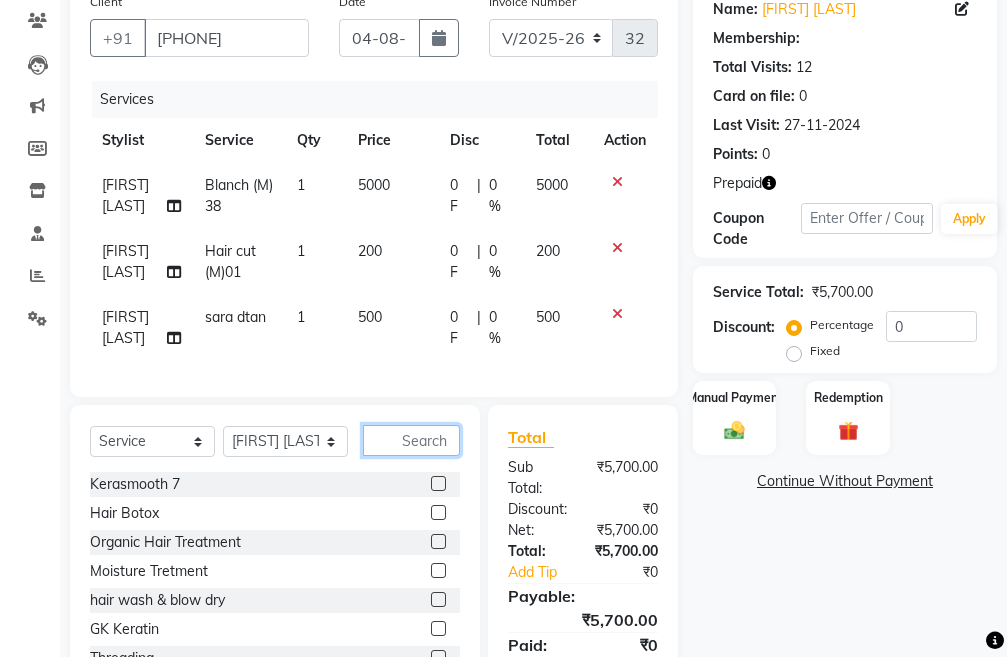 click 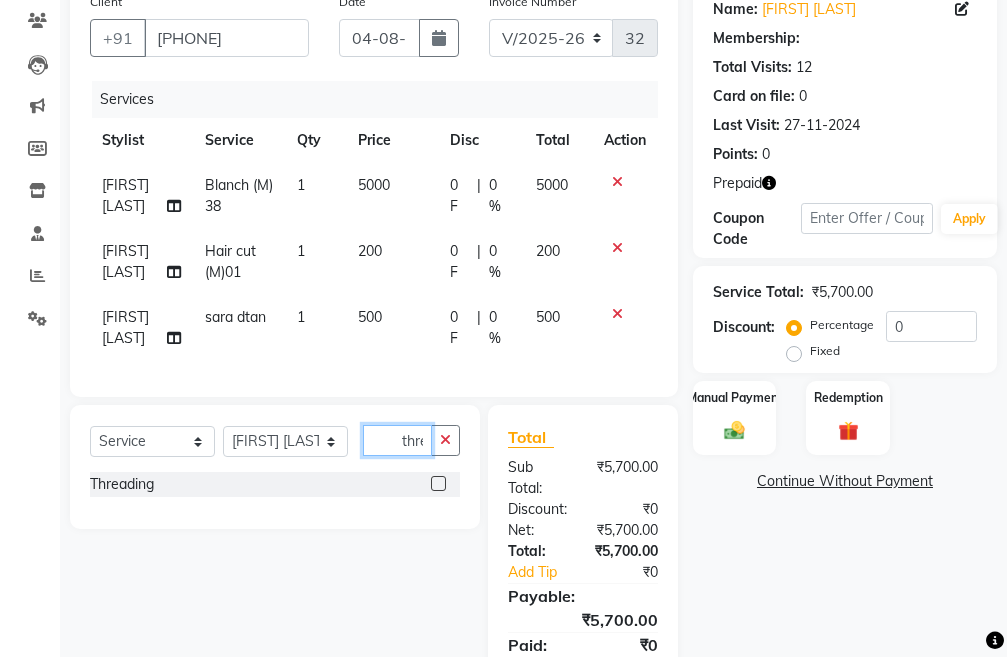 scroll, scrollTop: 0, scrollLeft: 3, axis: horizontal 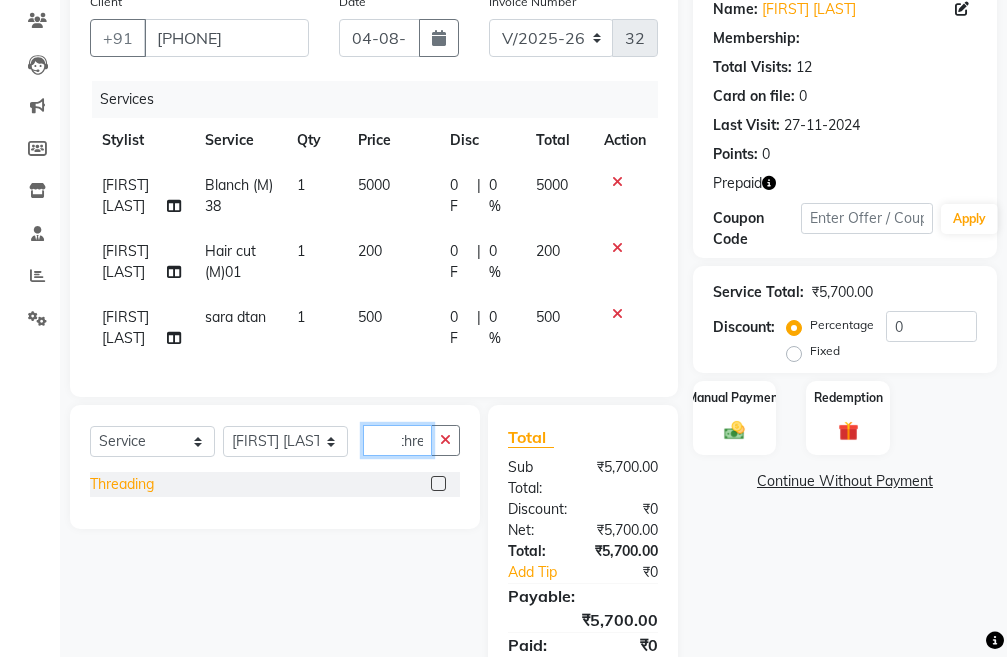 type on "thre" 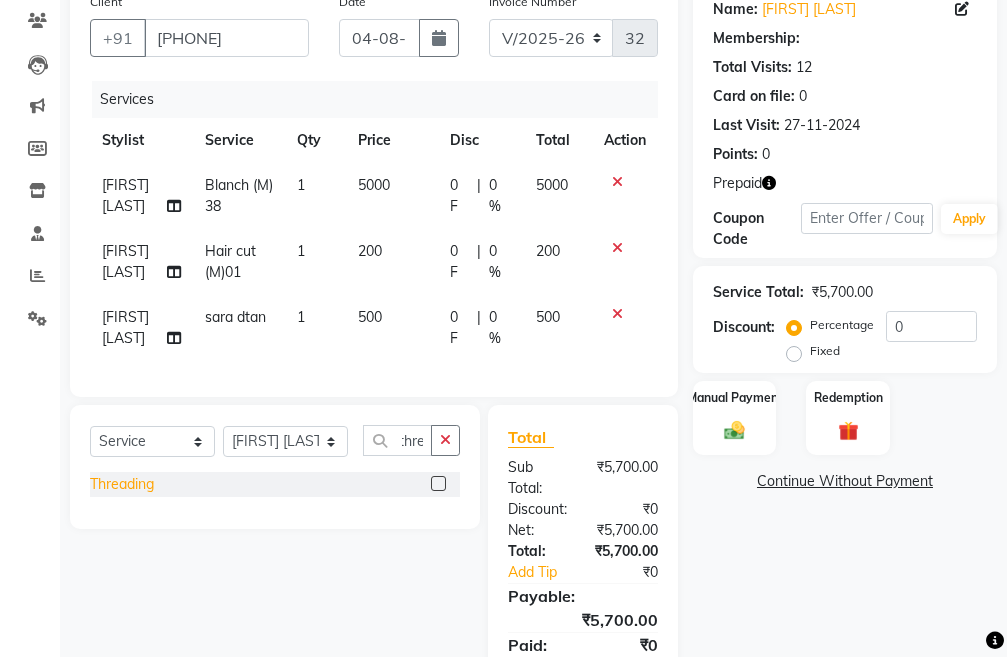 scroll, scrollTop: 0, scrollLeft: 0, axis: both 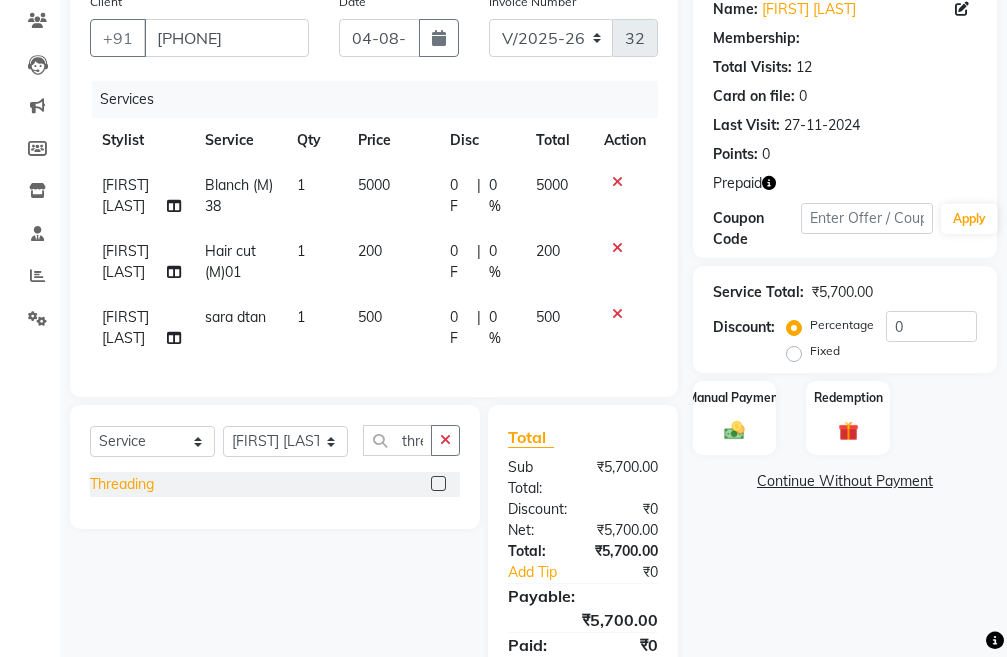 click on "Threading" 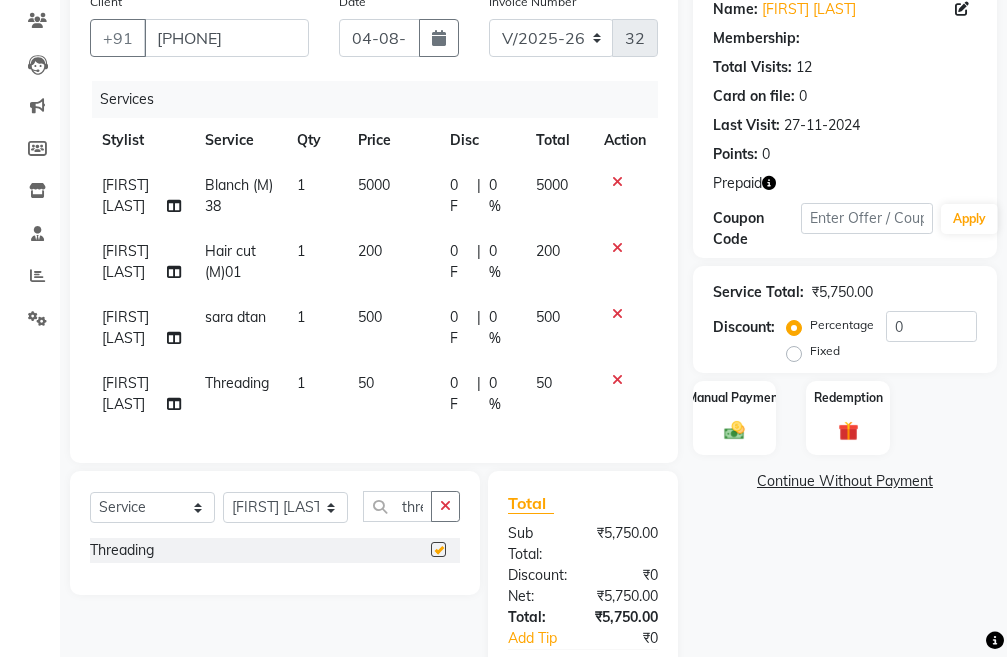 checkbox on "false" 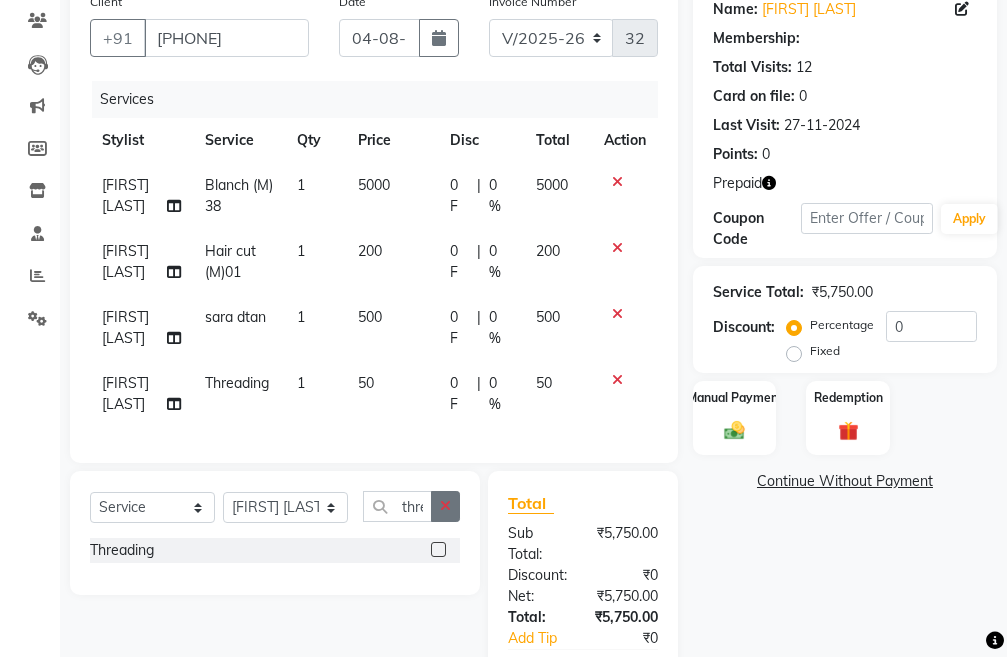 click 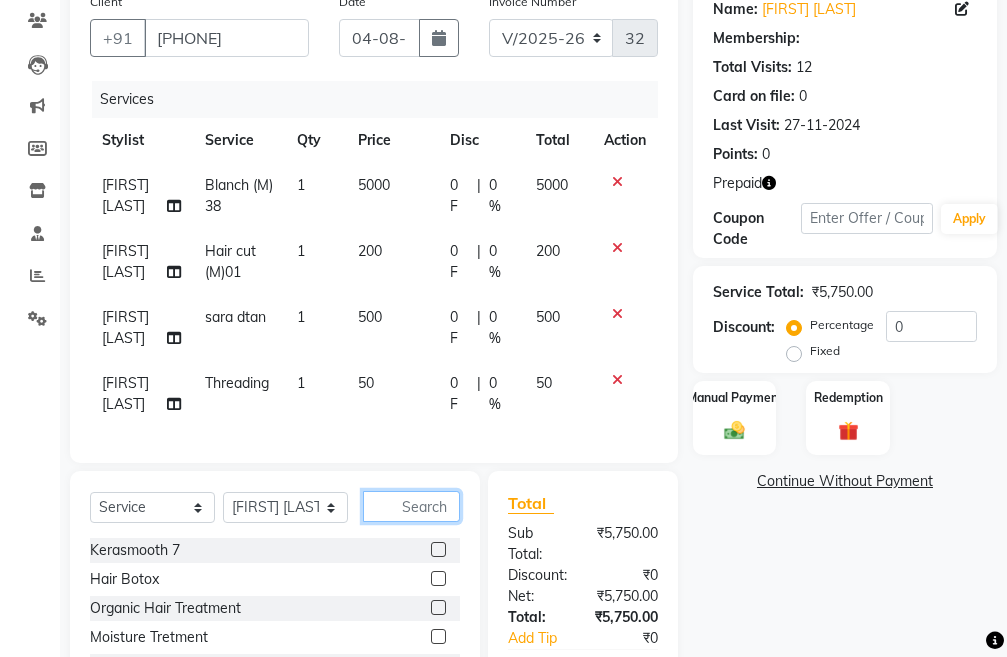 click 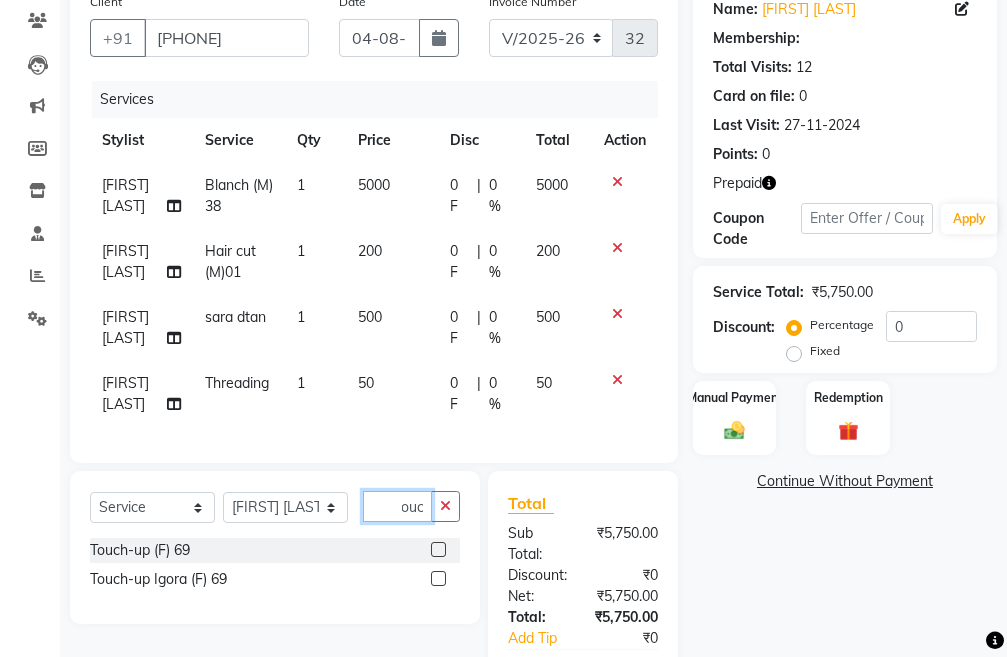 scroll, scrollTop: 0, scrollLeft: 14, axis: horizontal 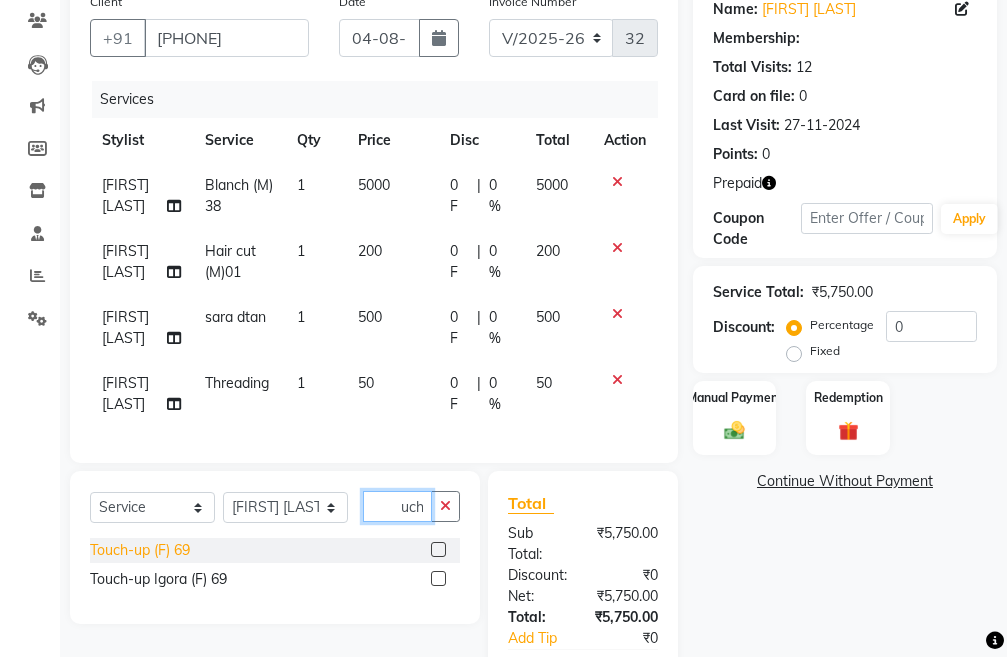type on "touch" 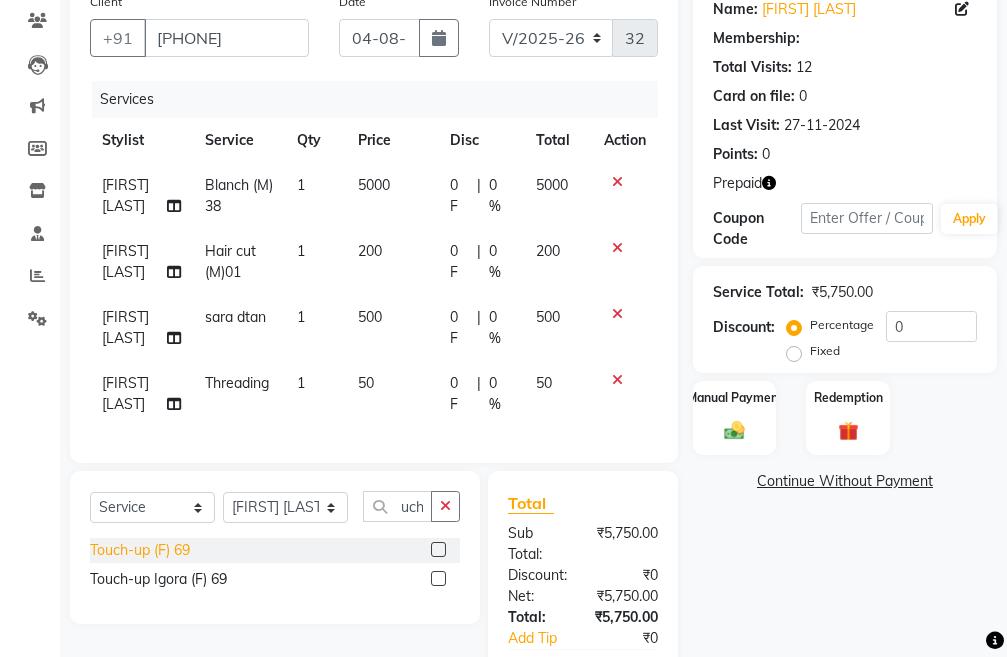 click on "Touch-up (F) 69" 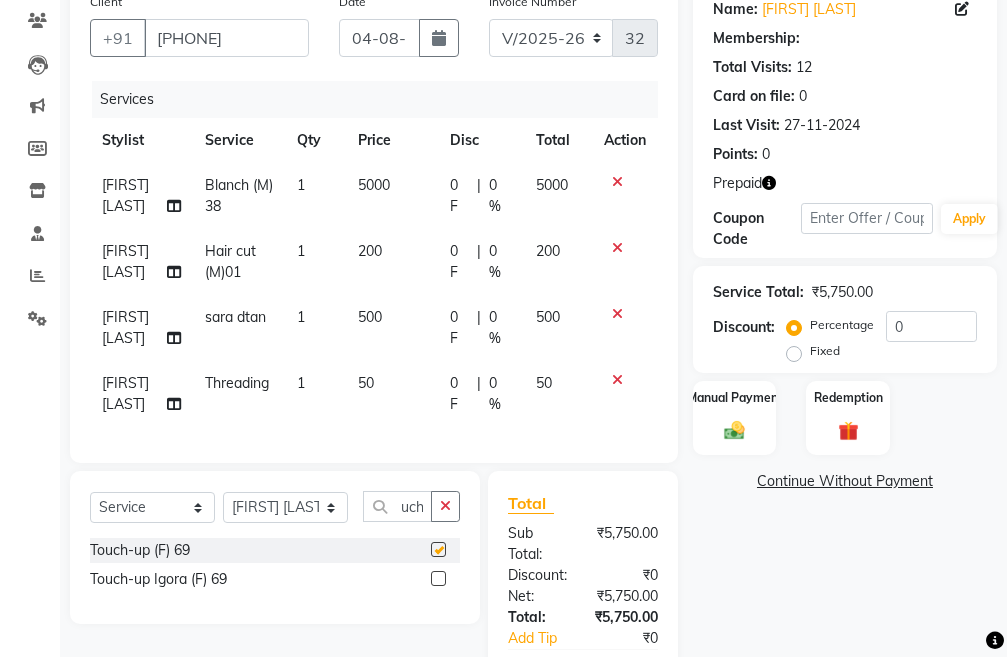 scroll, scrollTop: 0, scrollLeft: 0, axis: both 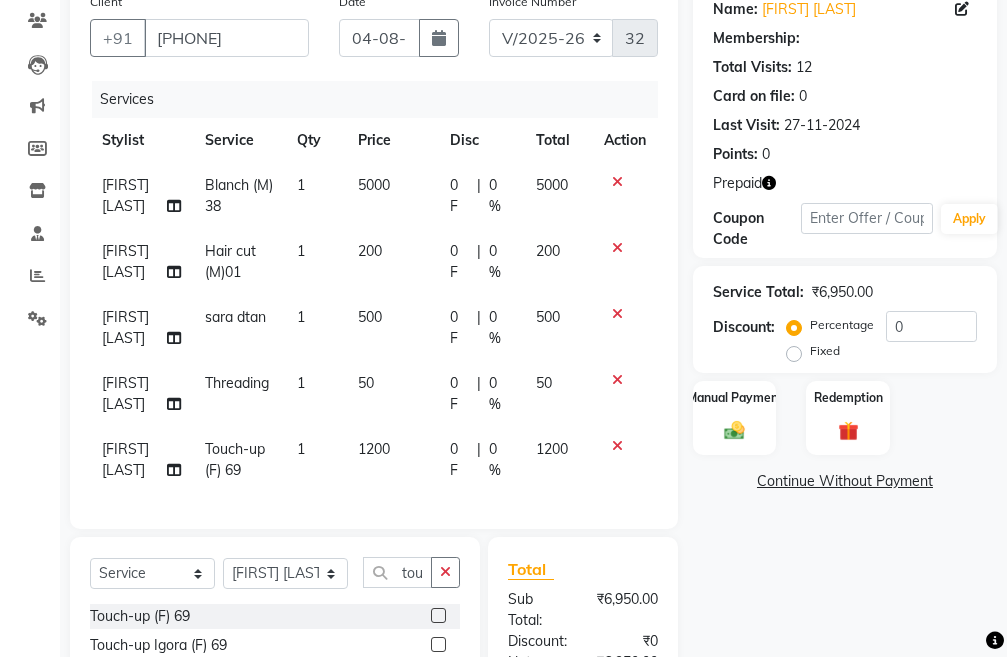 checkbox on "false" 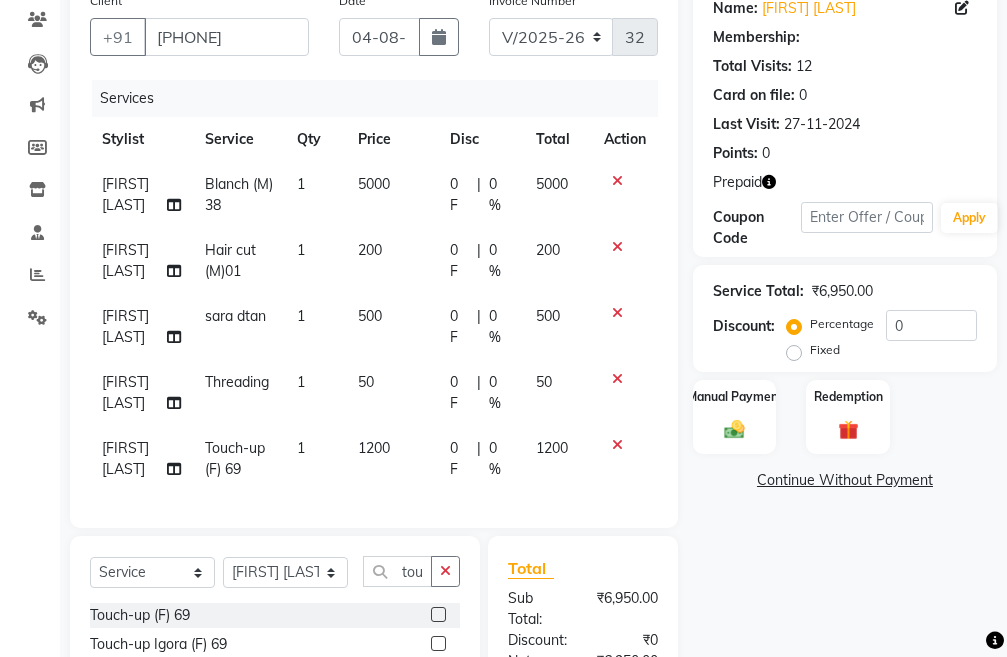scroll, scrollTop: 194, scrollLeft: 0, axis: vertical 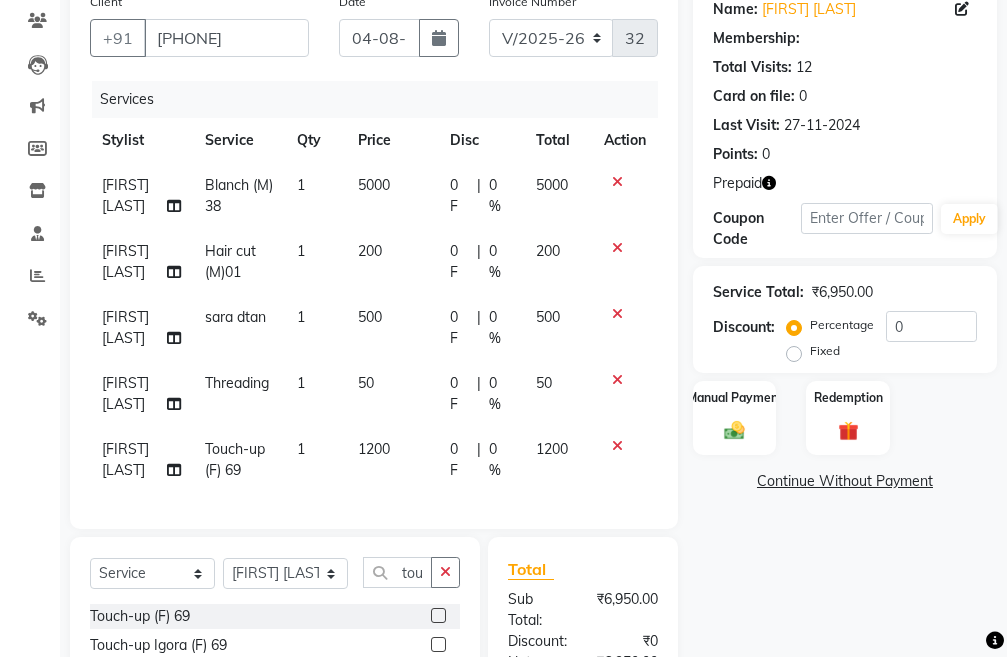 click 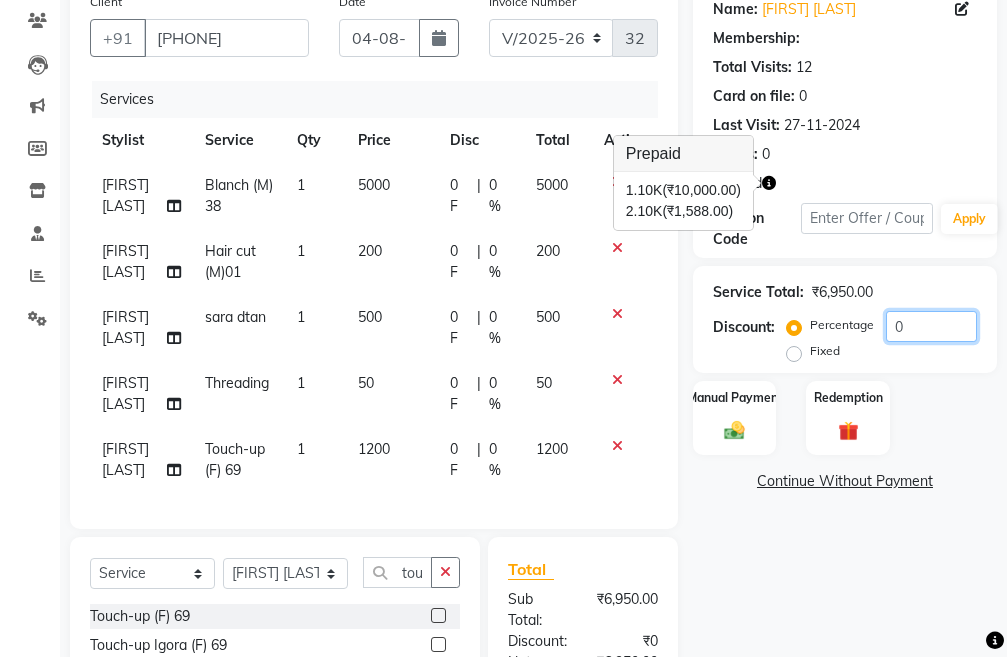 click on "0" 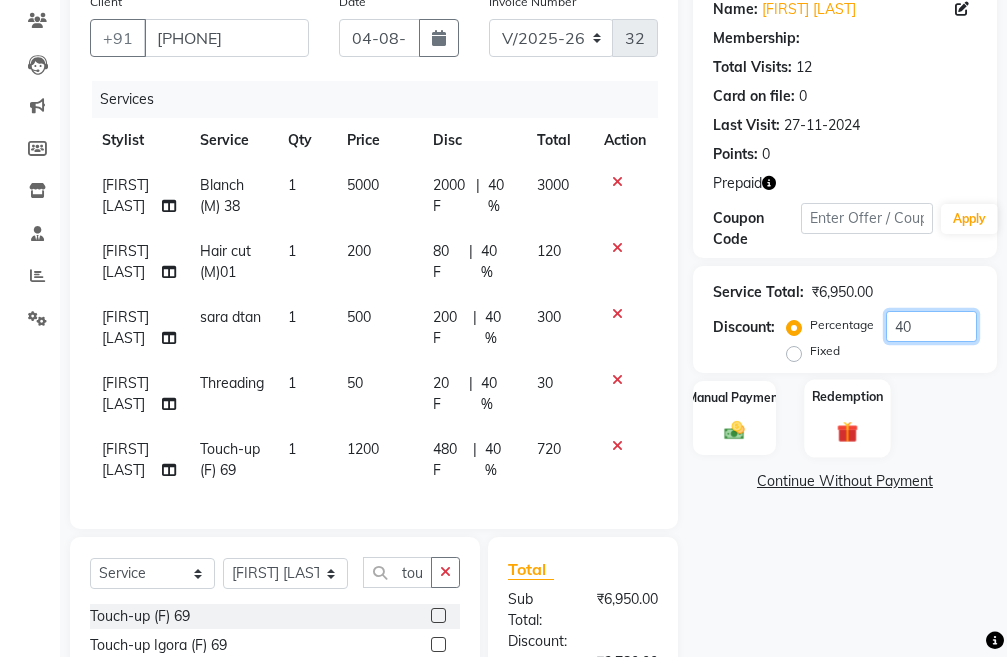 type on "40" 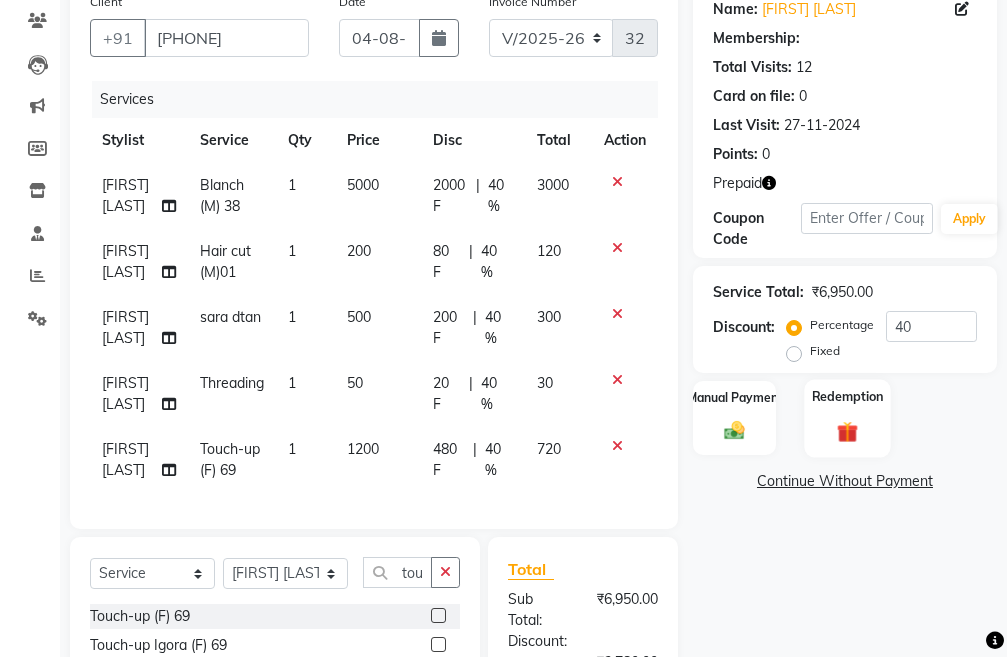 click 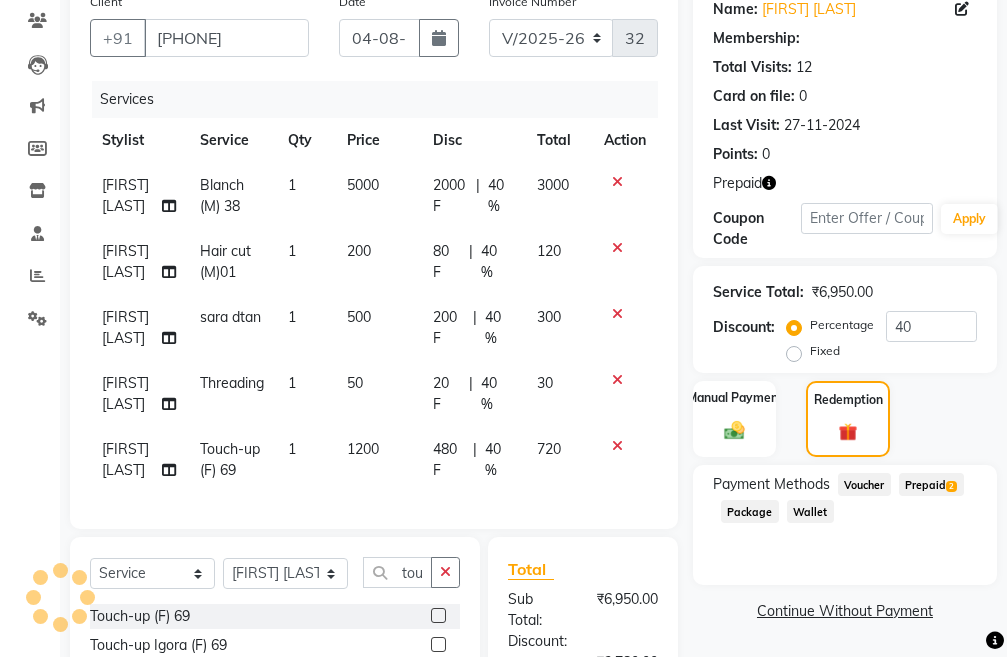 click on "Payment Methods  Voucher   Prepaid  2  Package   Wallet" 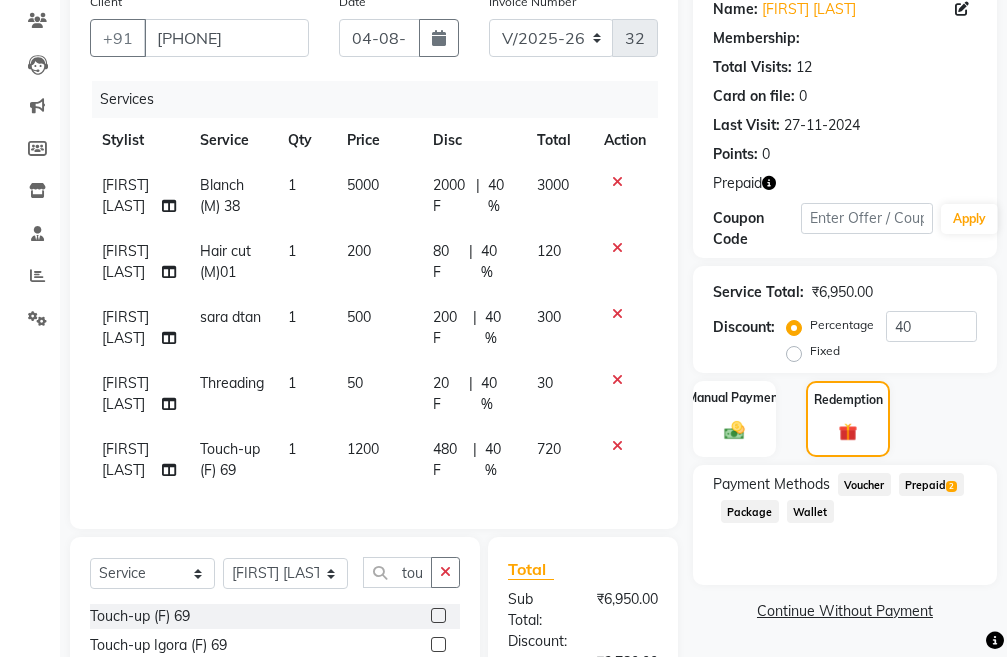 click on "Prepaid  2" 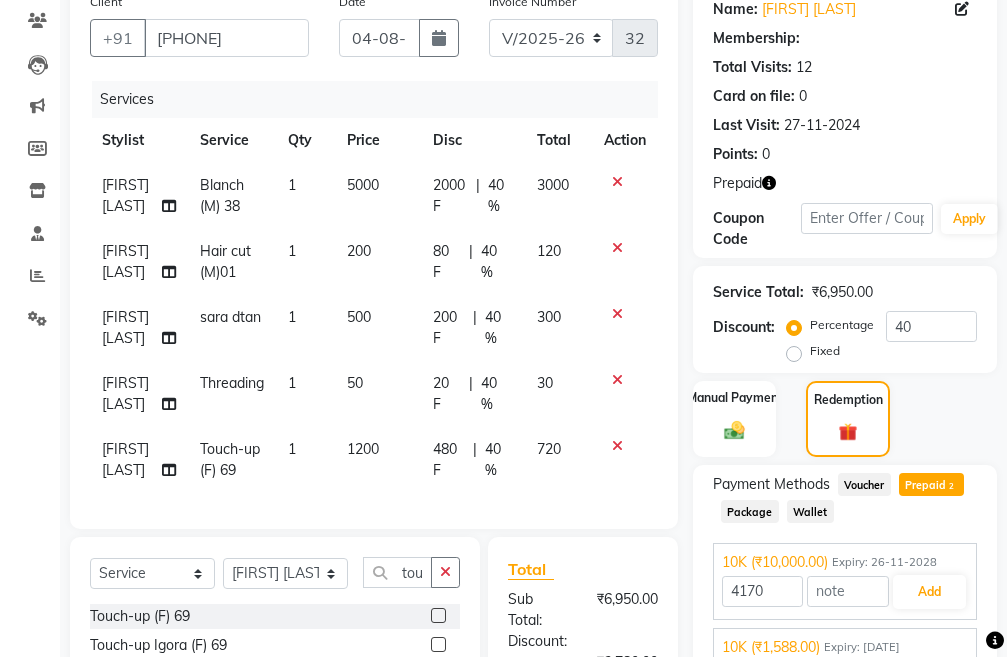 scroll, scrollTop: 294, scrollLeft: 0, axis: vertical 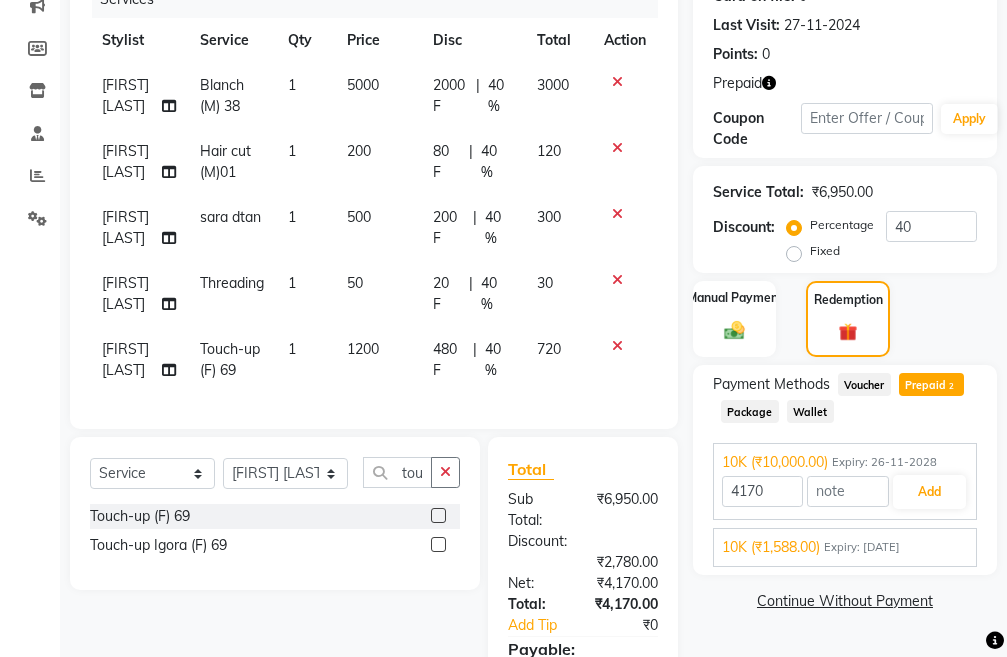 click on "10K (₹1,588.00) Expiry: 29-01-2024 1588 Add" at bounding box center [845, 547] 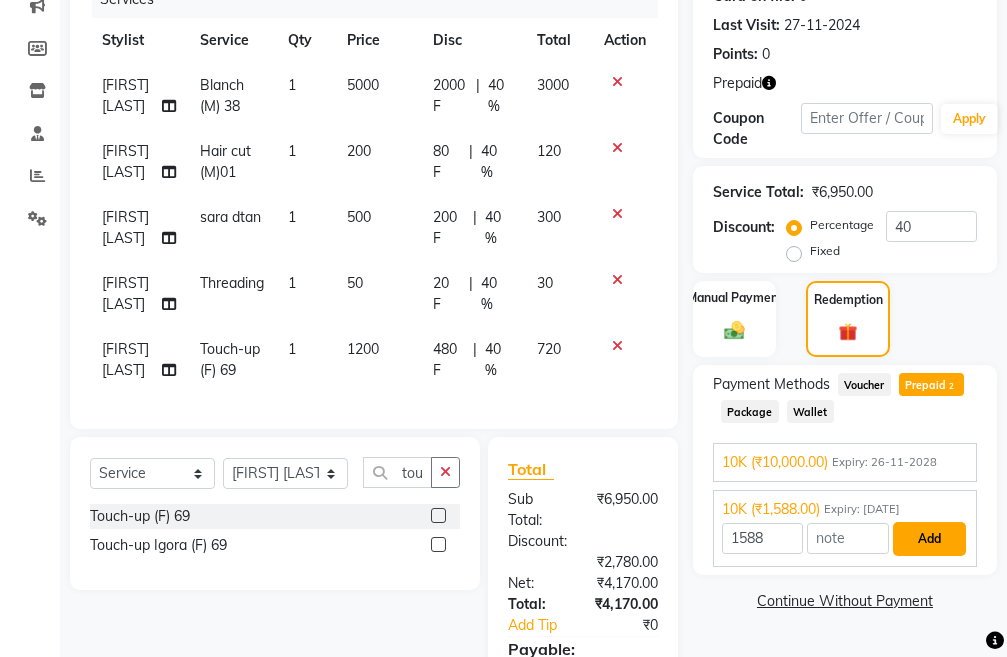 click on "Add" at bounding box center [929, 539] 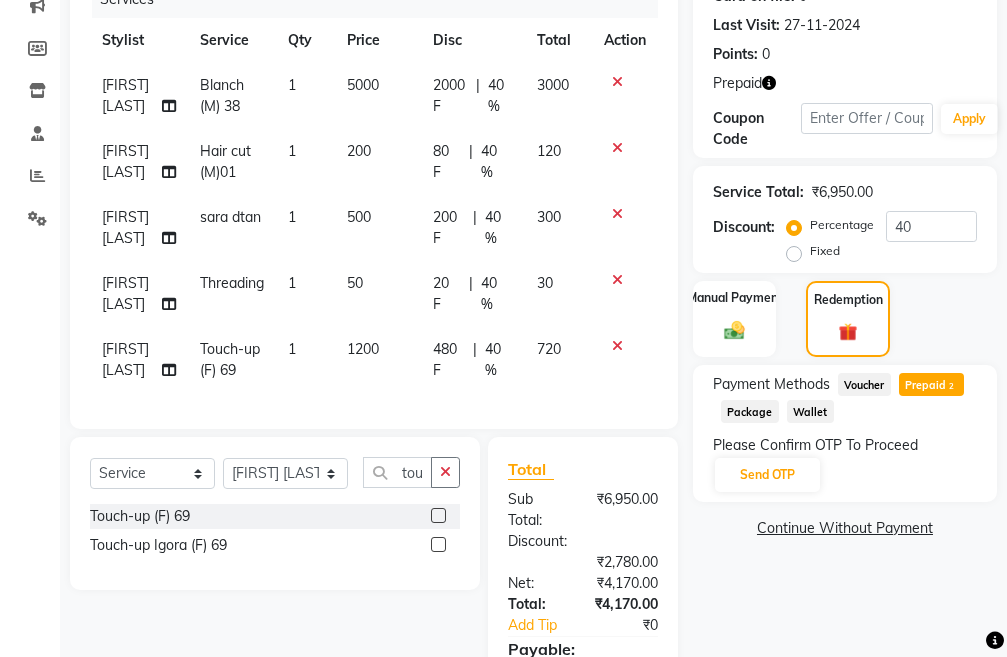 click on "Please Confirm OTP To Proceed Send OTP" 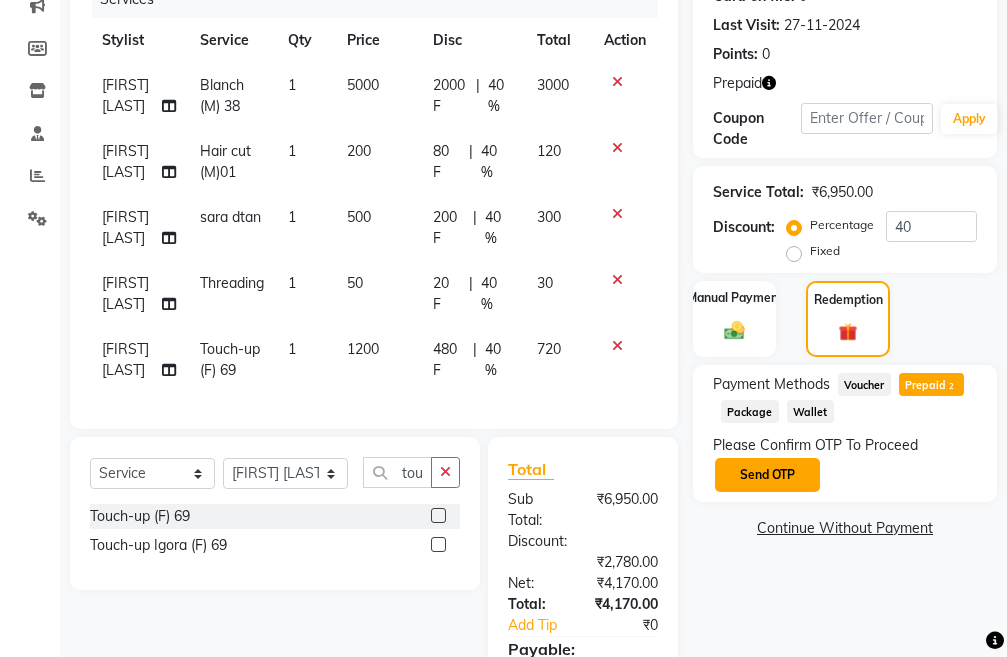 click on "Send OTP" 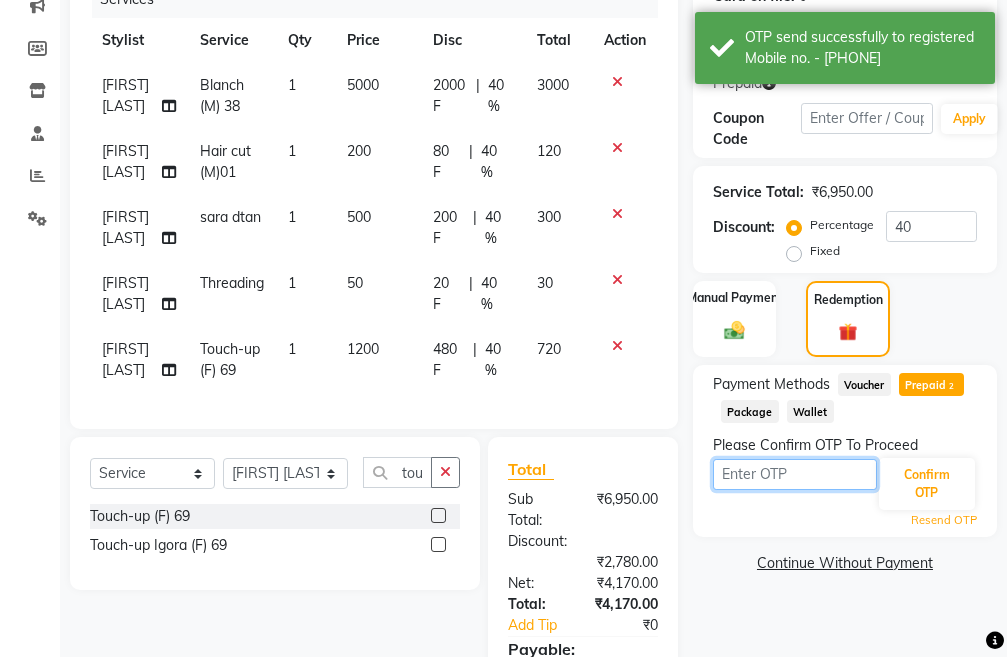 drag, startPoint x: 746, startPoint y: 477, endPoint x: 731, endPoint y: 453, distance: 28.301943 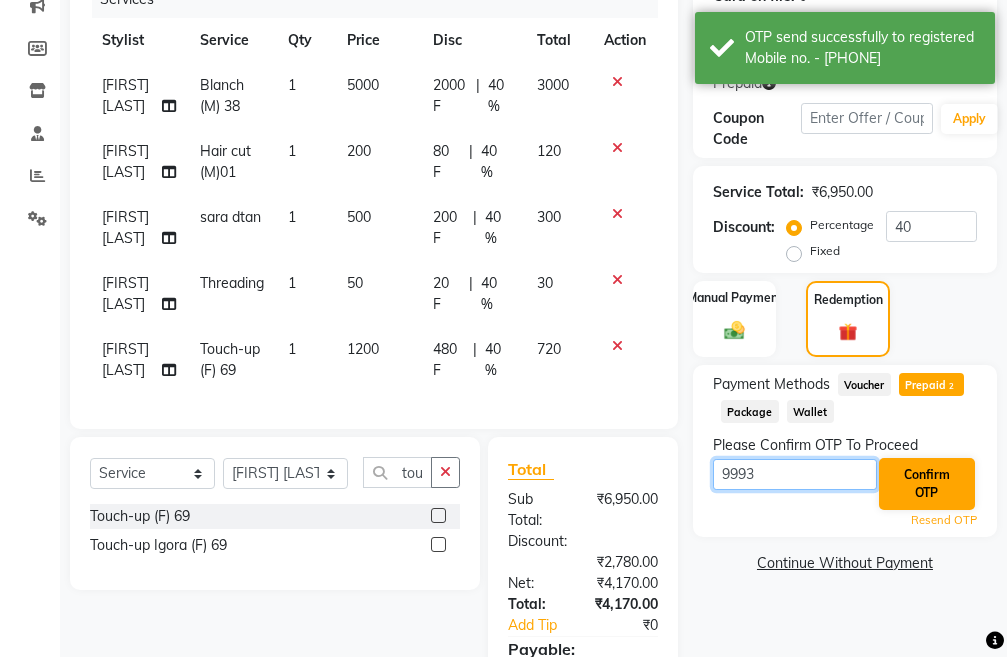 type on "9993" 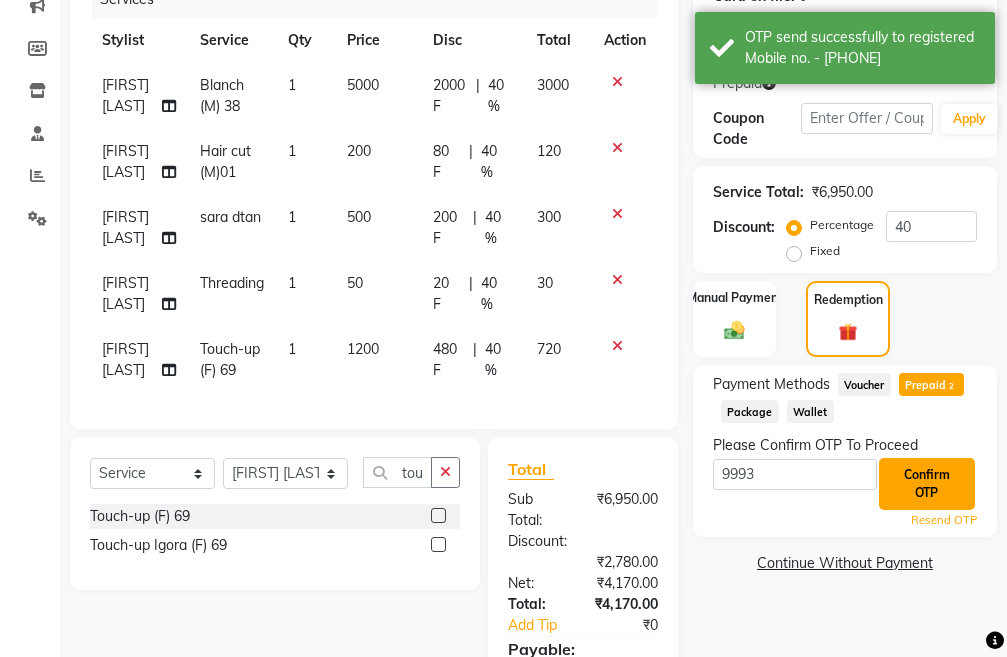 click on "Confirm OTP" 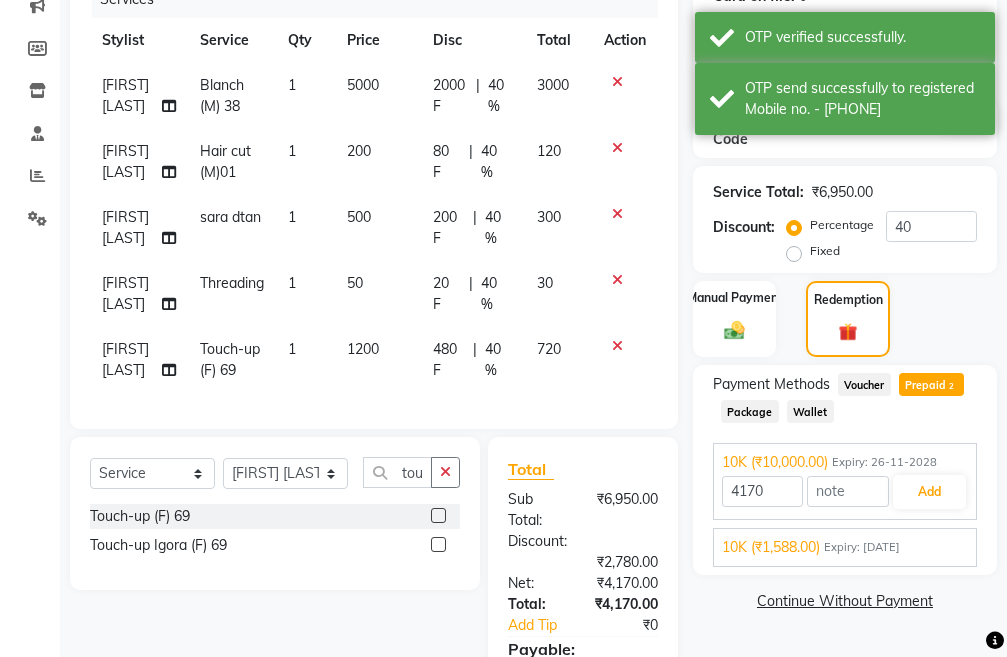 click on "Expiry: 29-01-2024" at bounding box center (862, 547) 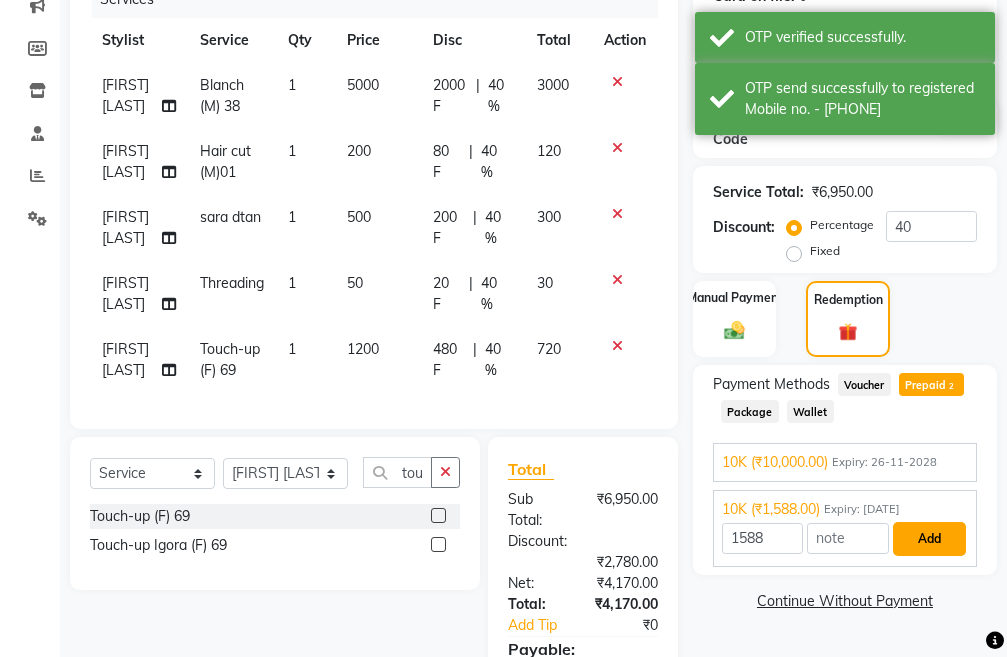 click on "Add" at bounding box center (929, 539) 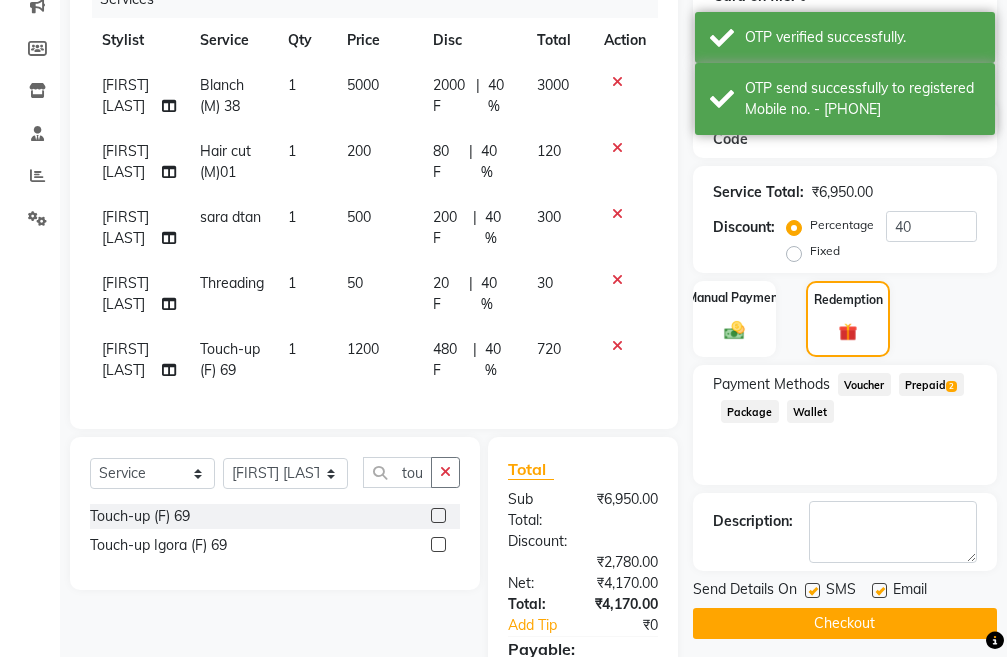 click on "Prepaid  2" 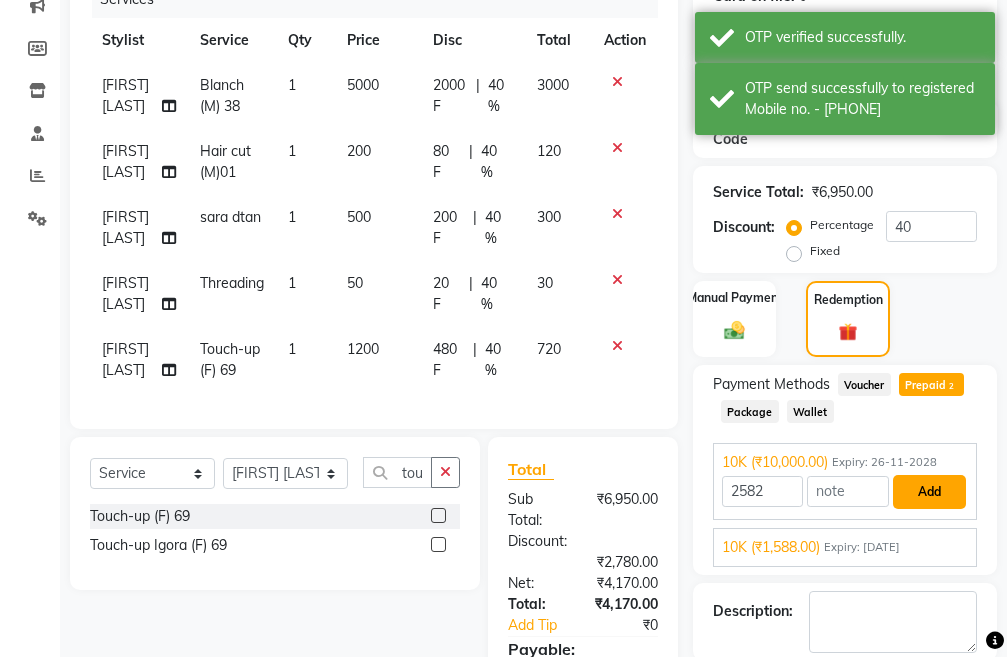 click on "Add" at bounding box center (929, 492) 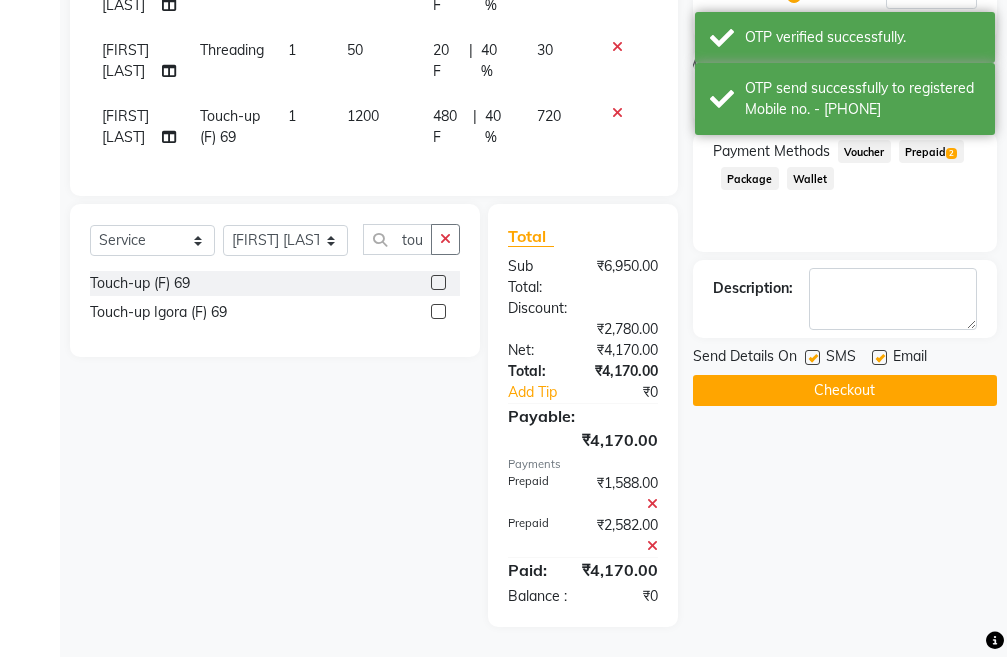 scroll, scrollTop: 565, scrollLeft: 0, axis: vertical 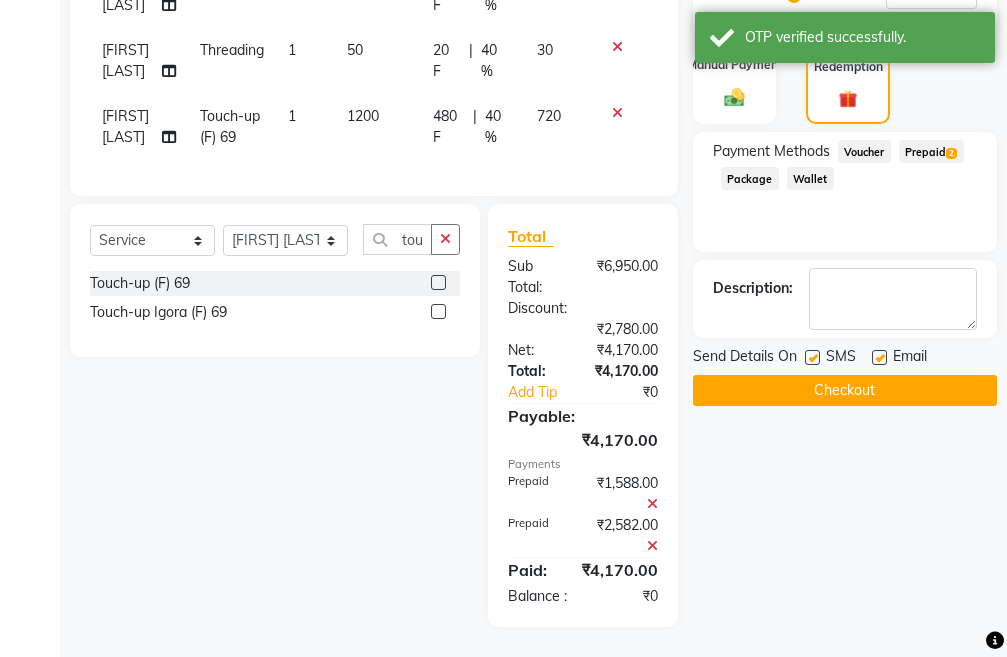 click on "Checkout" 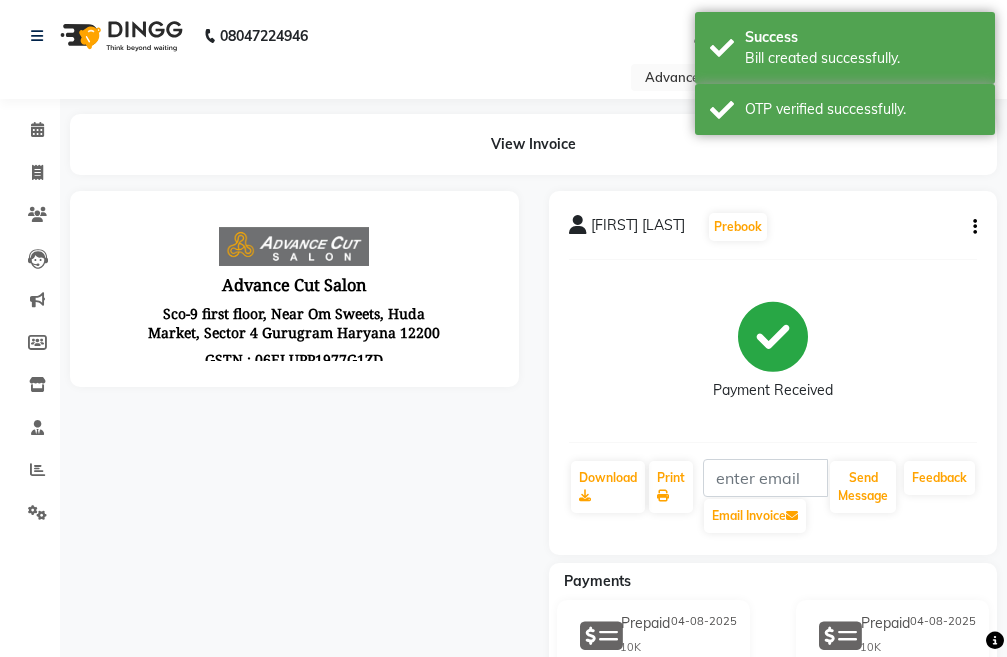 scroll, scrollTop: 0, scrollLeft: 0, axis: both 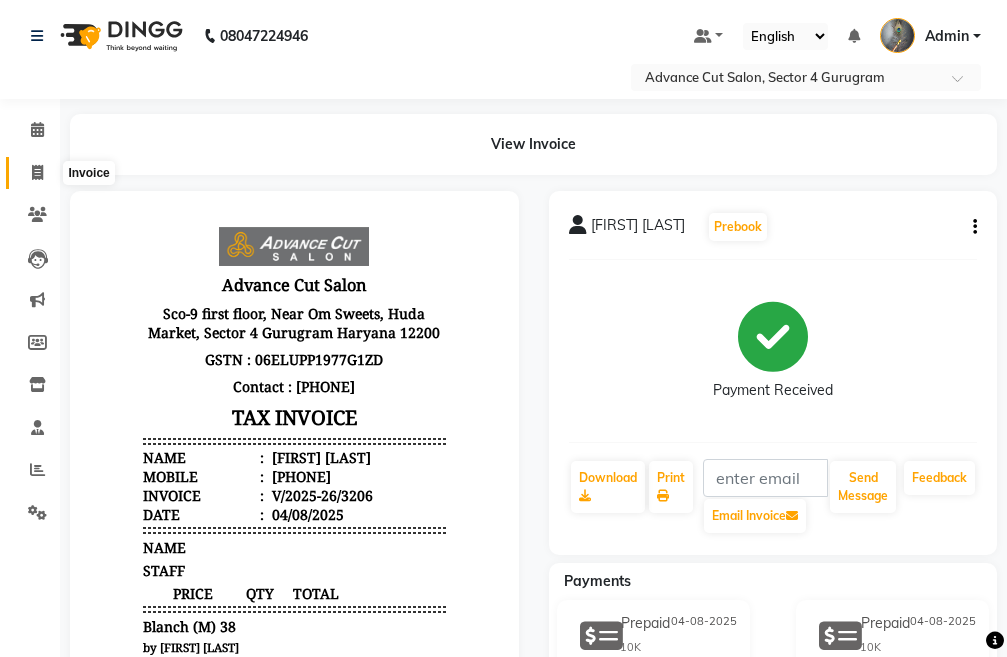 click 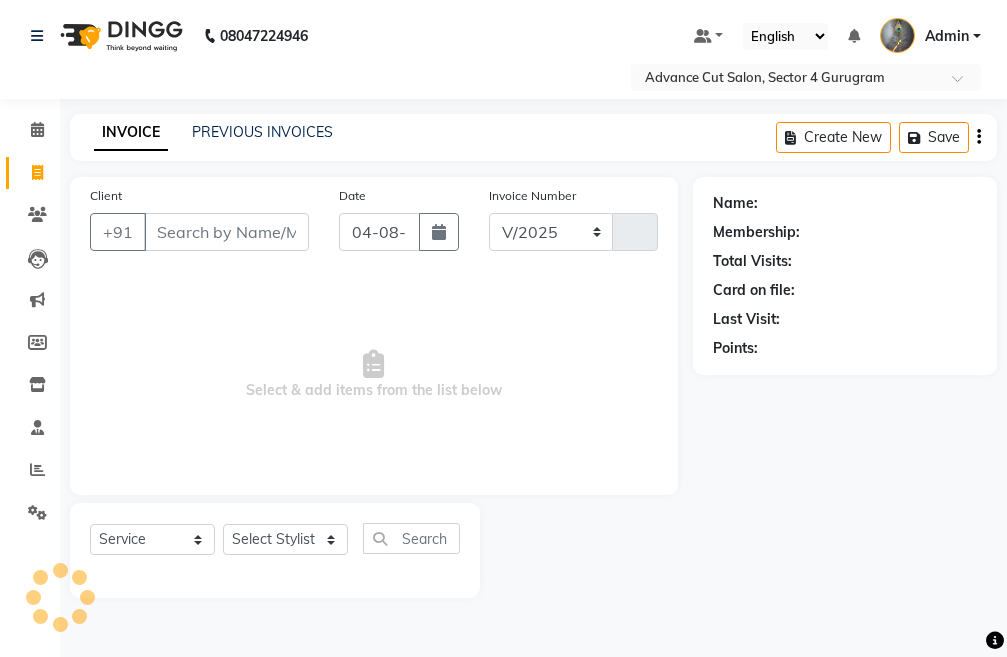 select on "4939" 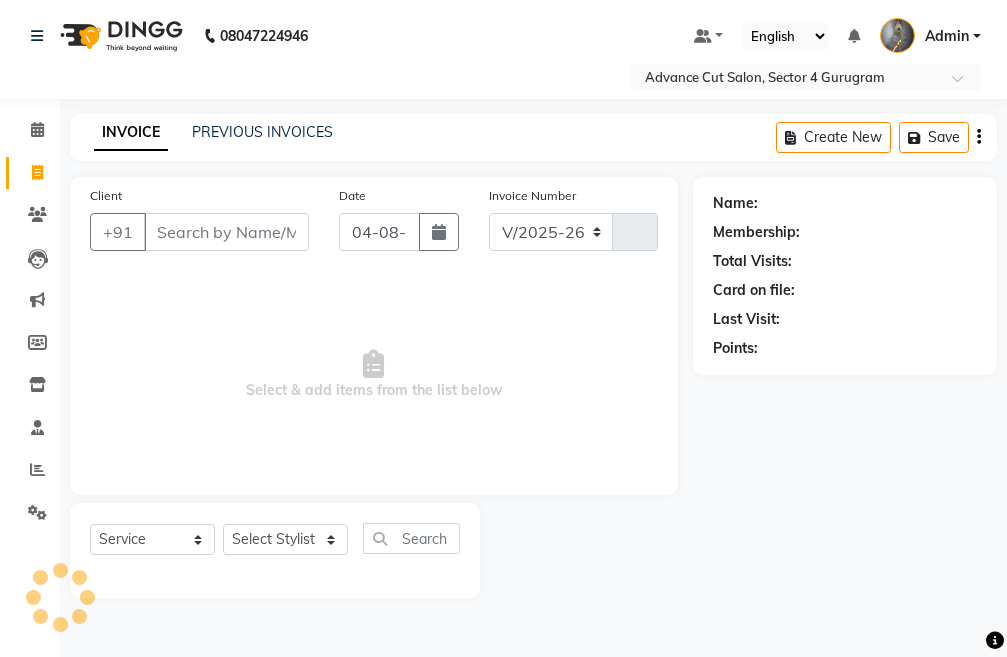 type on "3207" 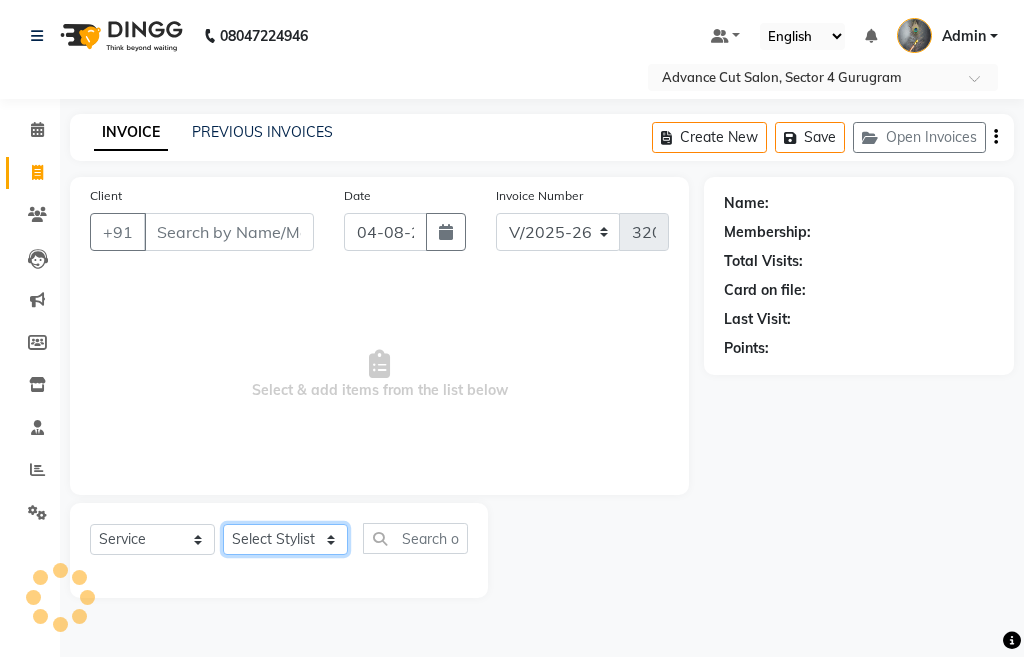 click on "Select Stylist" 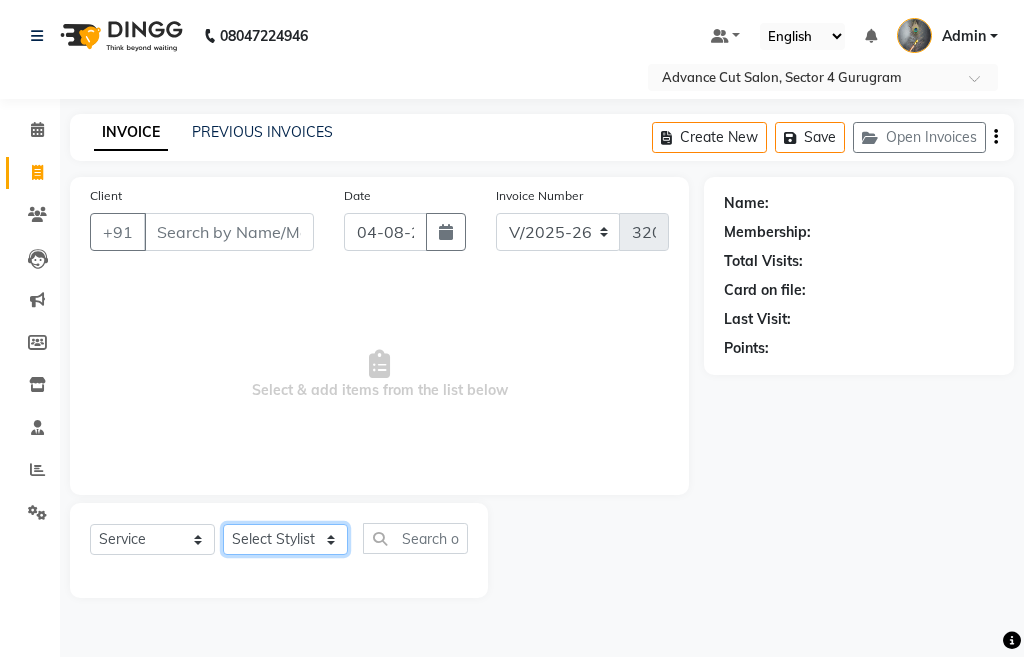 select on "78660" 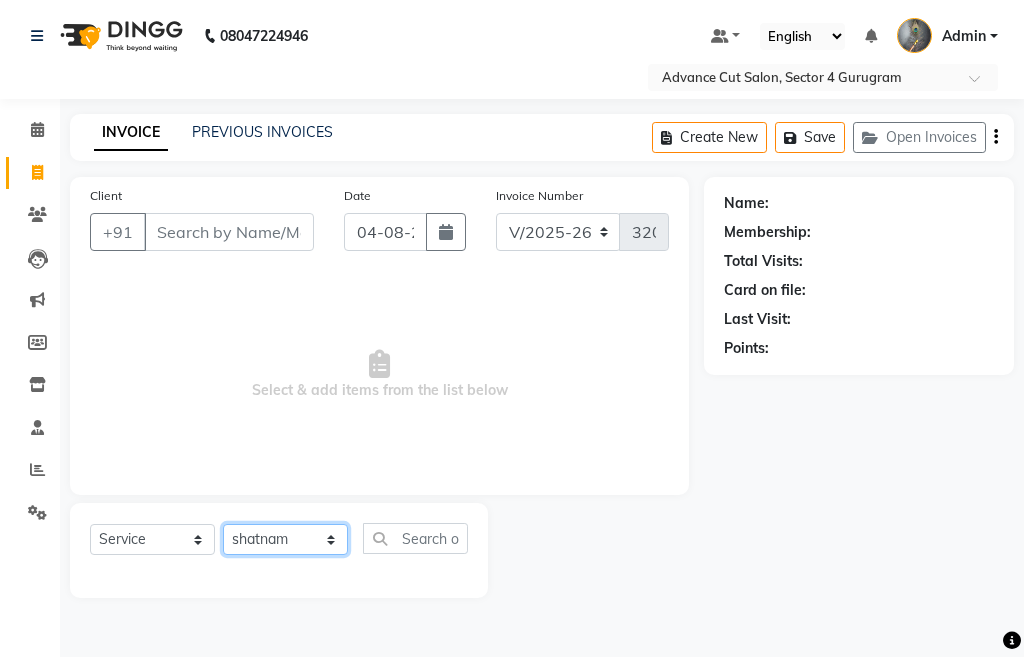 click on "Select Stylist Admin chahit COUNTOR hardeep mamta manisha MONISH navi NOSHAD ALI rahul shatnam shweta singh sunny tip" 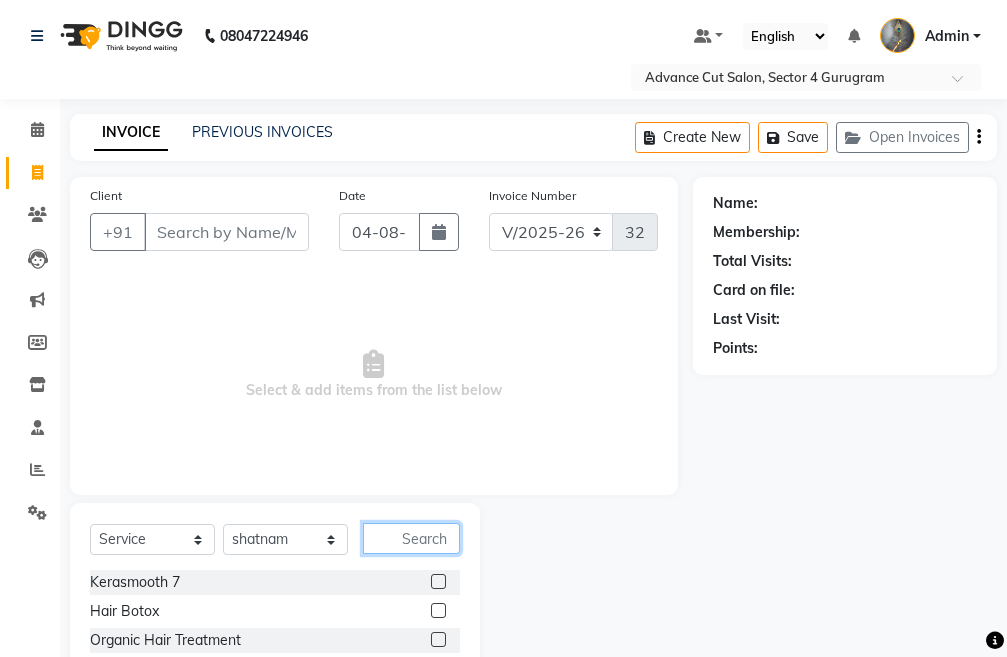 click 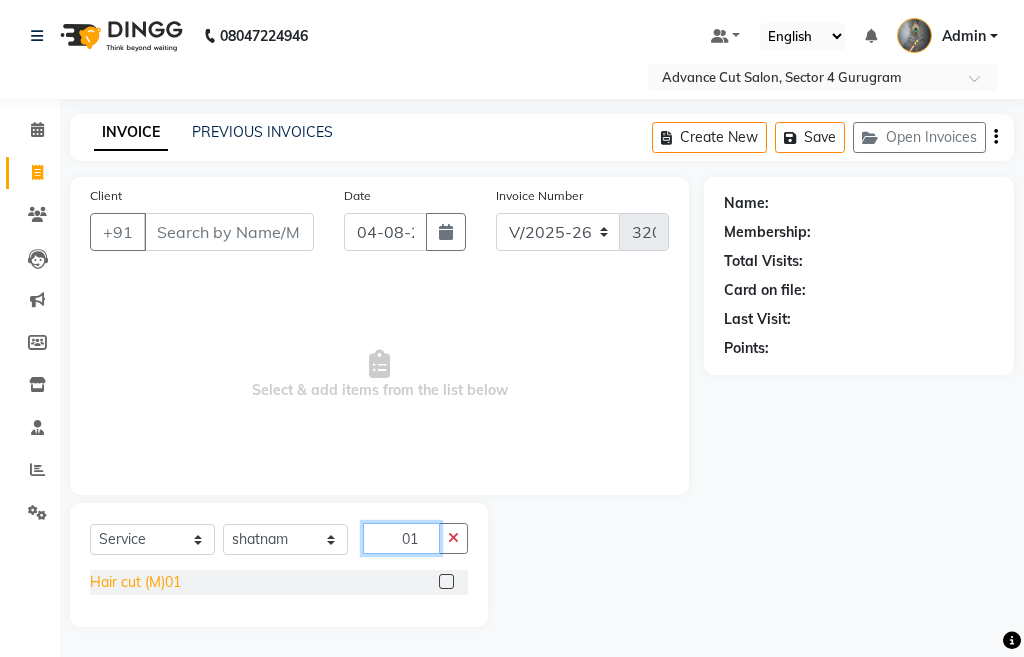 type on "01" 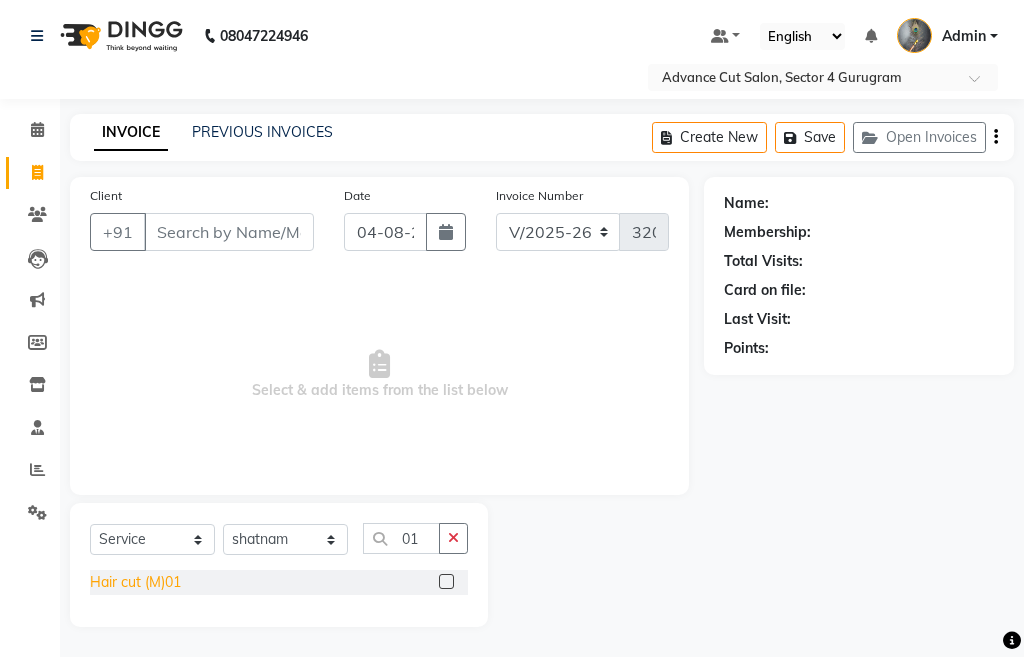 click on "Hair cut (M)01" 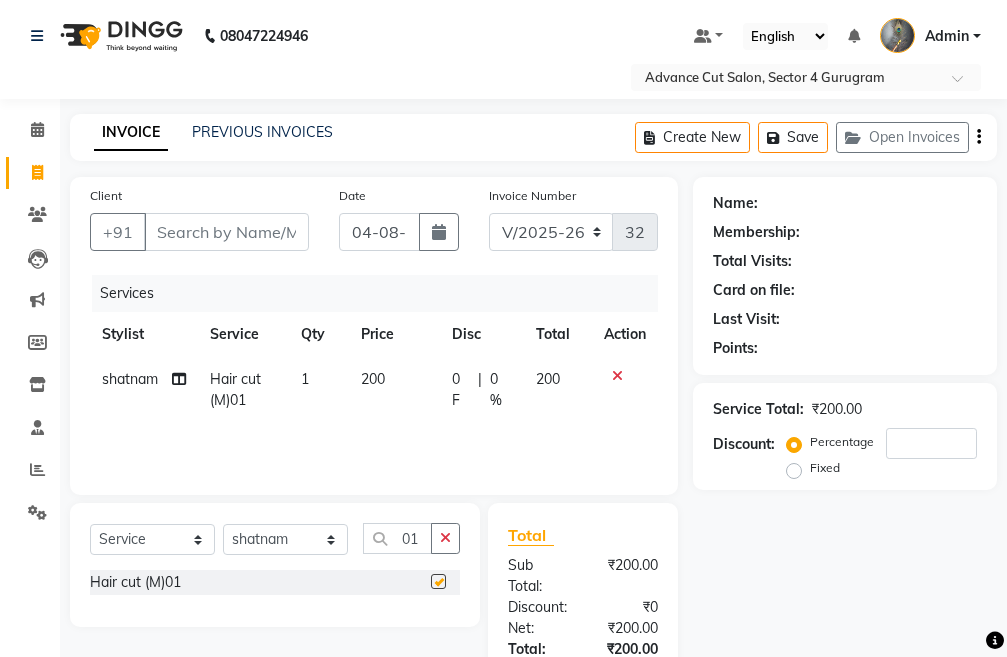checkbox on "false" 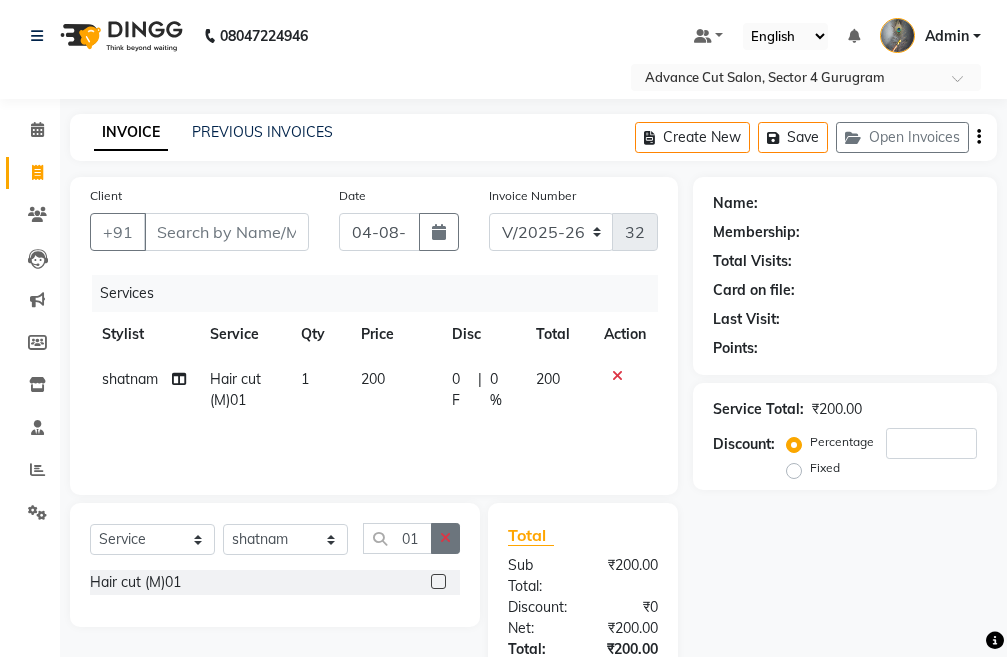 click 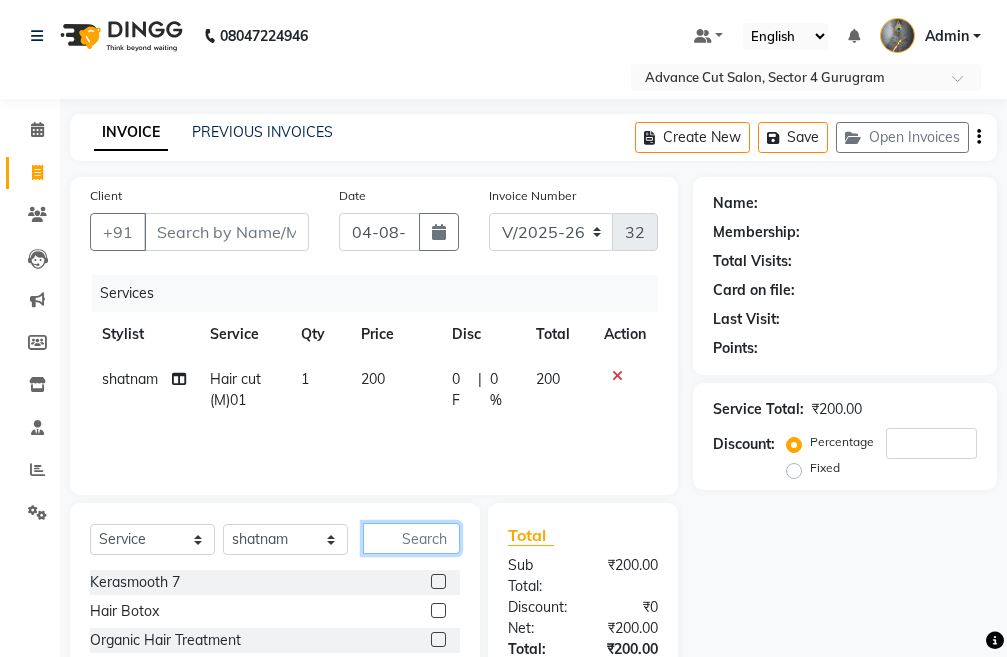 click 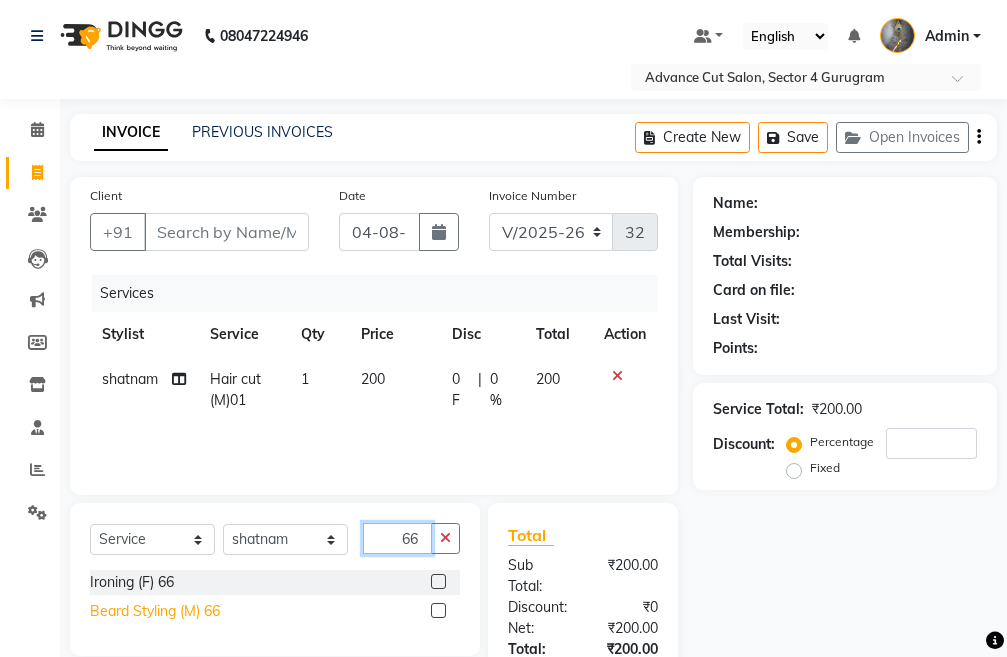 type on "66" 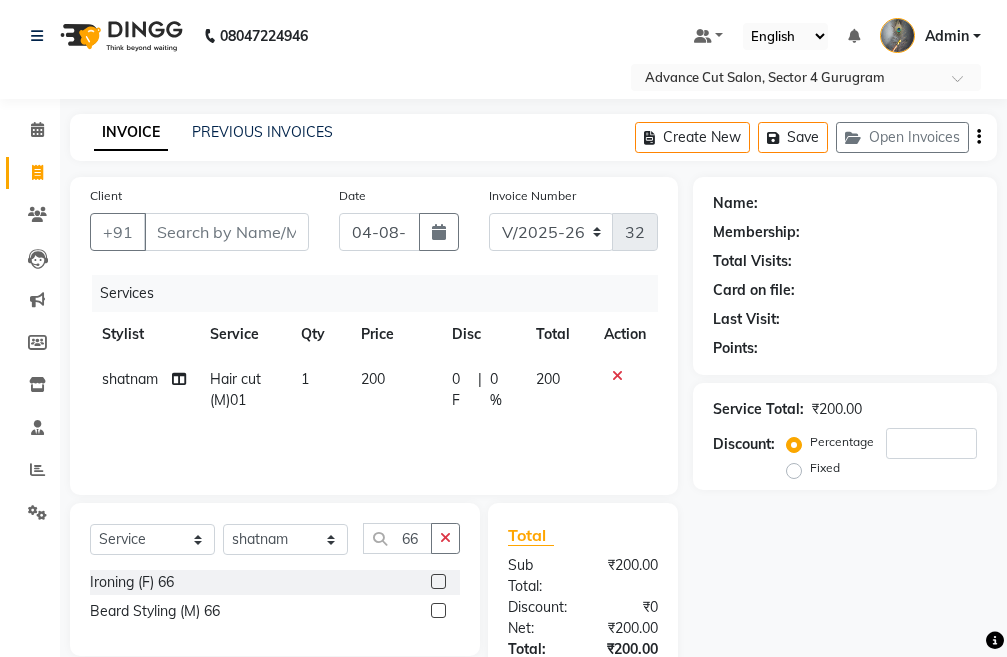 drag, startPoint x: 161, startPoint y: 609, endPoint x: 284, endPoint y: 610, distance: 123.00407 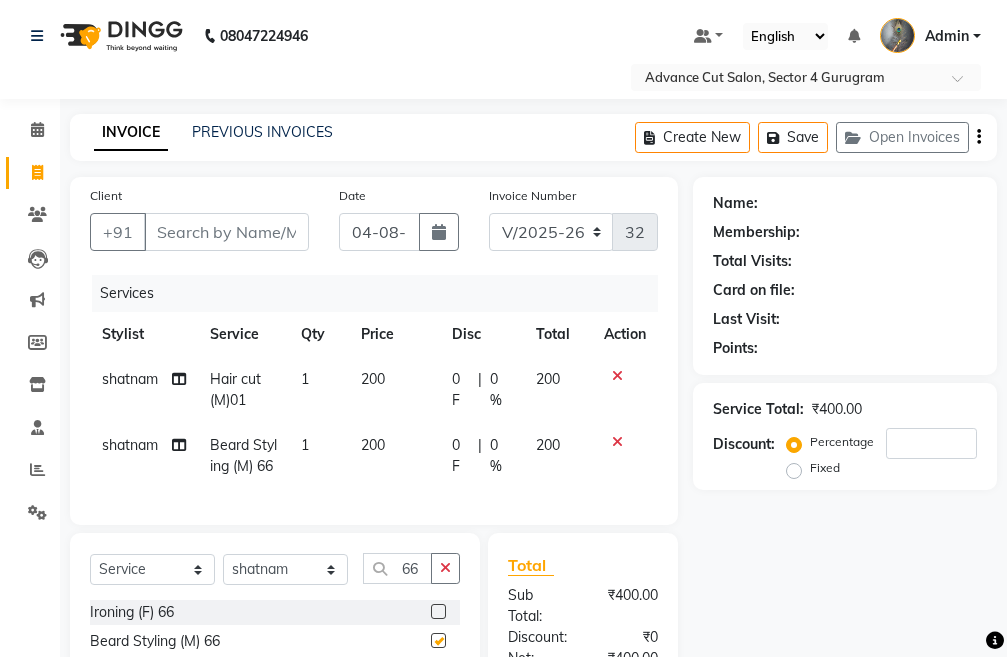 checkbox on "false" 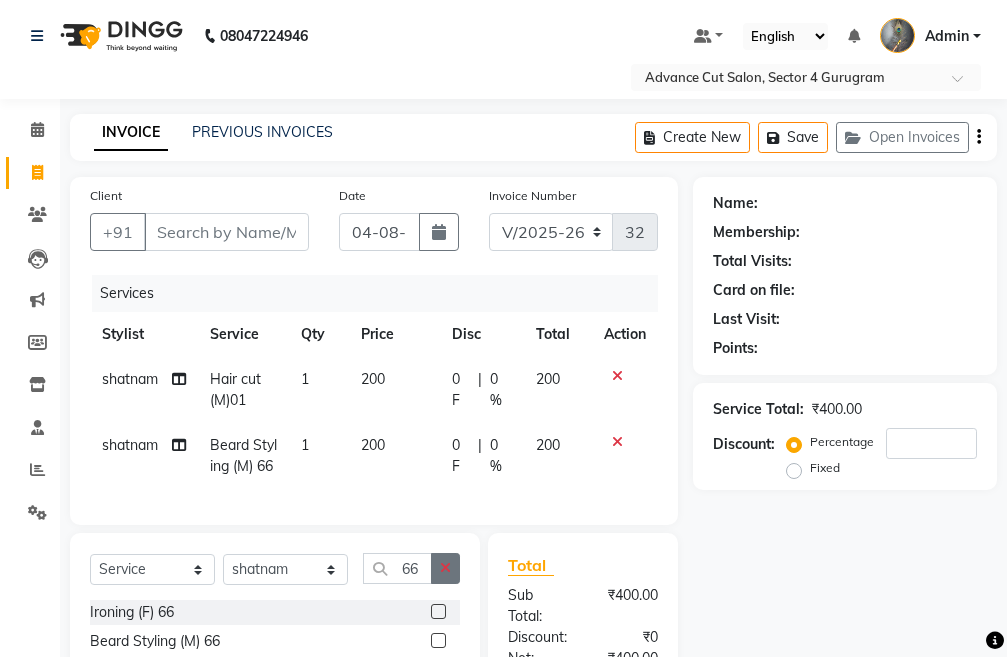 click 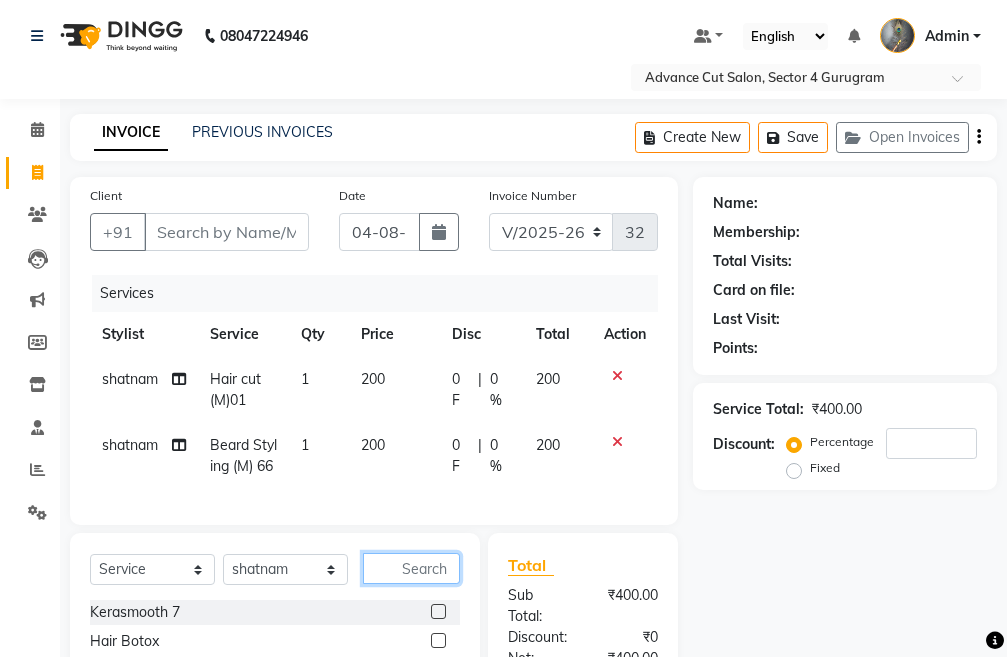 click 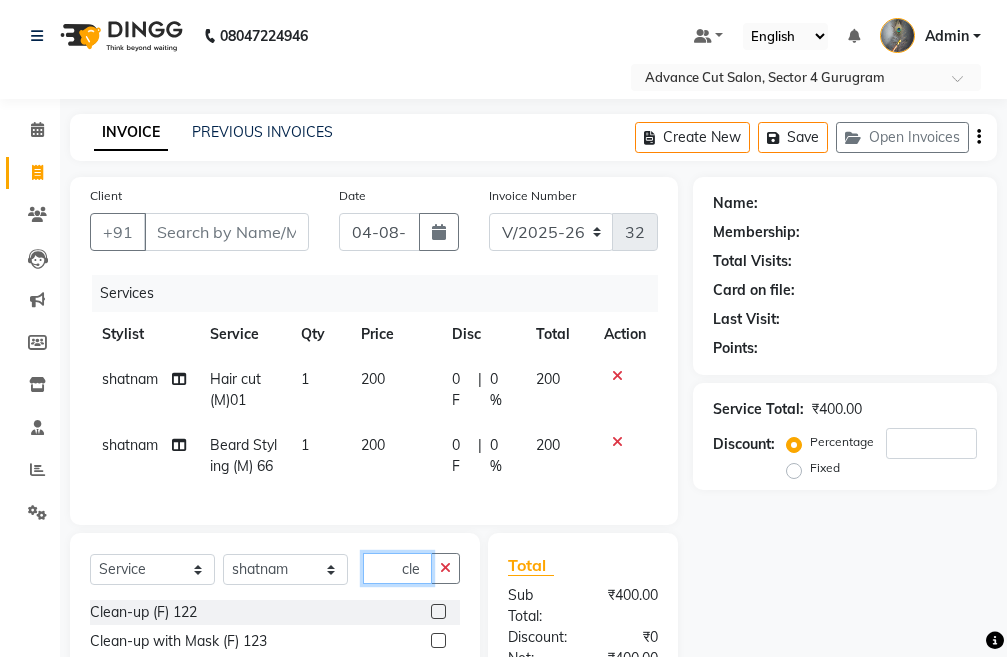 scroll, scrollTop: 200, scrollLeft: 0, axis: vertical 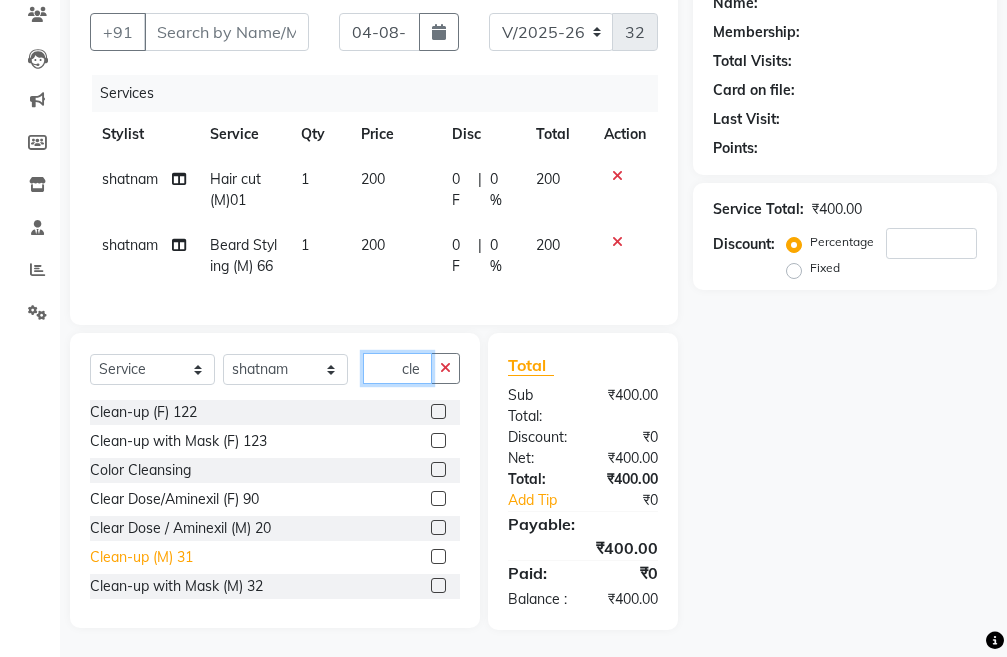 type on "cle" 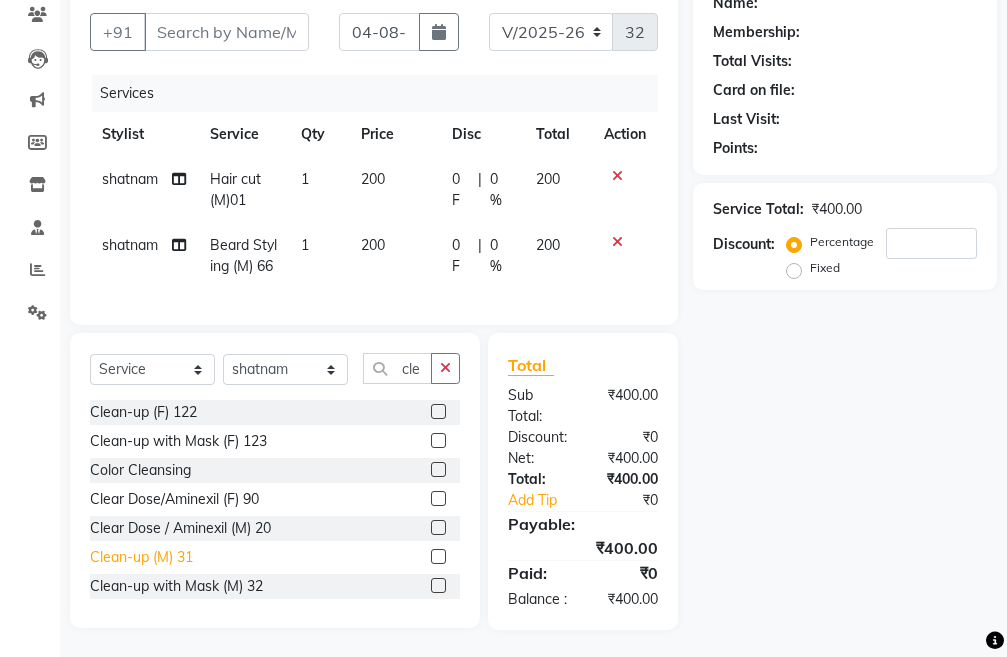 click on "Clean-up (M) 31" 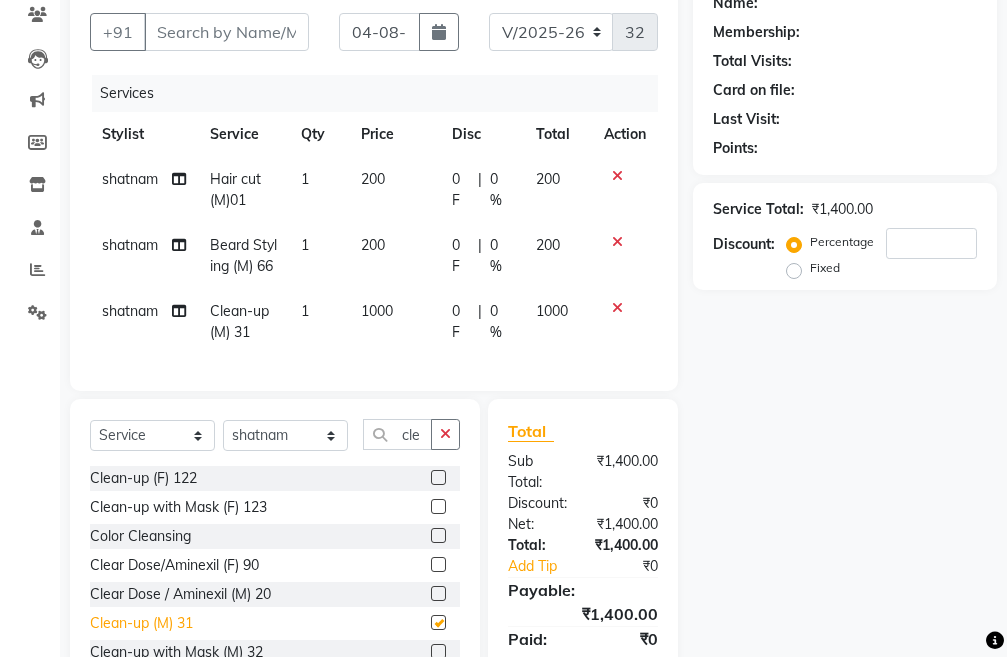 checkbox on "false" 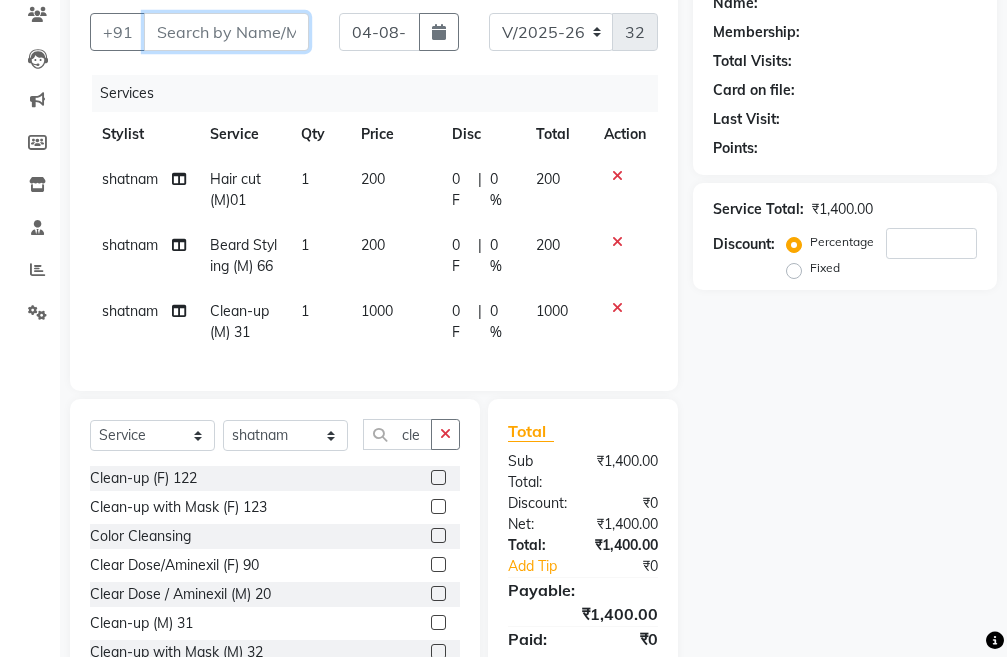 click on "Client" at bounding box center [226, 32] 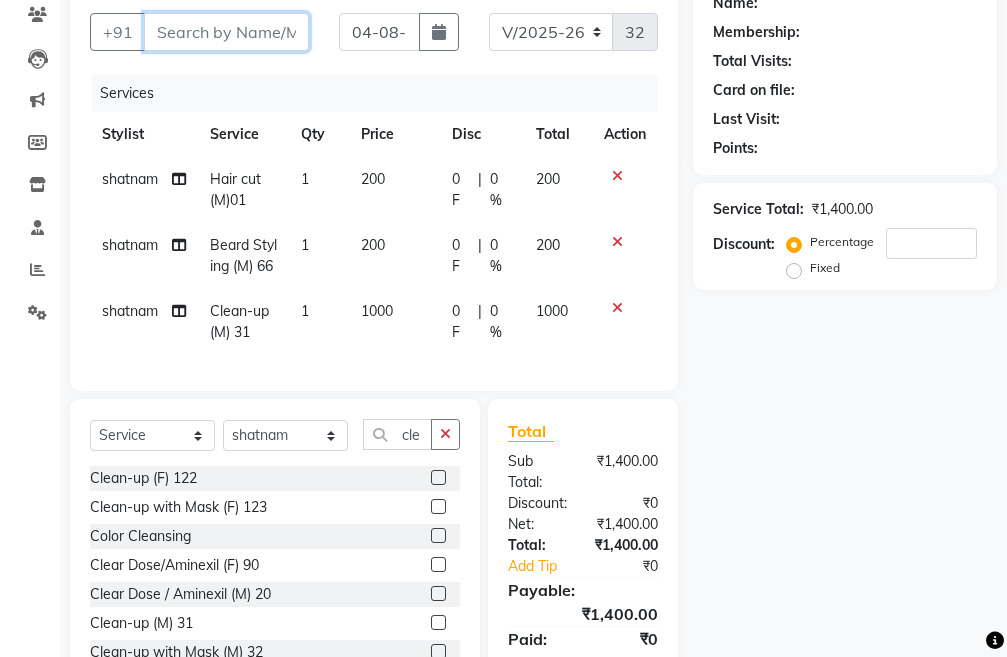 type on "9" 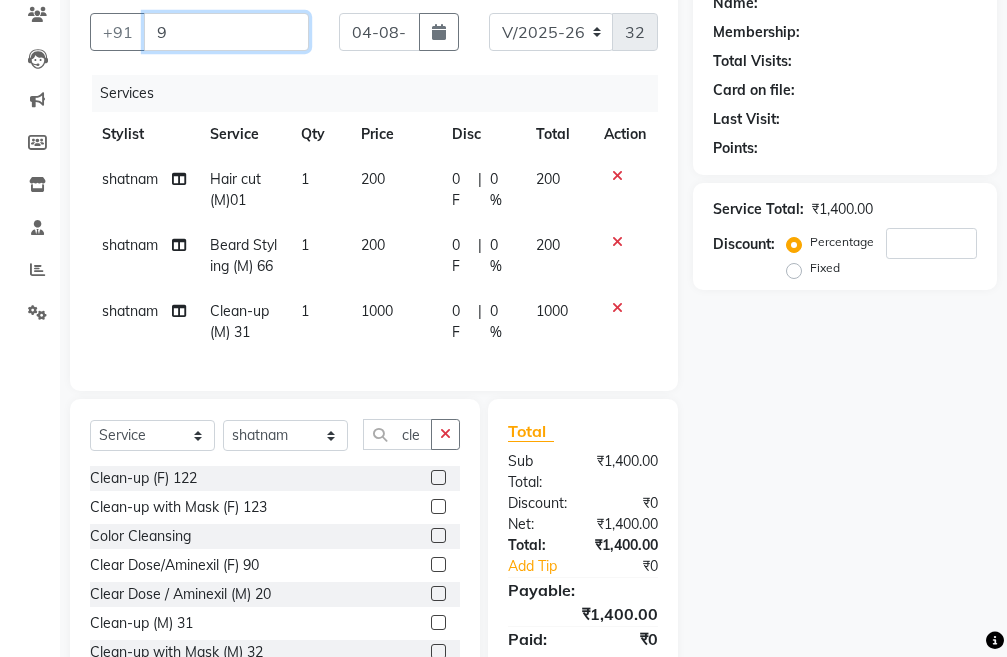 type on "0" 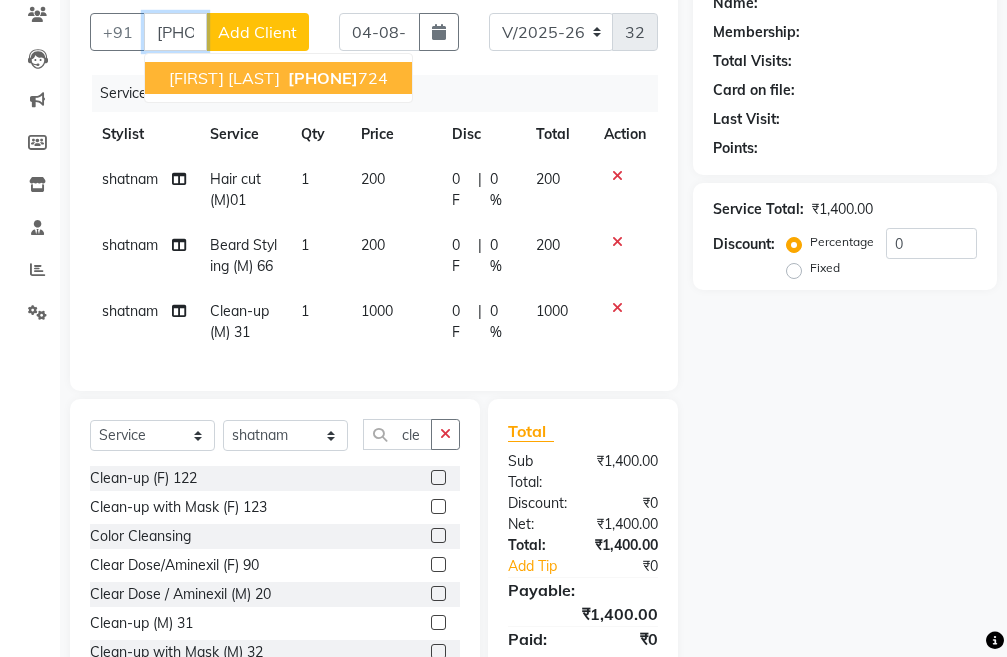 click on "9999200 724" at bounding box center (336, 78) 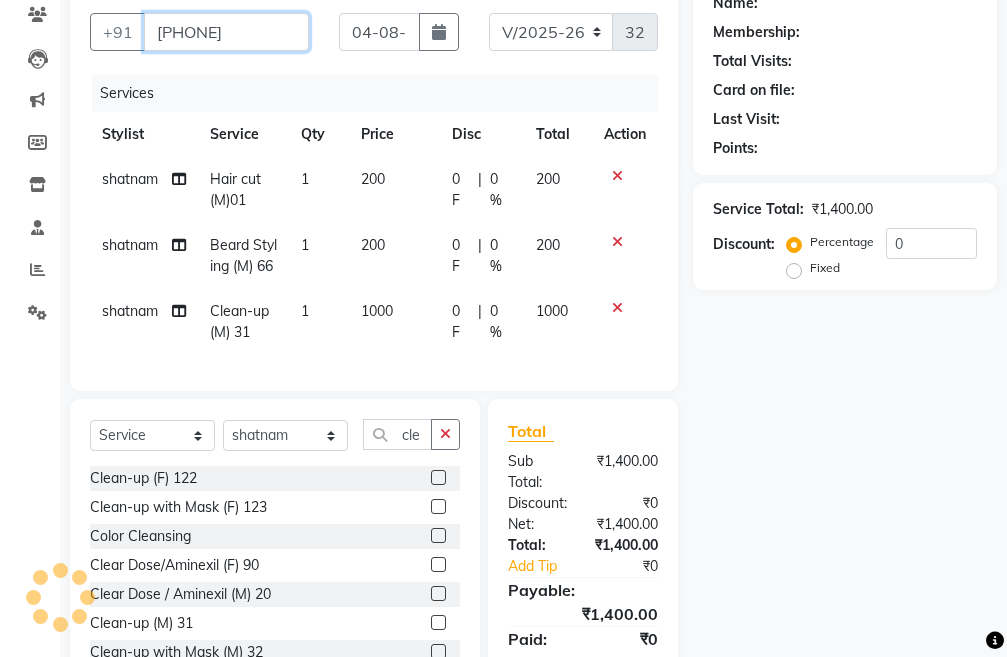 type on "[PHONE]" 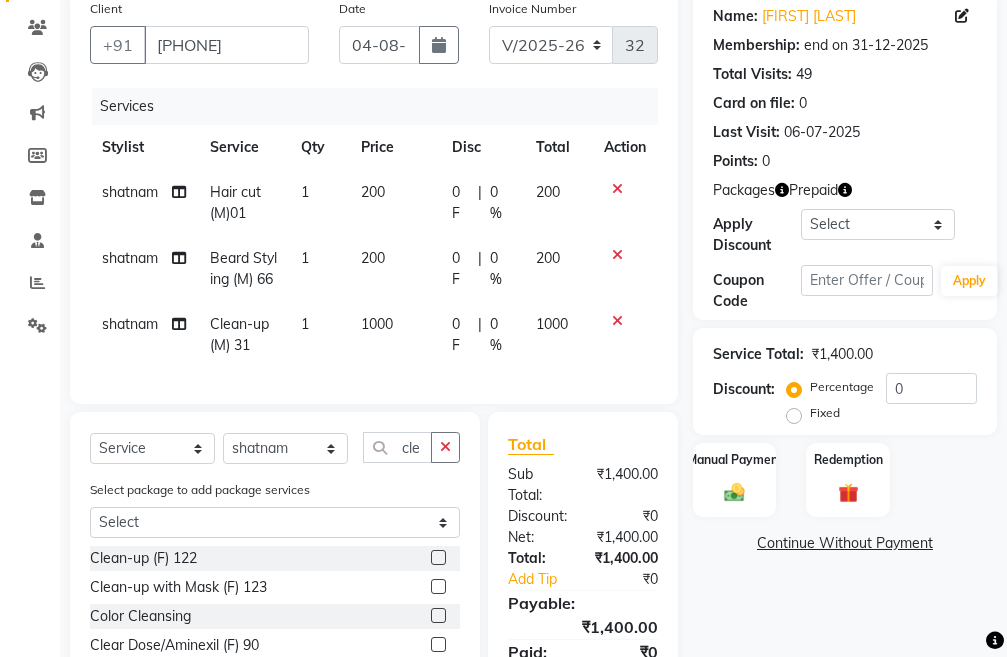 scroll, scrollTop: 200, scrollLeft: 0, axis: vertical 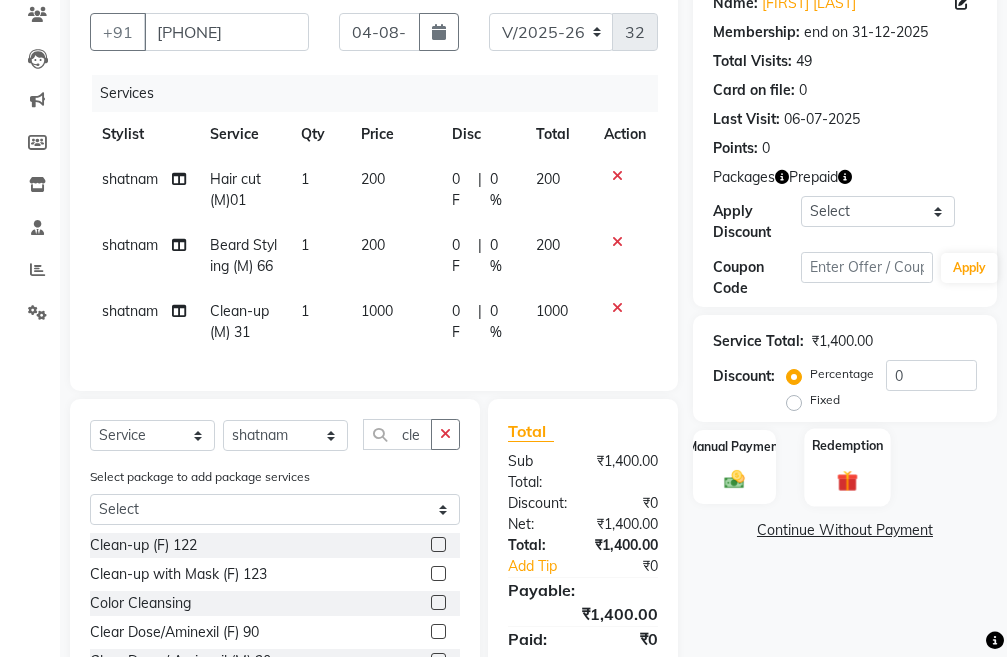 click on "Redemption" 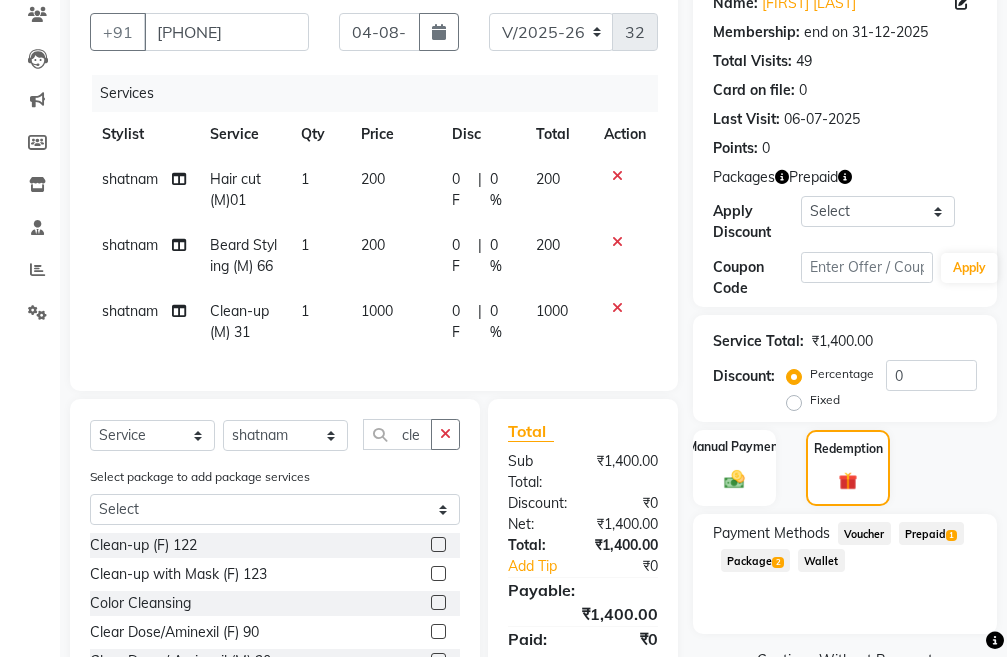 click on "1" 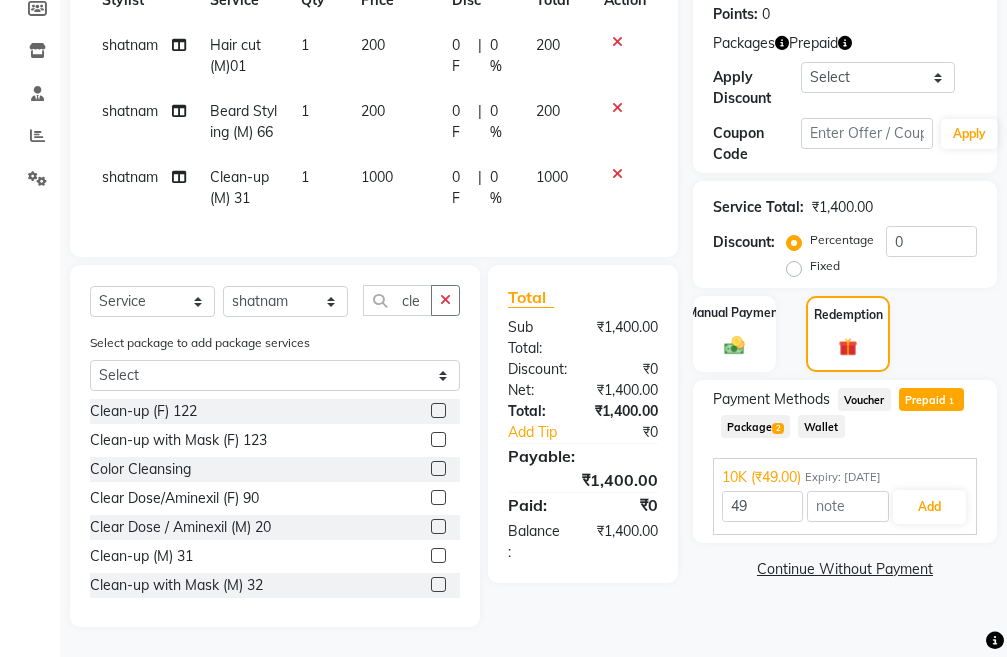 scroll, scrollTop: 351, scrollLeft: 0, axis: vertical 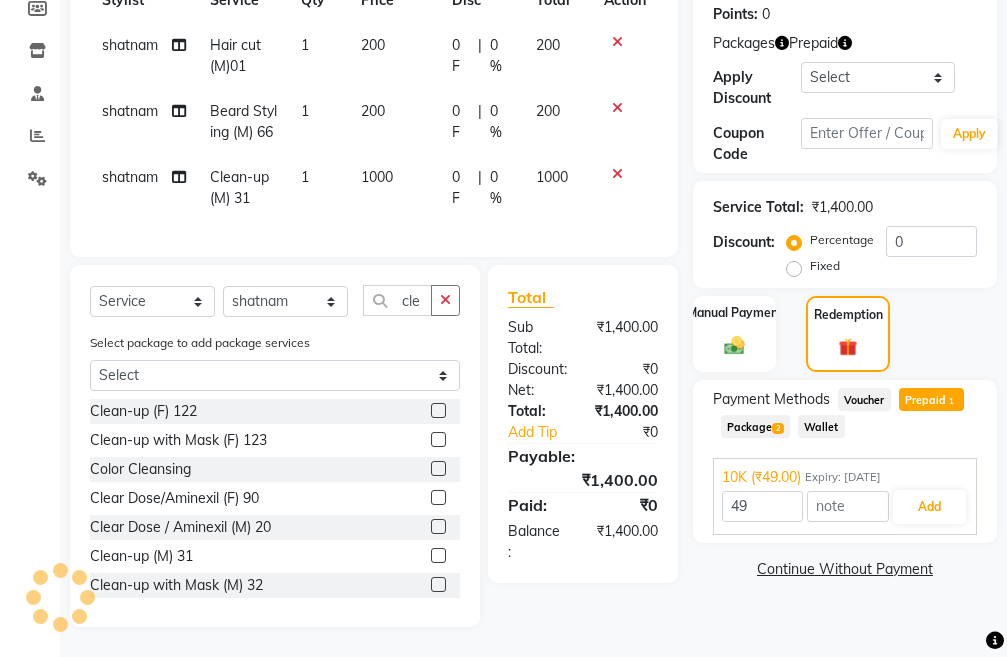 click on "2" 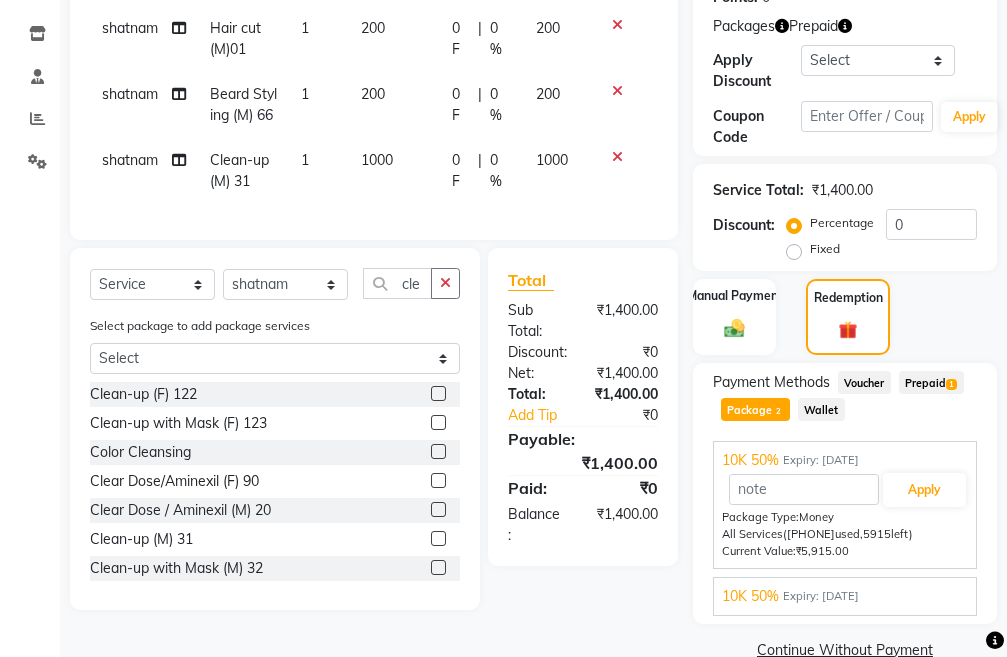click on "Expiry: 14-10-2026" at bounding box center [821, 596] 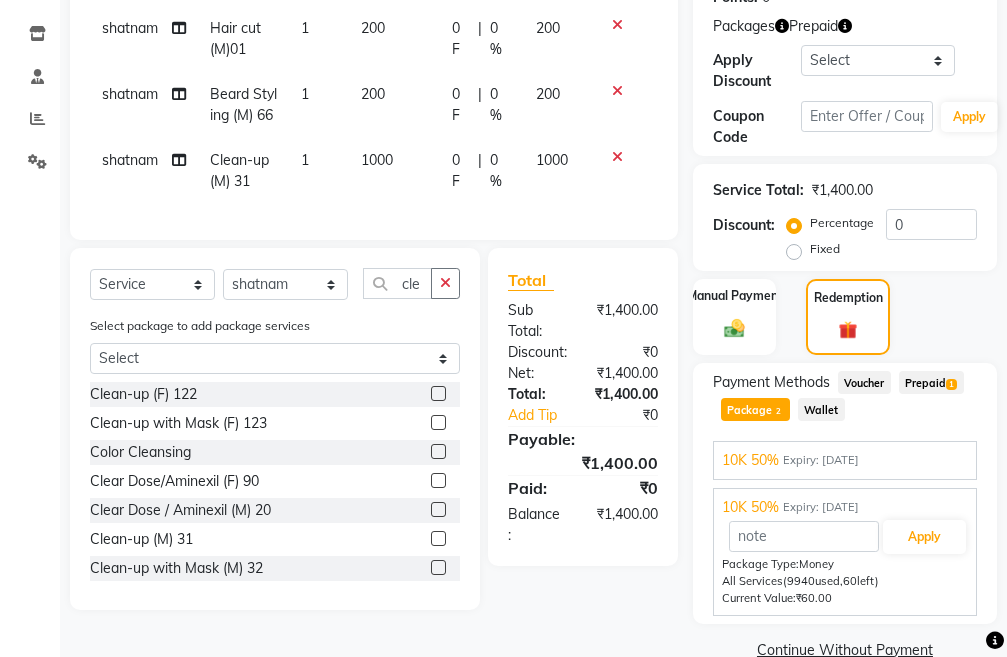 click on "Expiry: 04-12-2025" at bounding box center [821, 460] 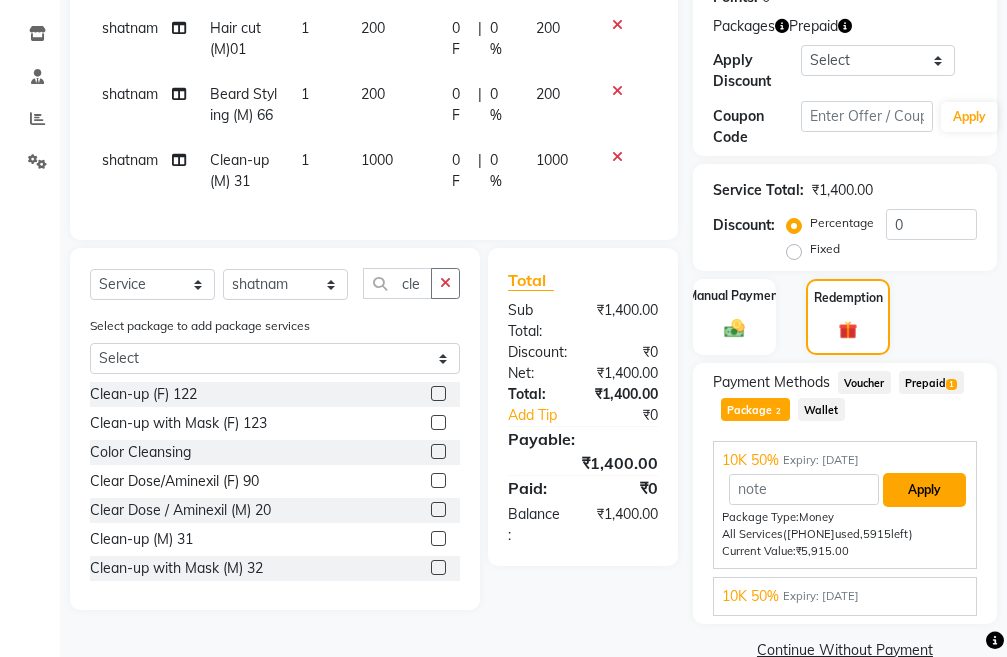 click on "Apply" at bounding box center [924, 490] 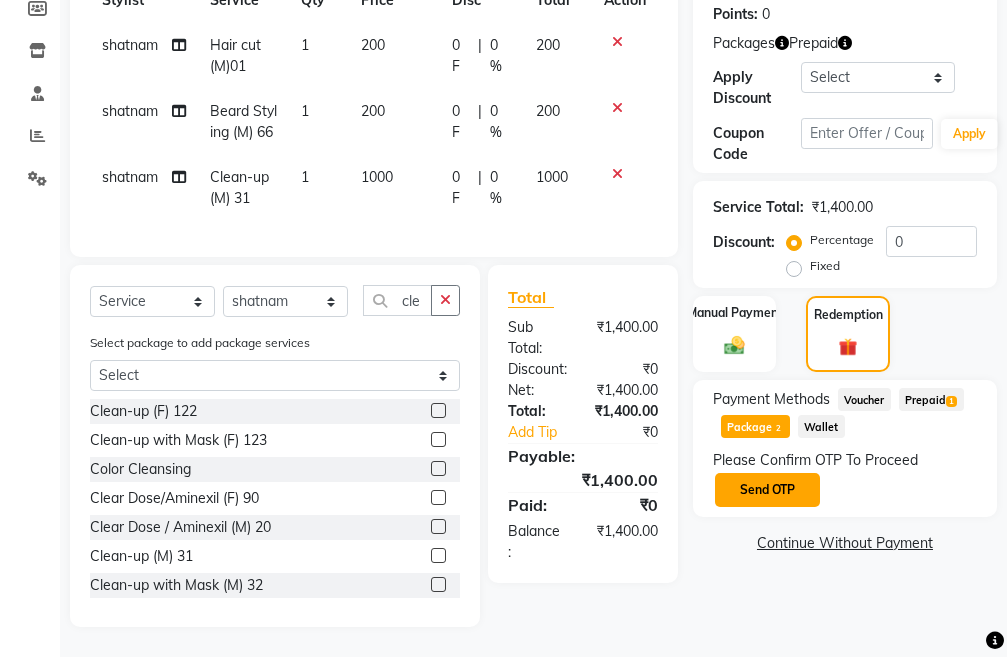 click on "Send OTP" 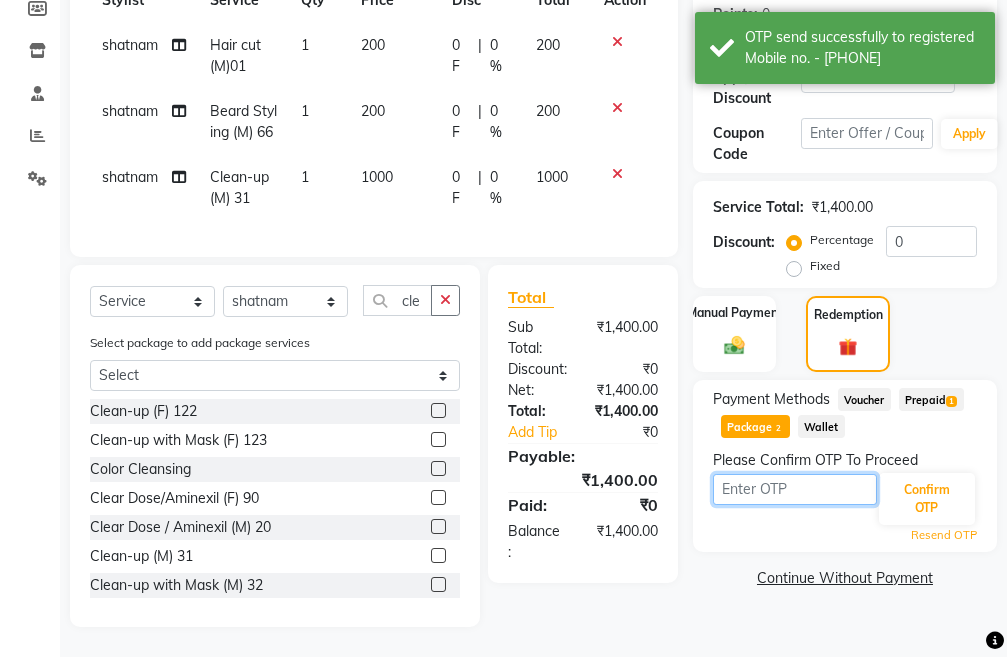 click at bounding box center [795, 489] 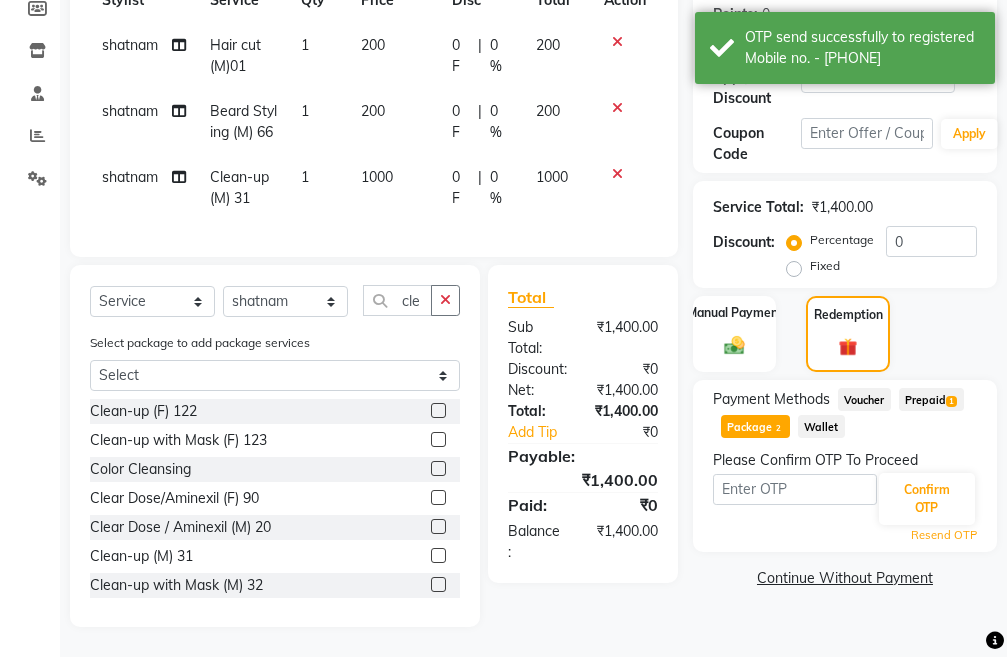 click on "Package  2" 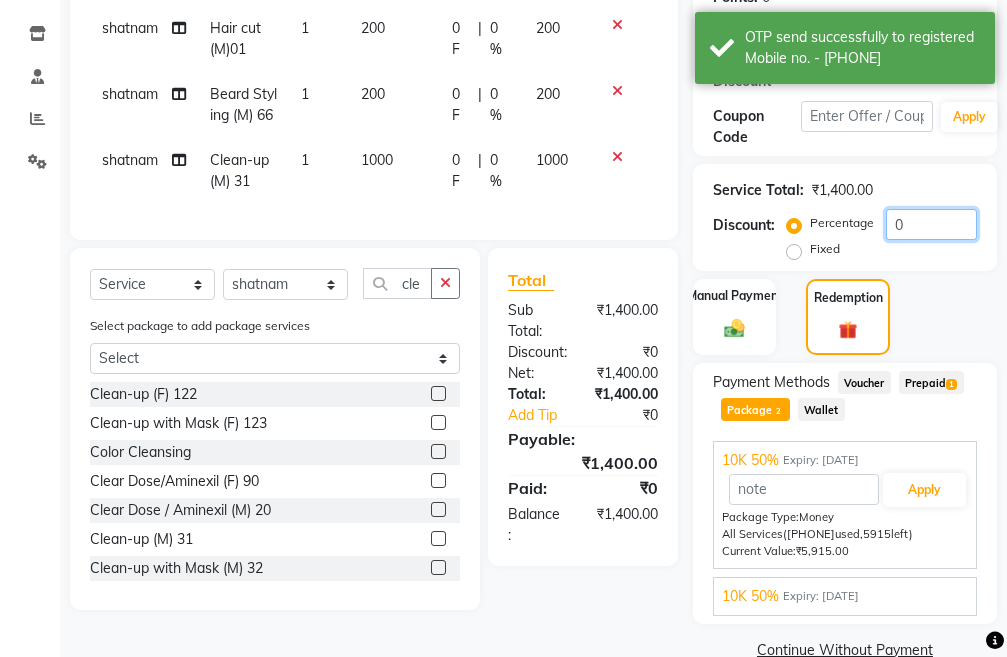 click on "0" 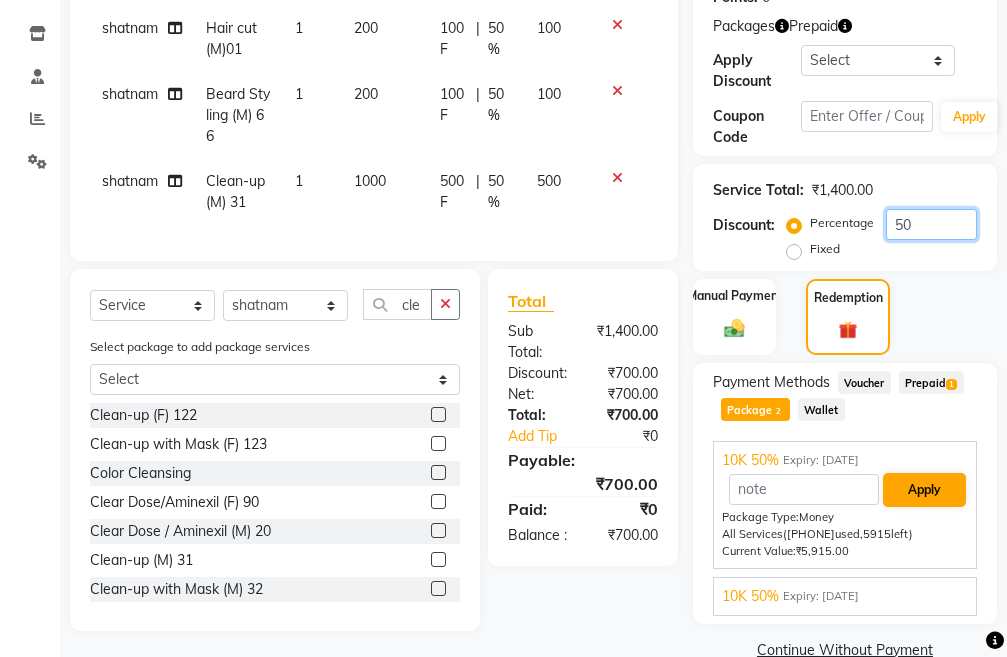 type on "50" 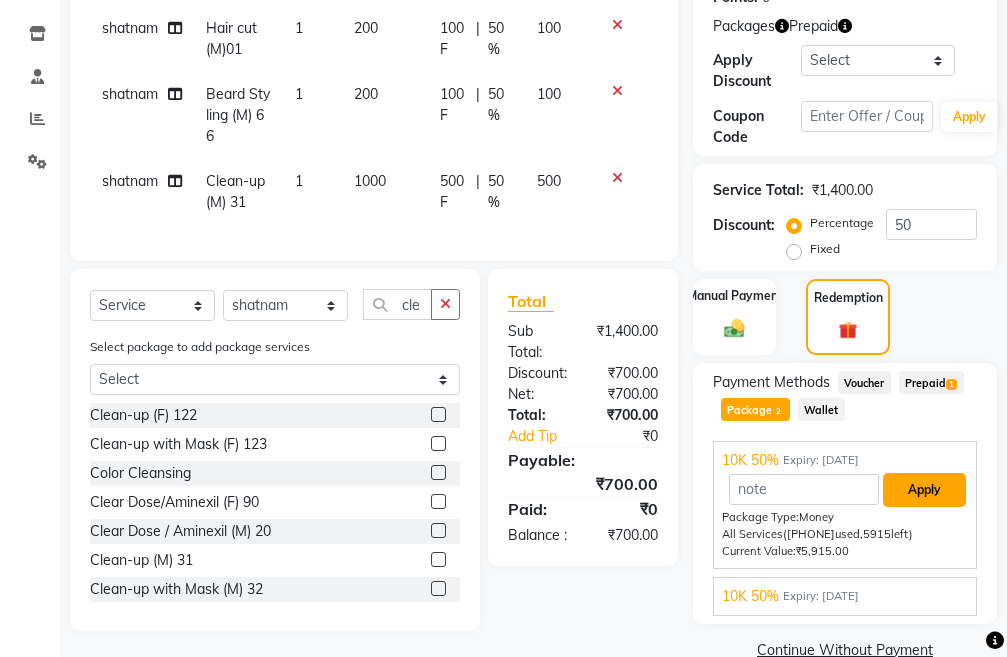 click on "Apply" at bounding box center (924, 490) 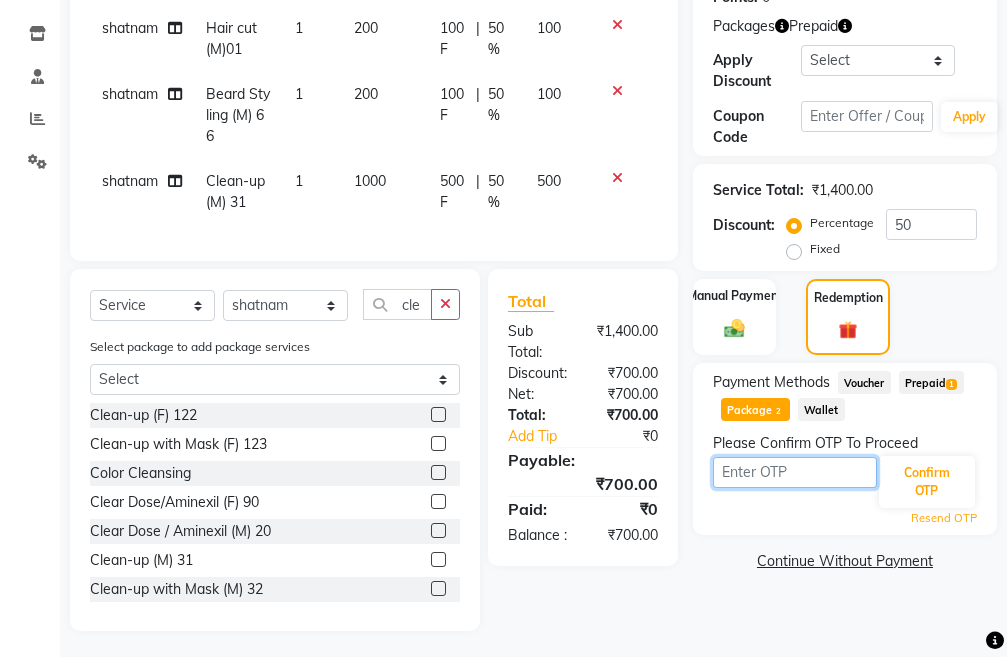 click at bounding box center [795, 472] 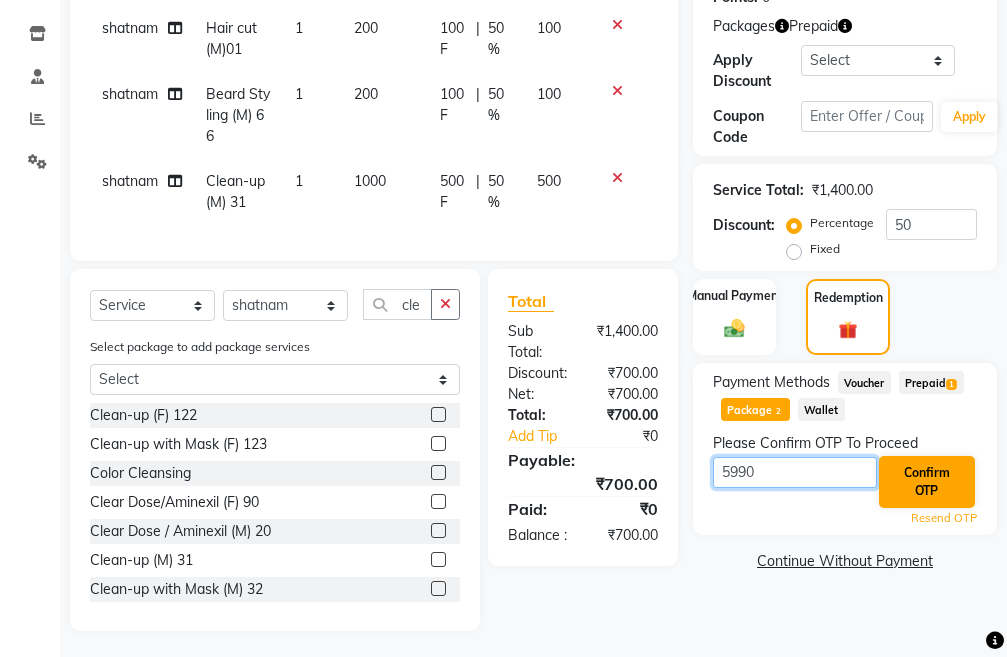 type on "5990" 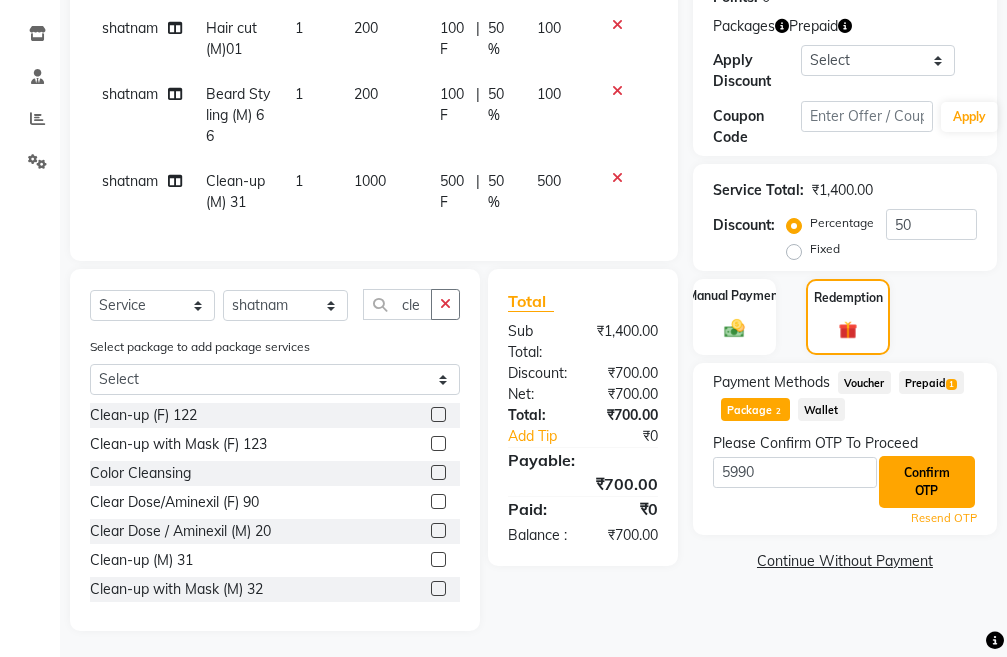 click on "Confirm OTP" 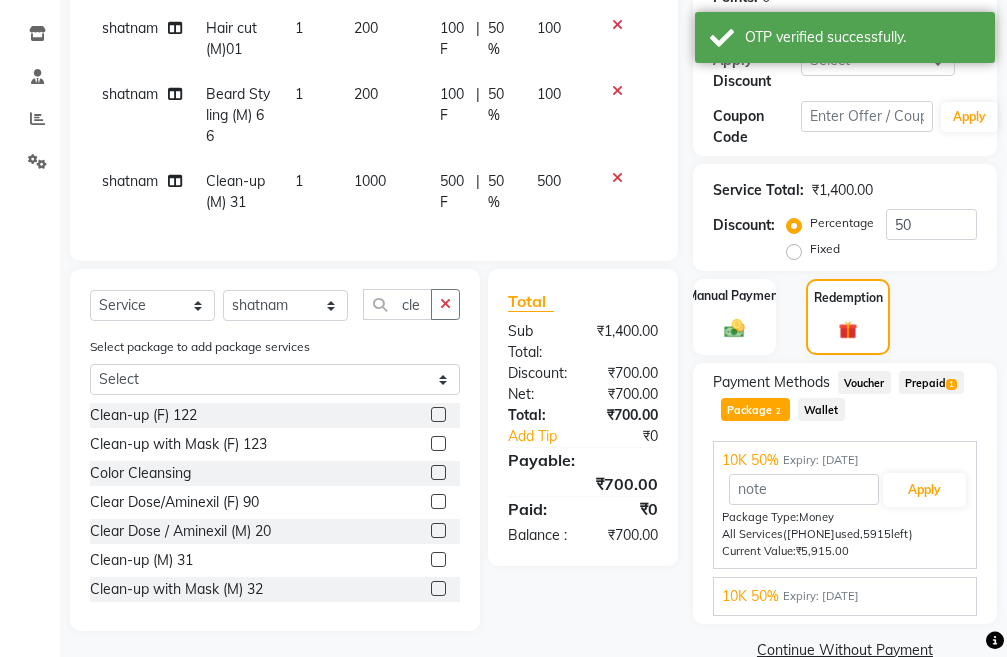 scroll, scrollTop: 372, scrollLeft: 0, axis: vertical 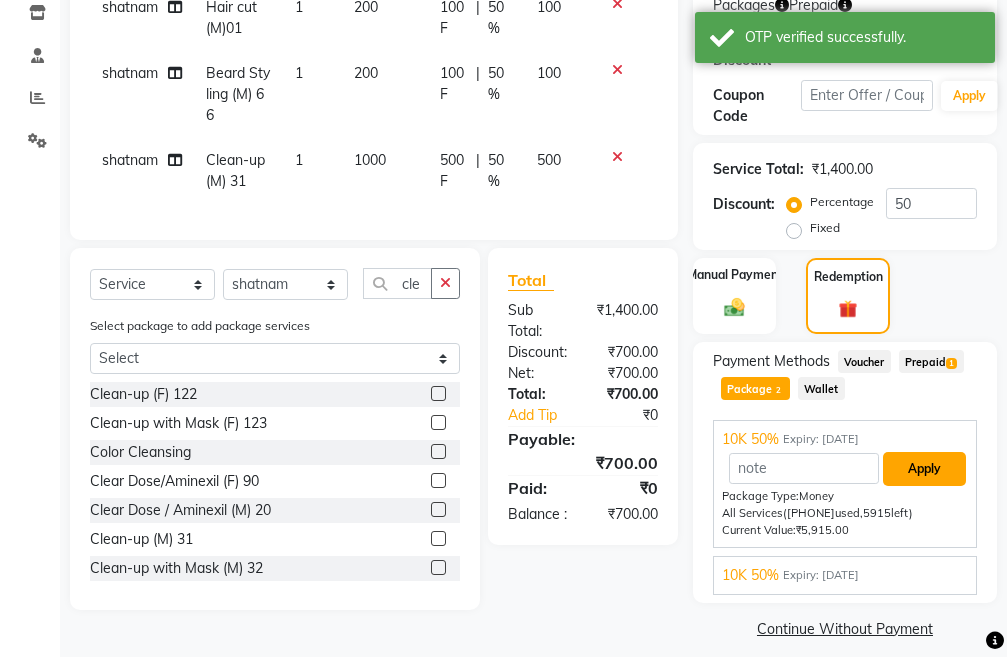 click on "Apply" at bounding box center [924, 469] 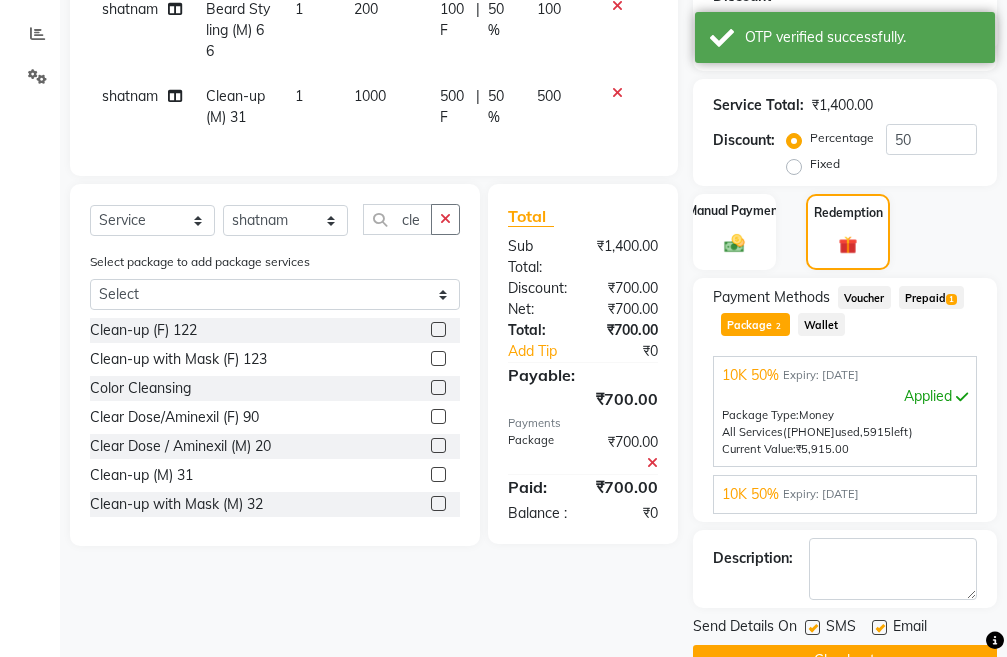 scroll, scrollTop: 472, scrollLeft: 0, axis: vertical 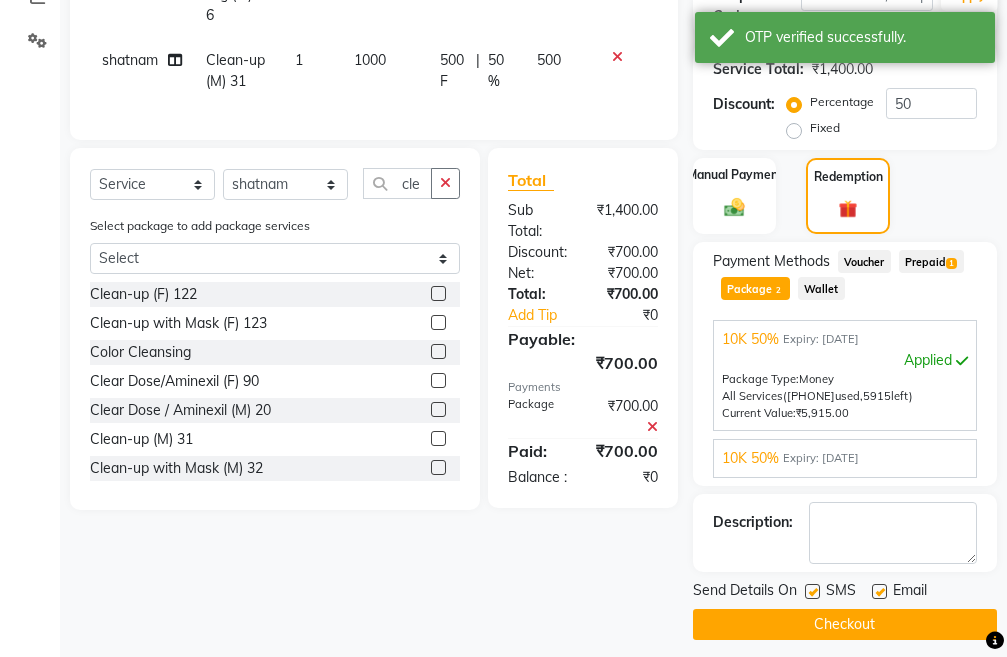 click on "Checkout" 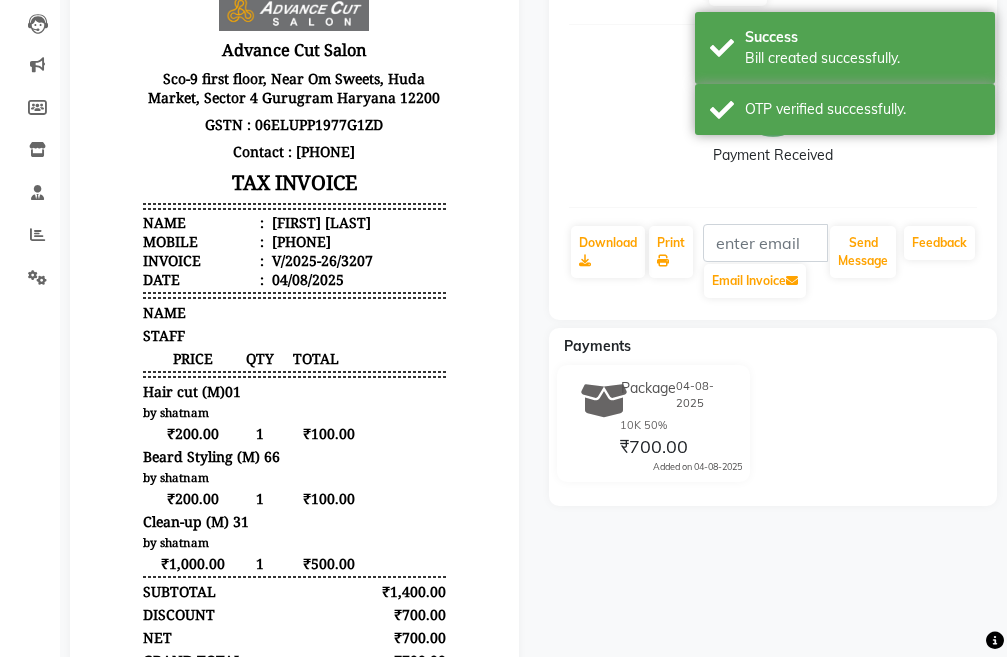 scroll, scrollTop: 0, scrollLeft: 0, axis: both 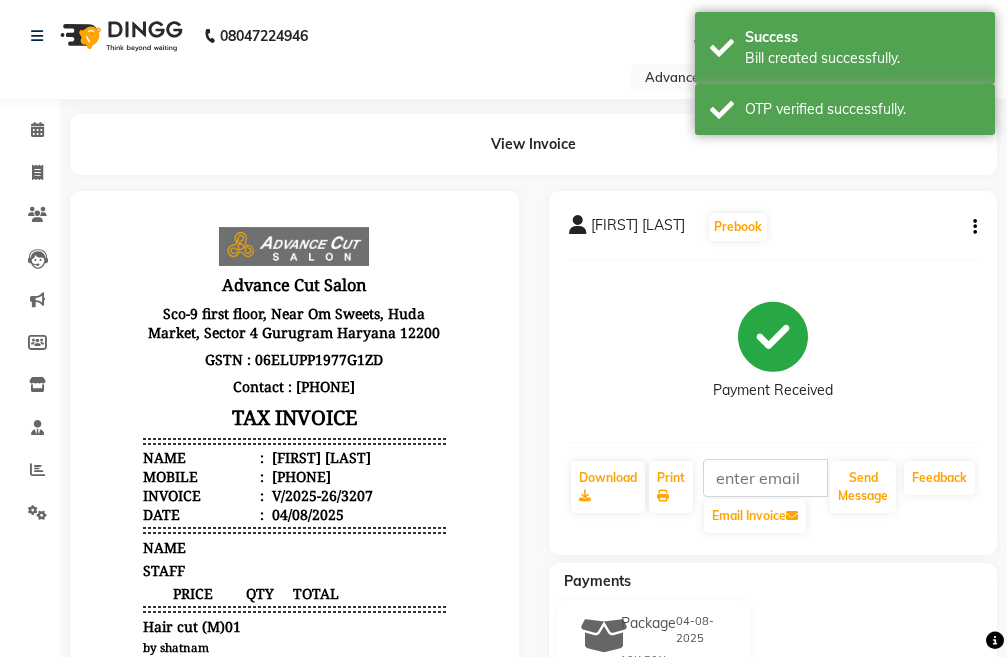 click on "919999200724" at bounding box center (299, 476) 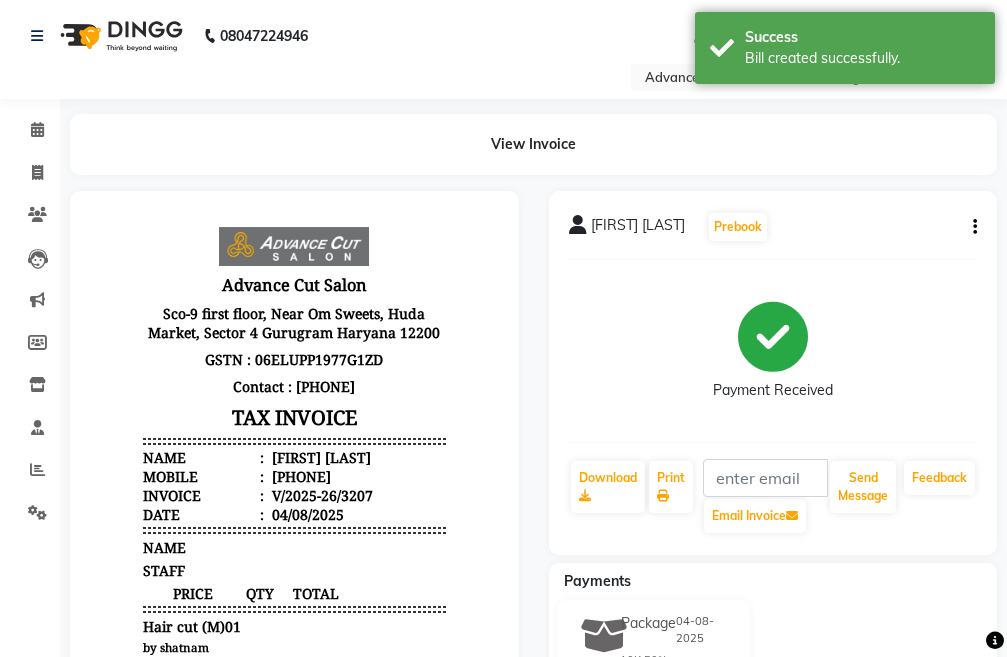 click on "919999200724" at bounding box center (299, 476) 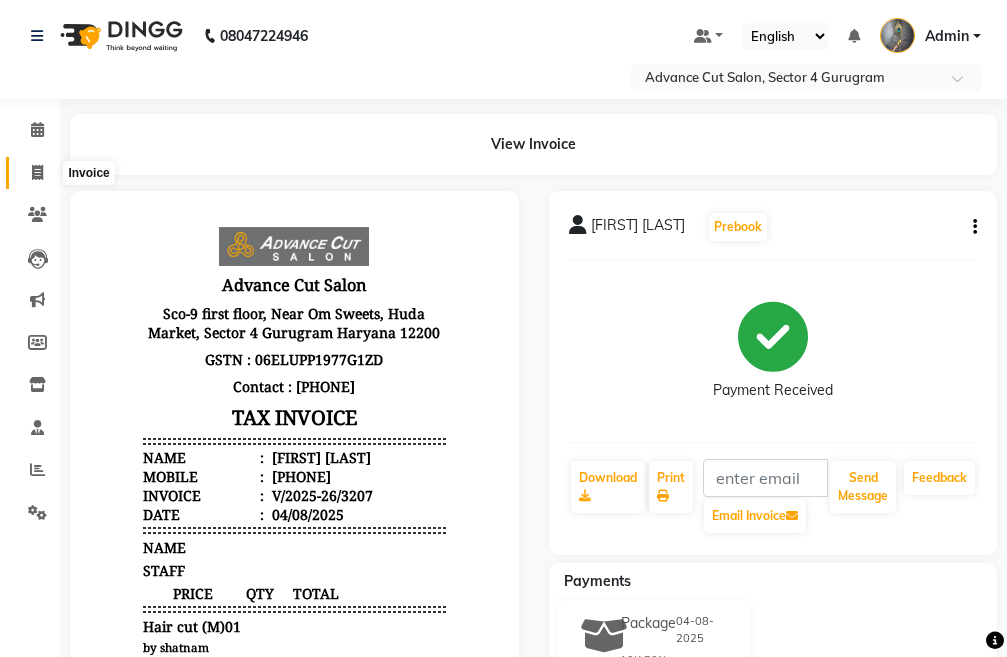 click 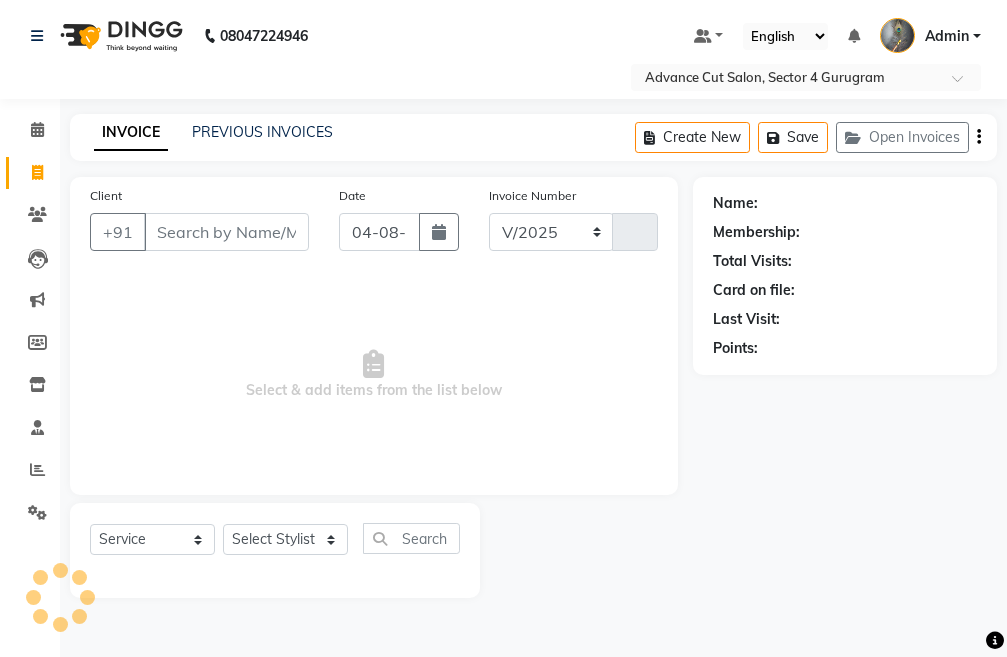 select on "4939" 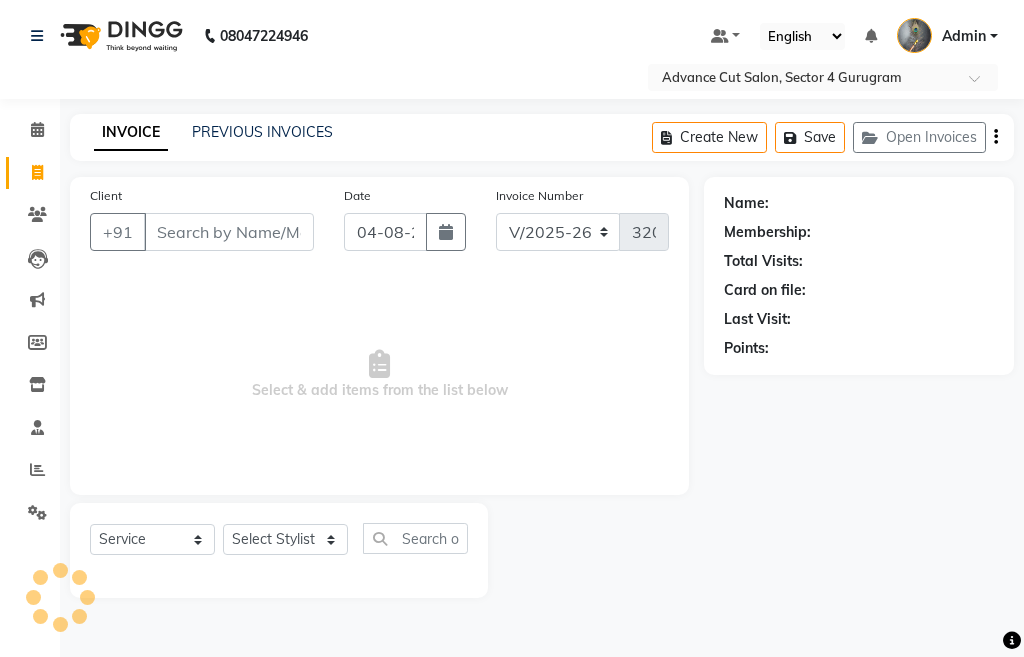 click on "Client" at bounding box center [229, 232] 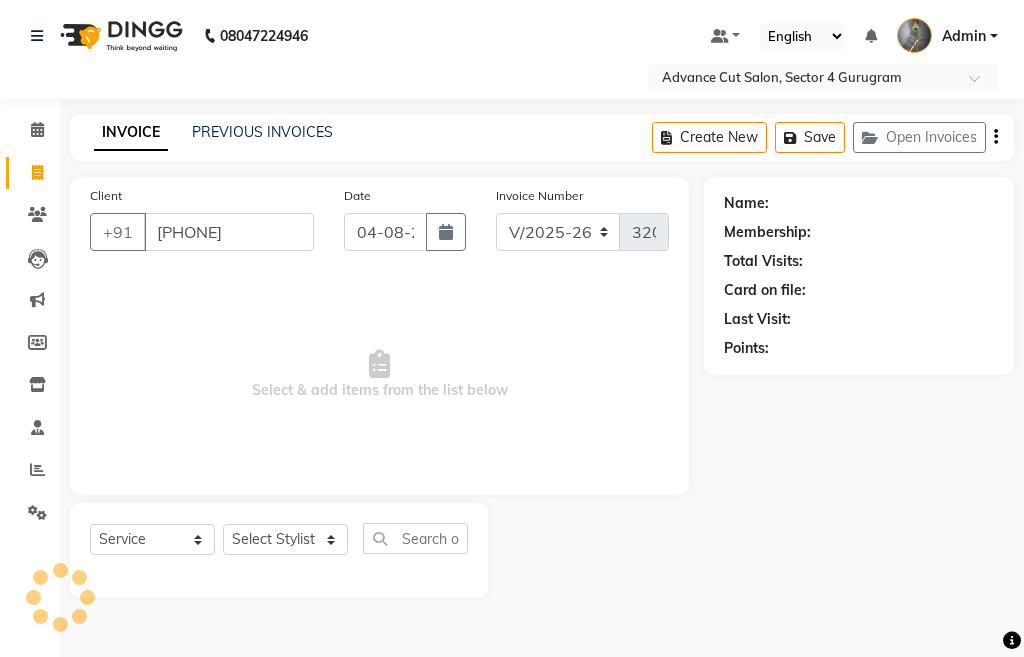 type on "919999200724" 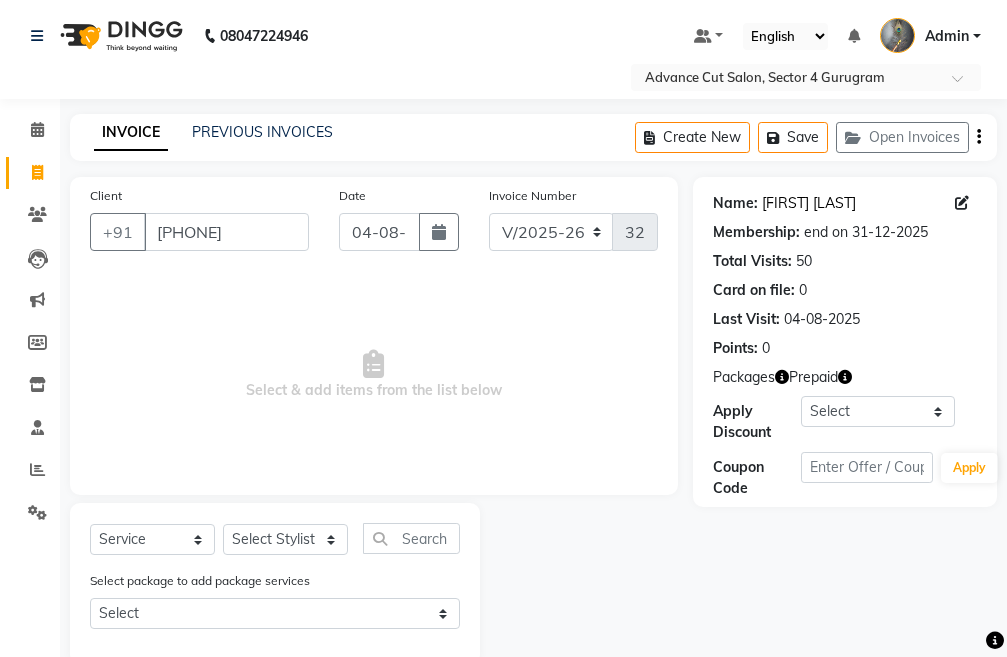 click on "Pankaj Ahuja" 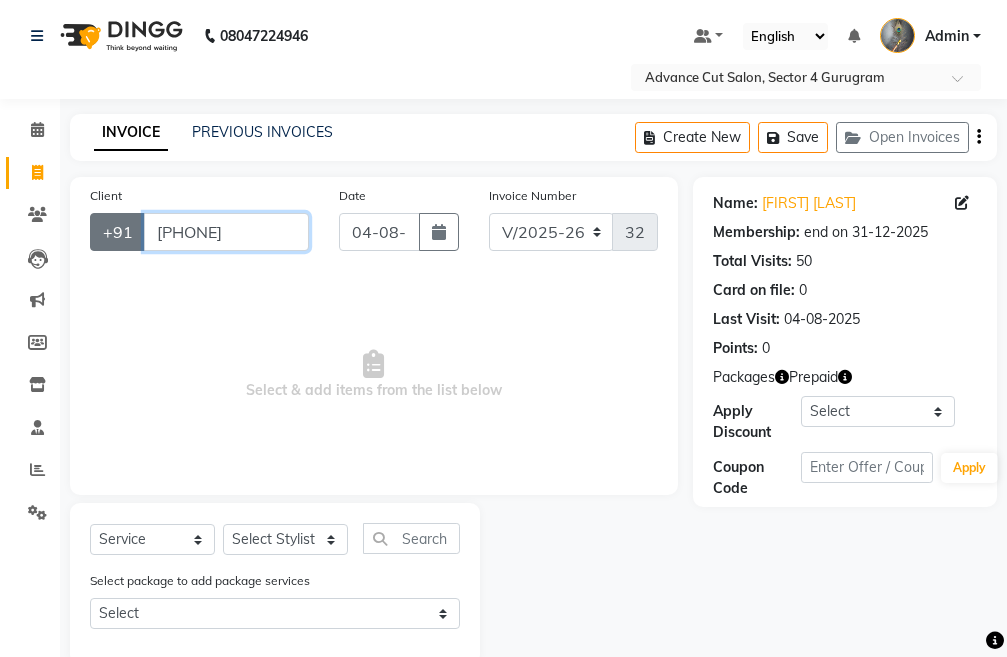 drag, startPoint x: 289, startPoint y: 239, endPoint x: 109, endPoint y: 240, distance: 180.00278 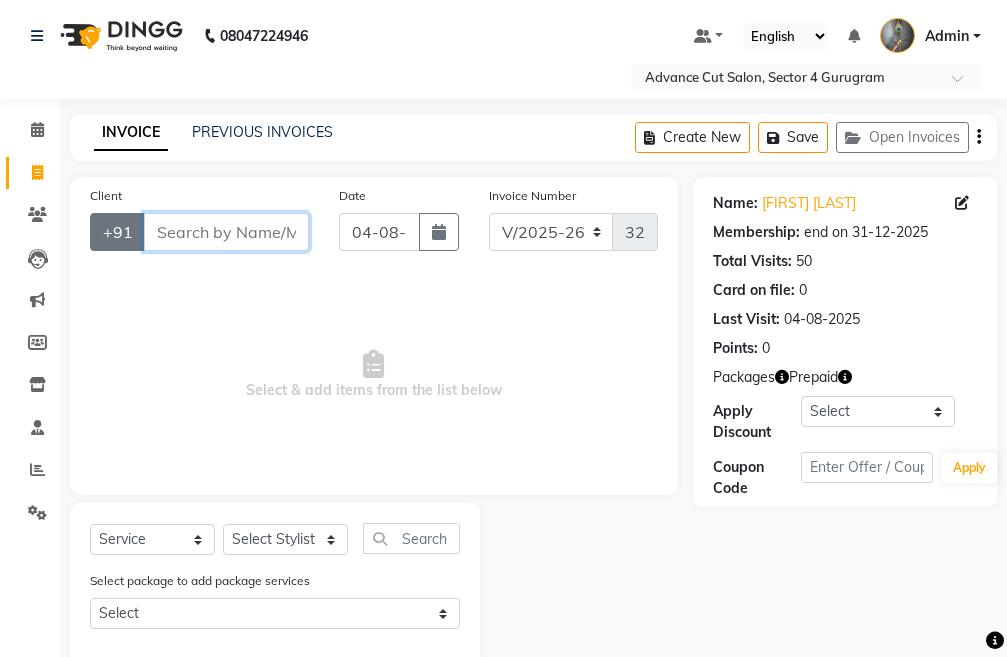 paste on "8860651870" 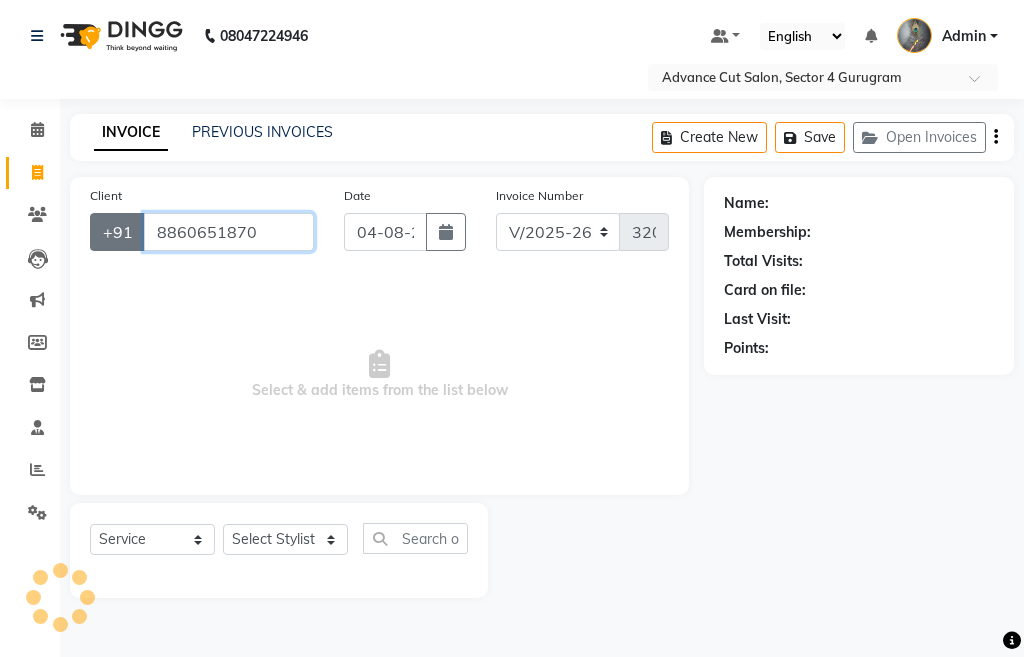 type on "8860651870" 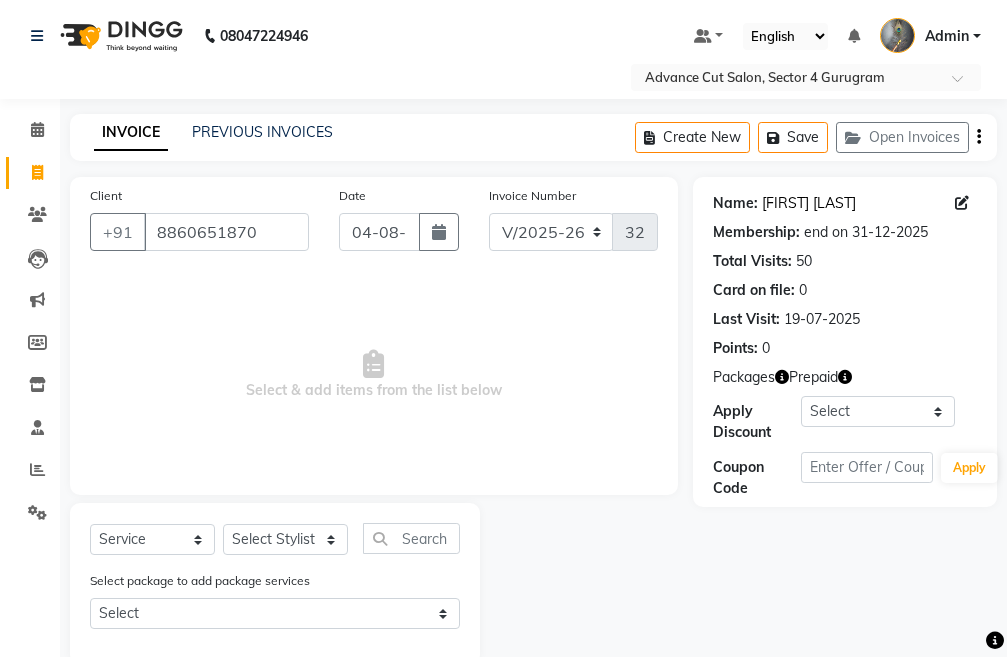 click on "Pinky Goswami" 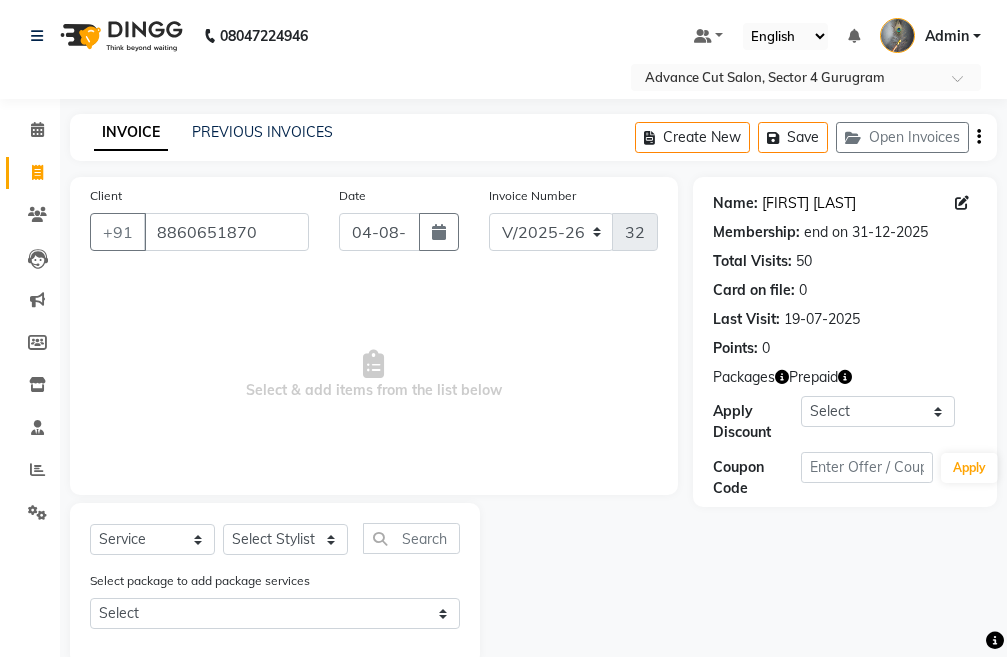 click on "Pinky Goswami" 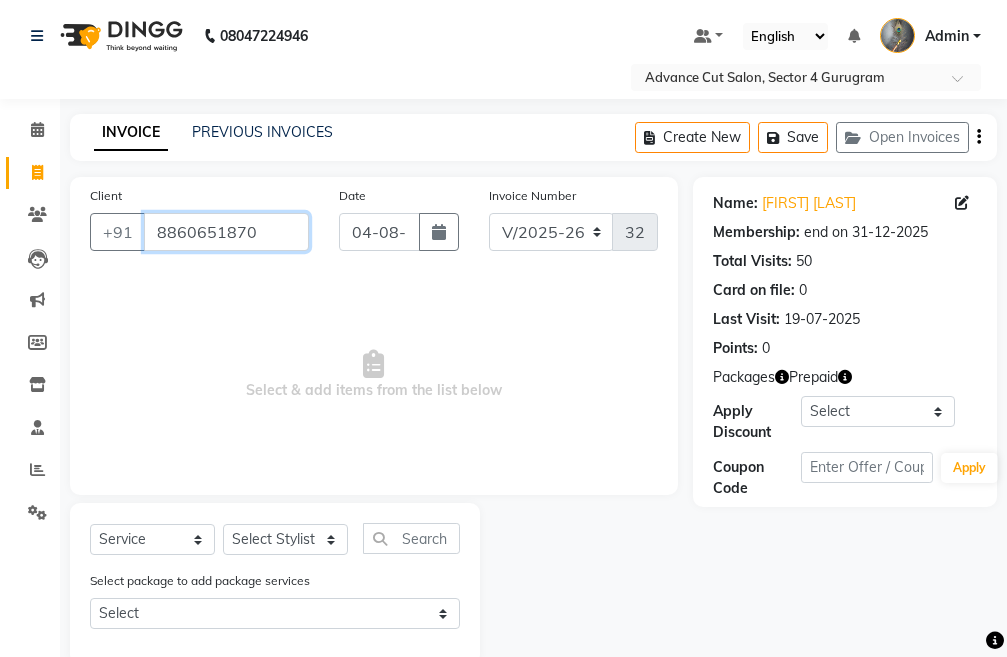 click on "8860651870" at bounding box center (226, 232) 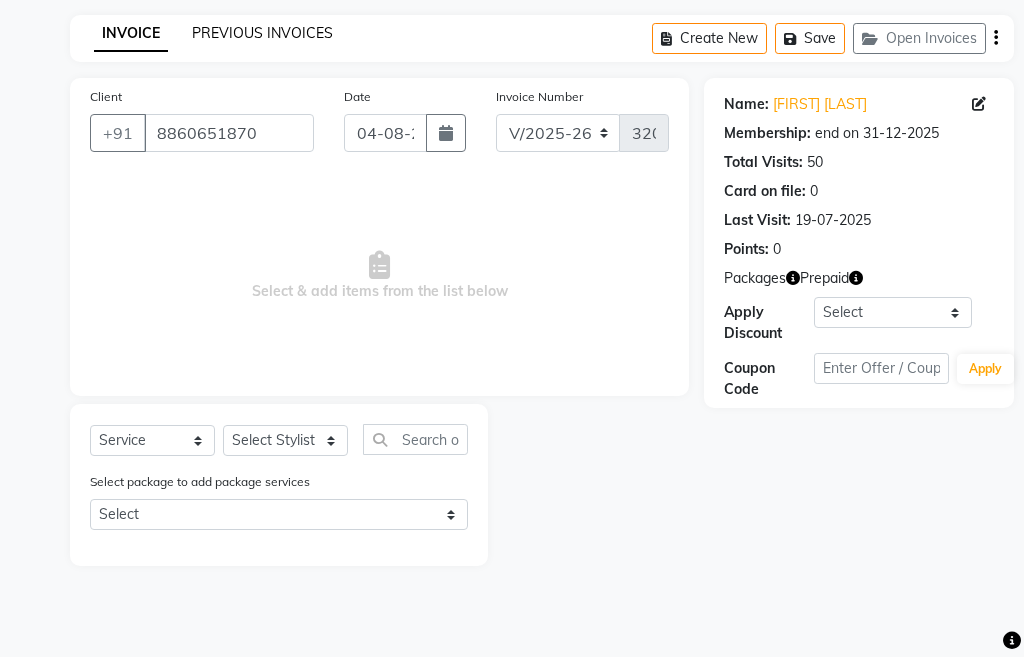 click on "PREVIOUS INVOICES" 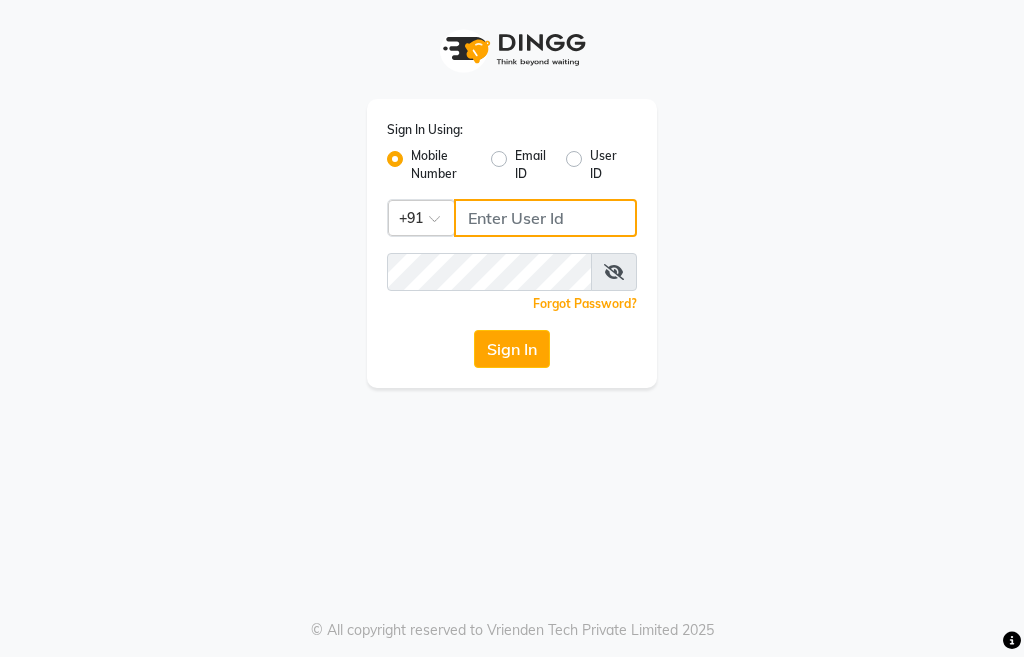 type on "9491146000" 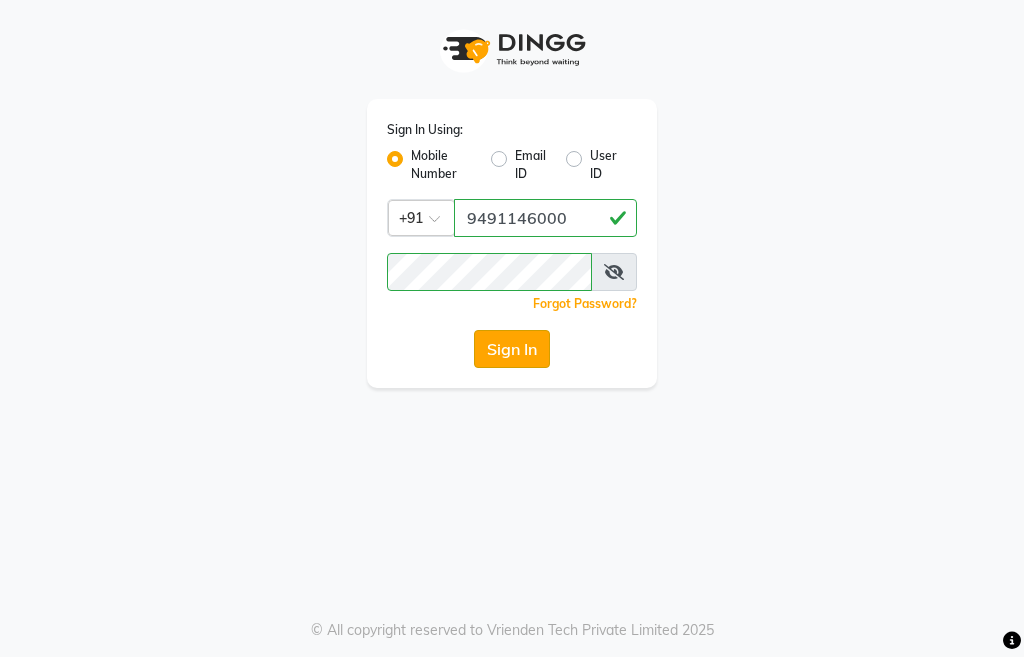 click on "Sign In" 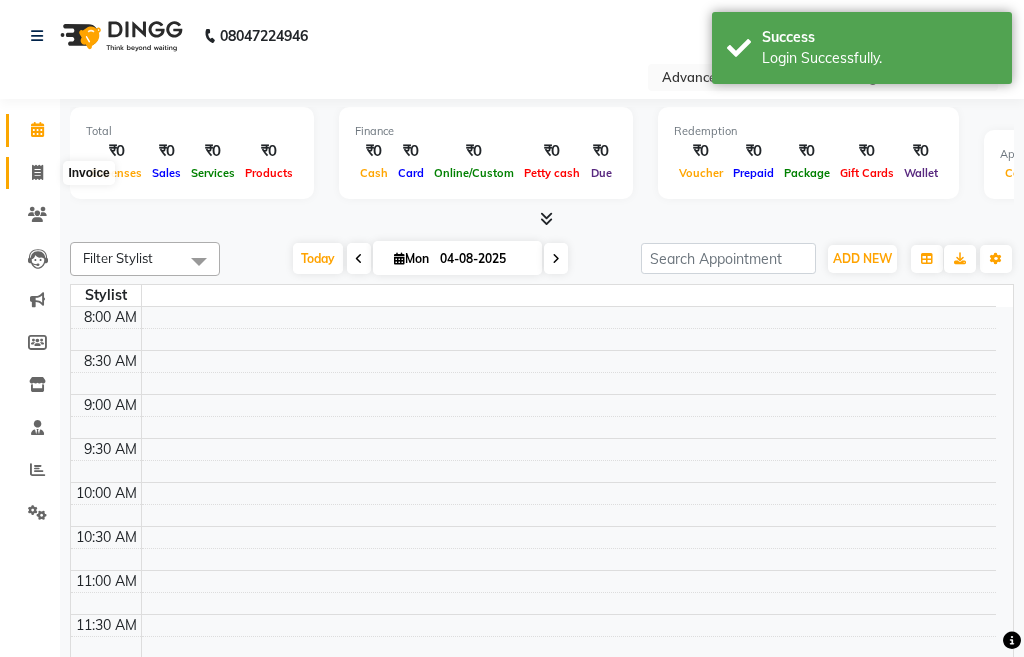 select on "en" 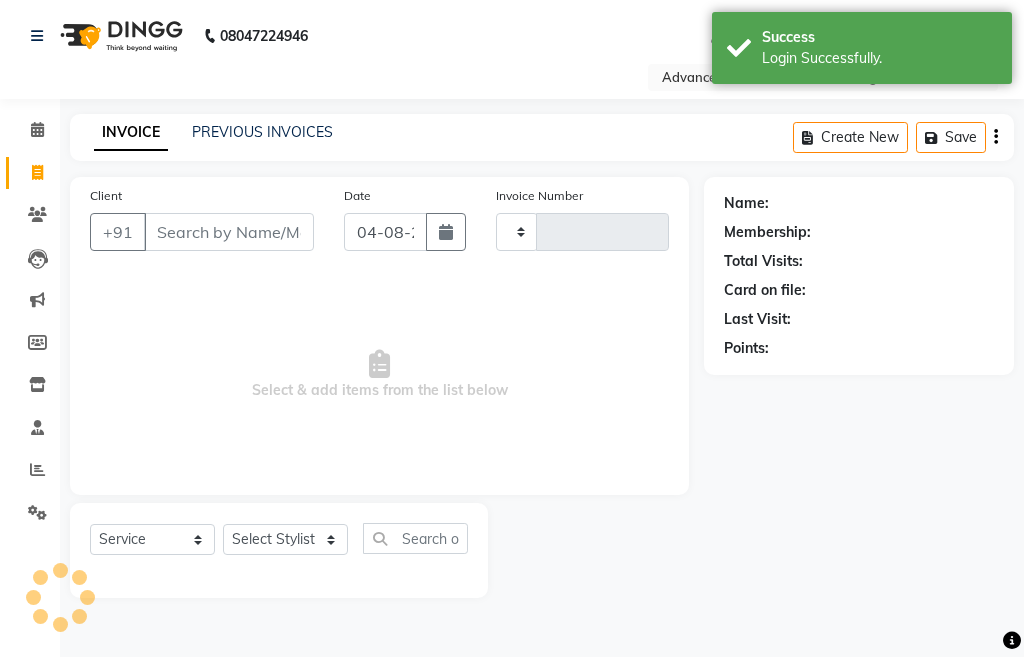 type on "3210" 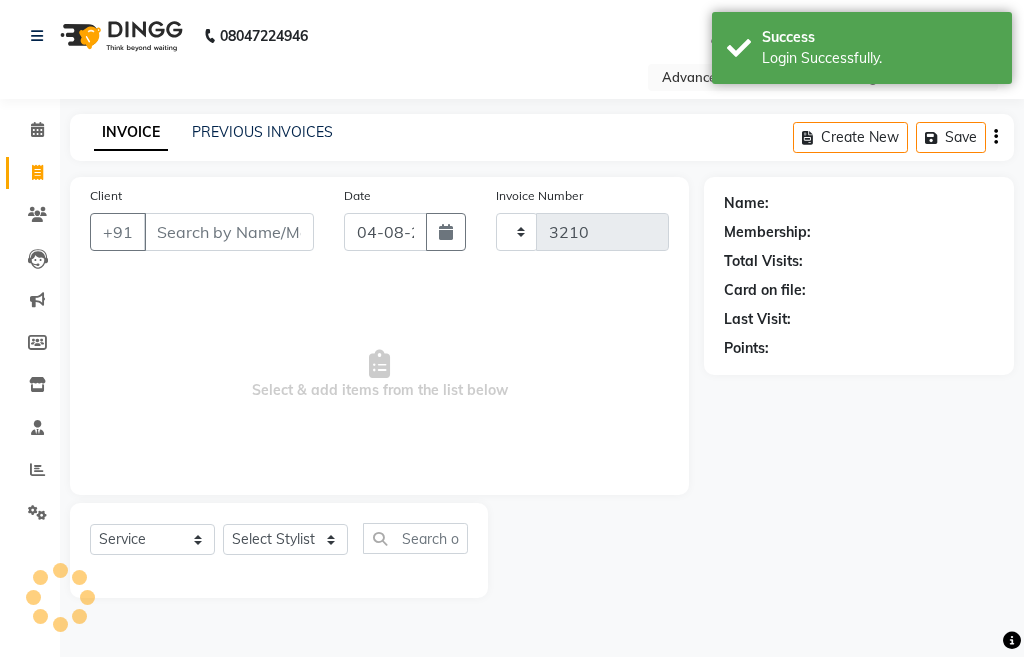select on "4939" 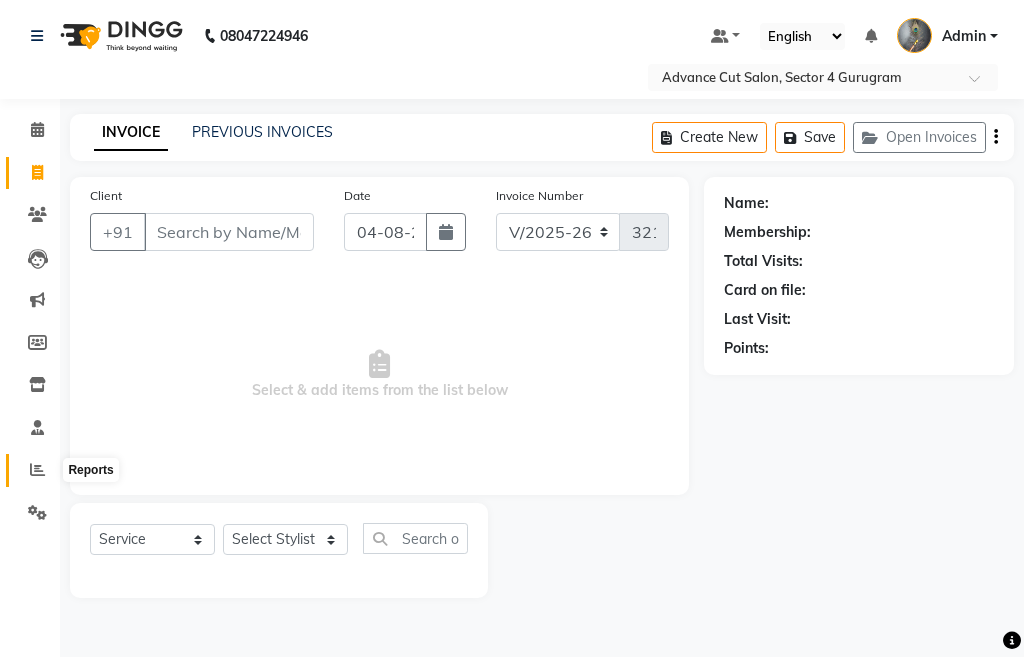 click 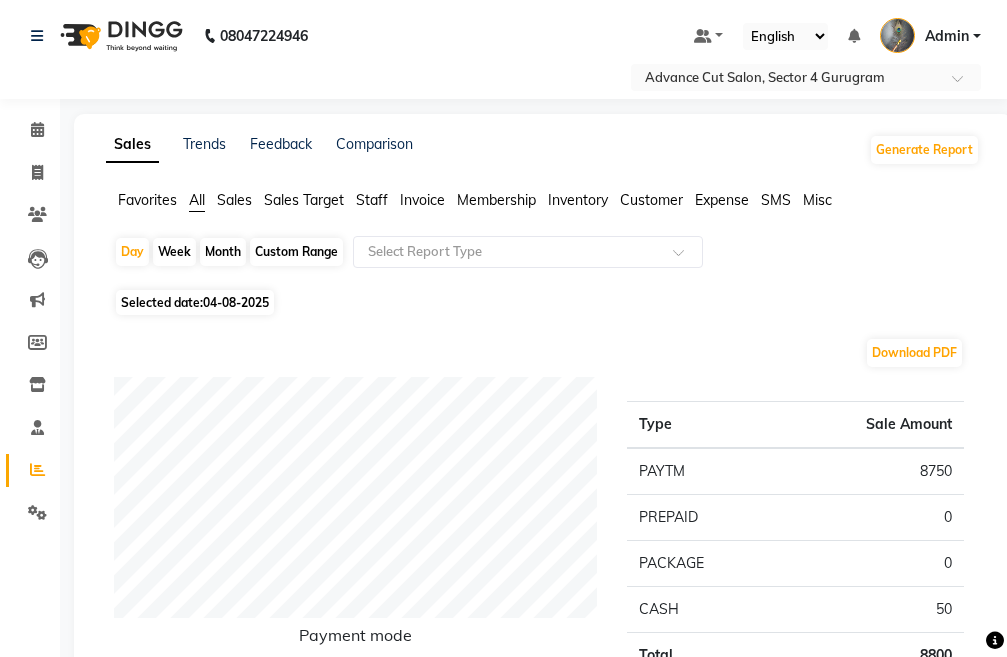 click on "04-08-2025" 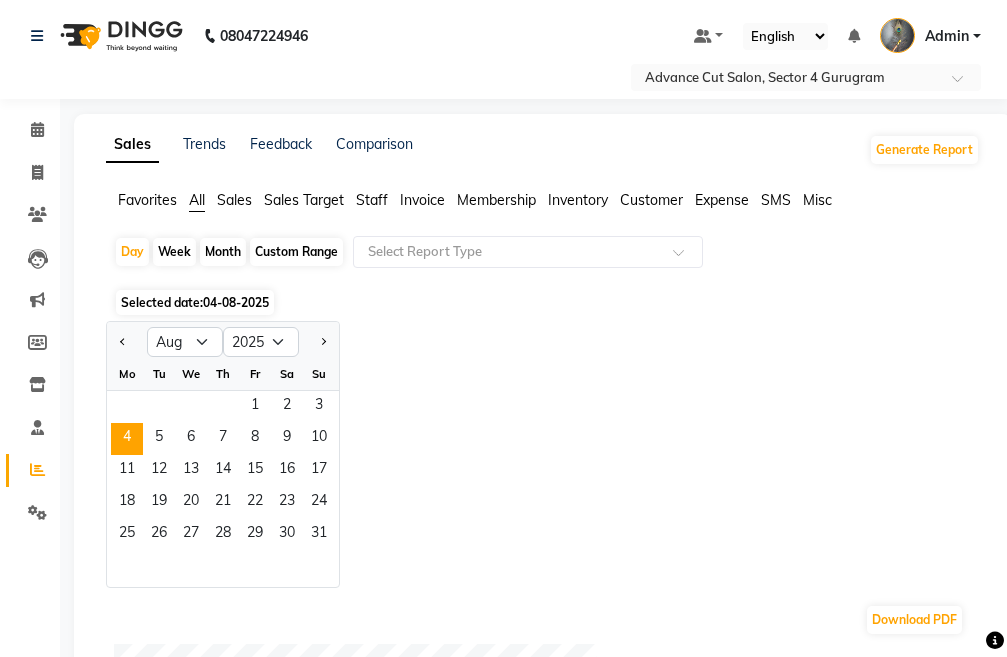 click on "Day   Week   Month   Custom Range  Select Report Type Selected date:  04-08-2025  Jan Feb Mar Apr May Jun Jul Aug Sep Oct Nov Dec 2015 2016 2017 2018 2019 2020 2021 2022 2023 2024 2025 2026 2027 2028 2029 2030 2031 2032 2033 2034 2035 Mo Tu We Th Fr Sa Su  1   2   3   4   5   6   7   8   9   10   11   12   13   14   15   16   17   18   19   20   21   22   23   24   25   26   27   28   29   30   31  Download PDF Payment mode Type Sale Amount PAYTM 8750 PREPAID 0 PACKAGE 0 CASH 50 Total 8800 Staff summary Type Sale Amount Monish 2800 Noshad Ali 4670 Navi 300 Sunny 300 Mamta 150 Manisha 100 Shatnam 700 Total 9020 Sales summary Type Sale Amount Gift card 0 Vouchers 0 Memberships 0 Products 0 Packages 0 Tips 0 Prepaid 0 Services 9020 Fee 0 Total 9020 Service sales Type Sale Amount Clean-up (M) 31 3000 Blanch (M) 38 3000 Touch-up (F) 69 720 Hair cut (M)01 620 Beard Styling (M) 66 600 Ironing (F) 66 500 sara dtan 300 Eye Brow / forehead (F) 91 150 Chin / Upper Lip (F) 92 75 Threading 55 Total 9020 ★" 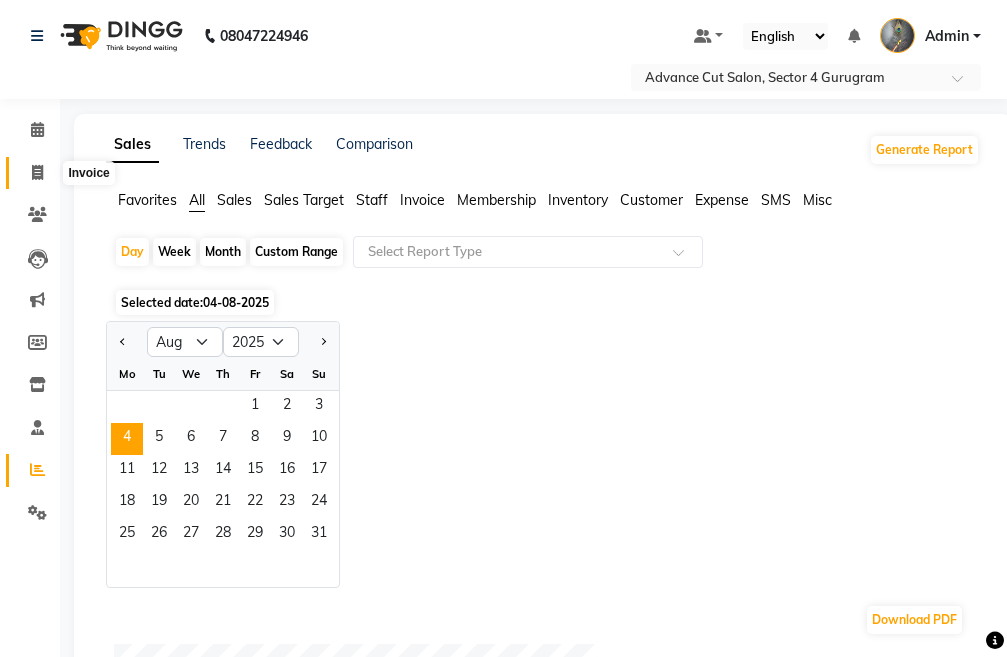click 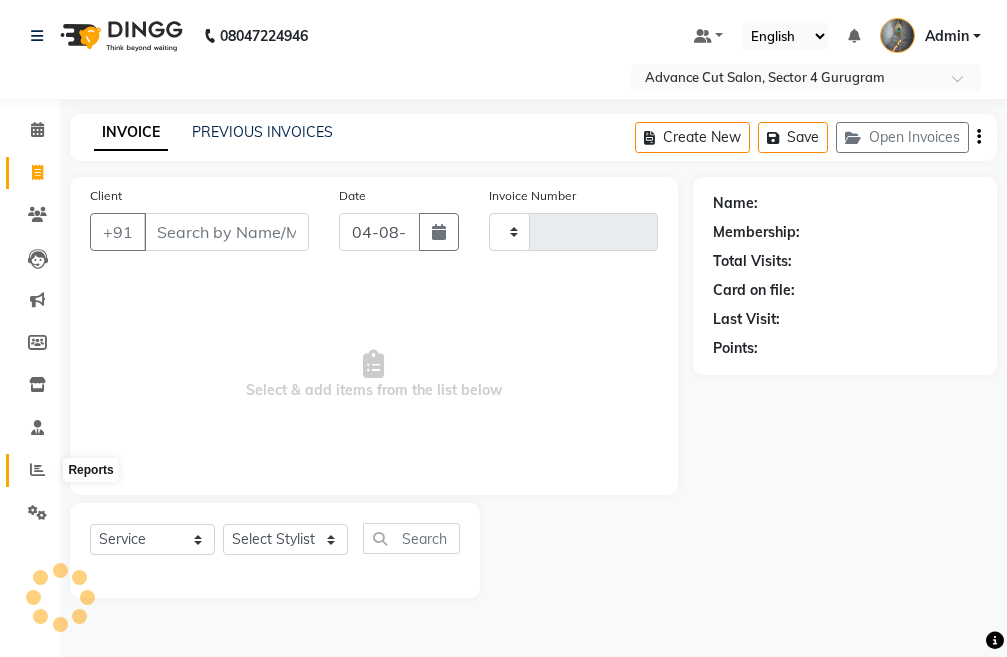 click 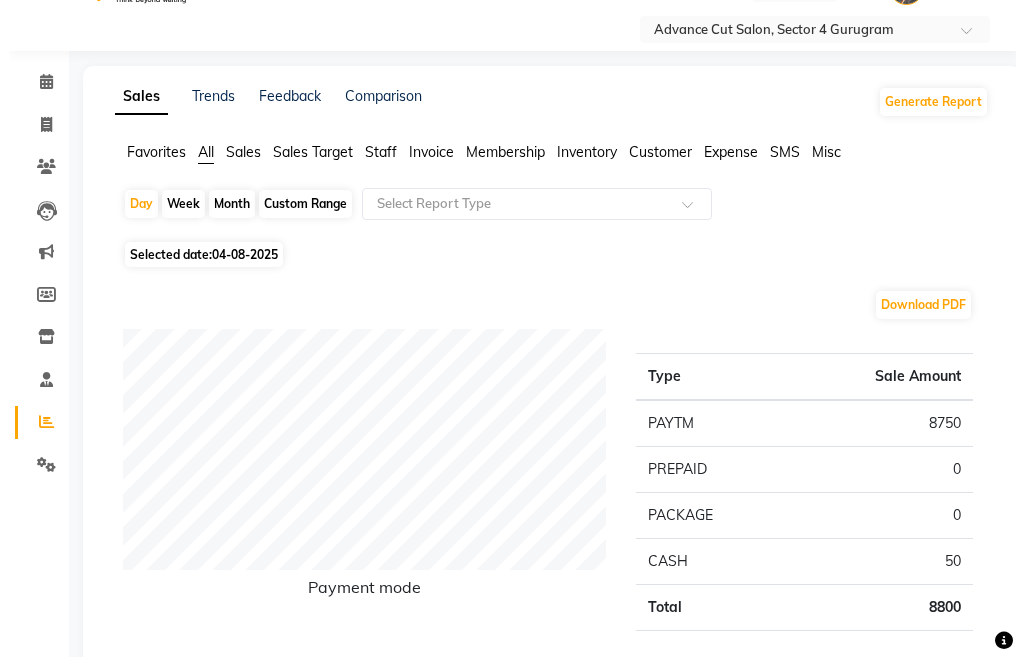 scroll, scrollTop: 0, scrollLeft: 0, axis: both 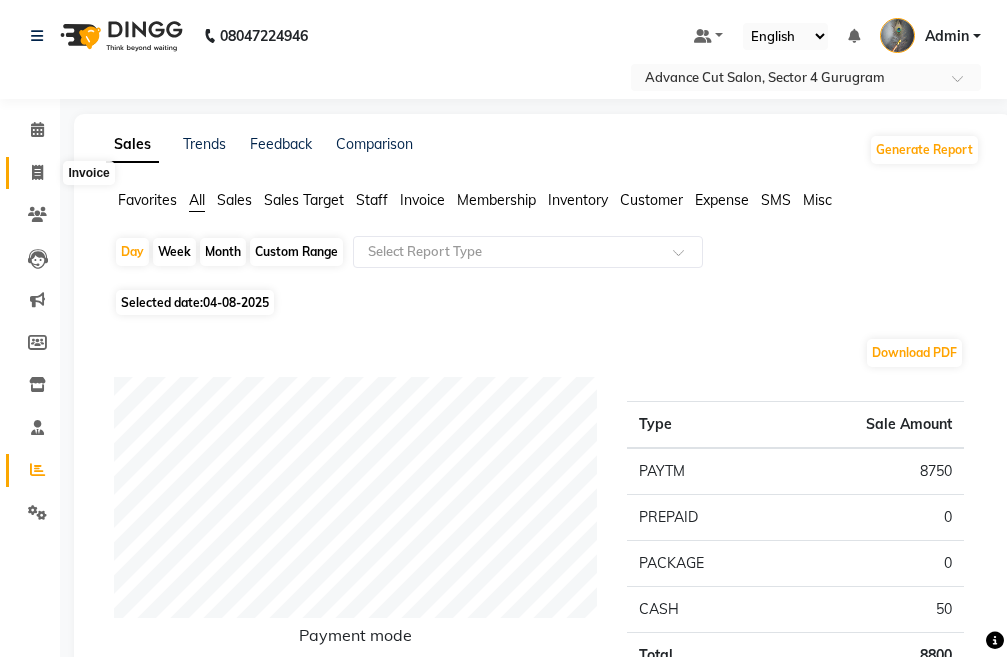 click 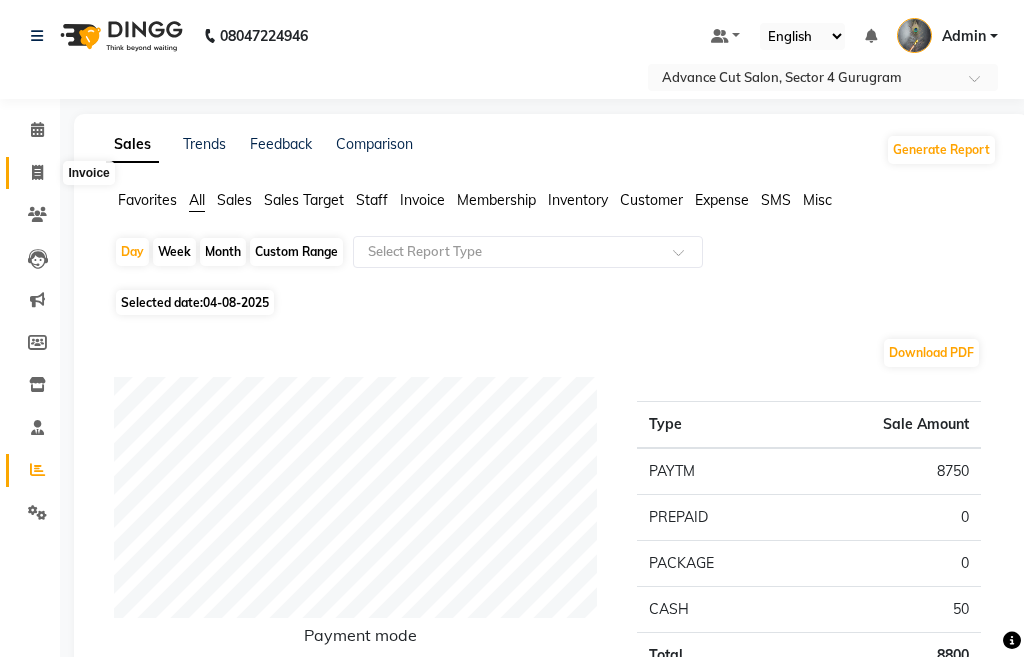 select on "service" 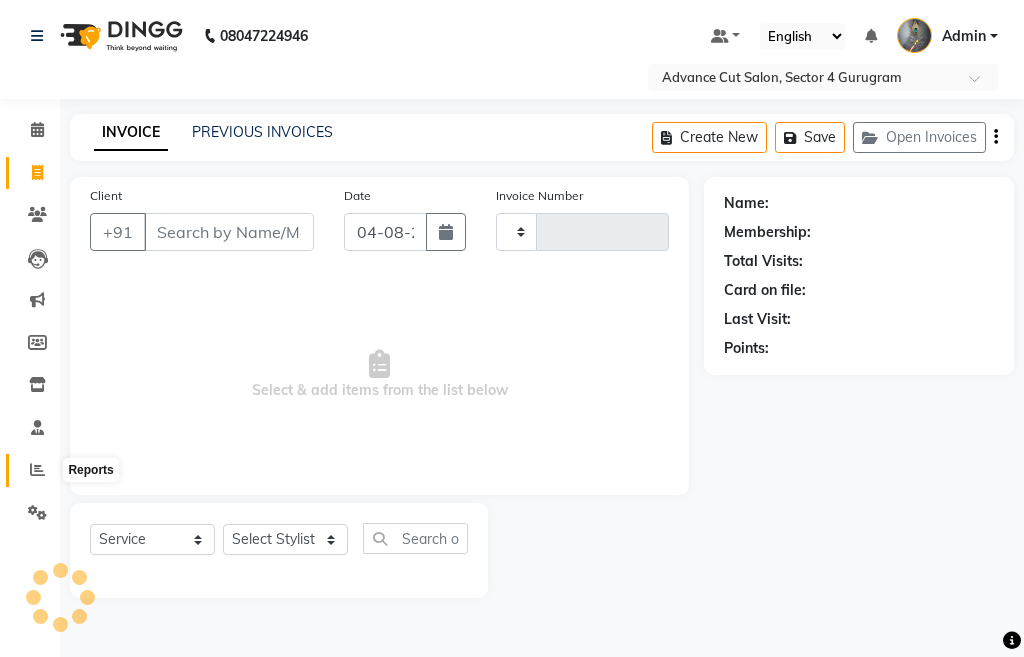 click 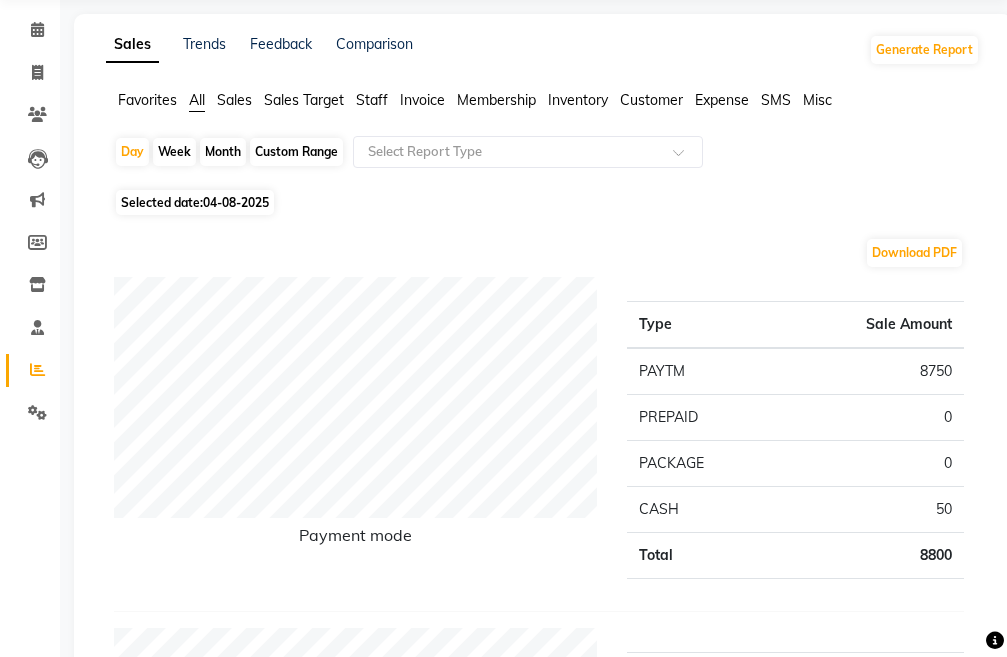 scroll, scrollTop: 0, scrollLeft: 0, axis: both 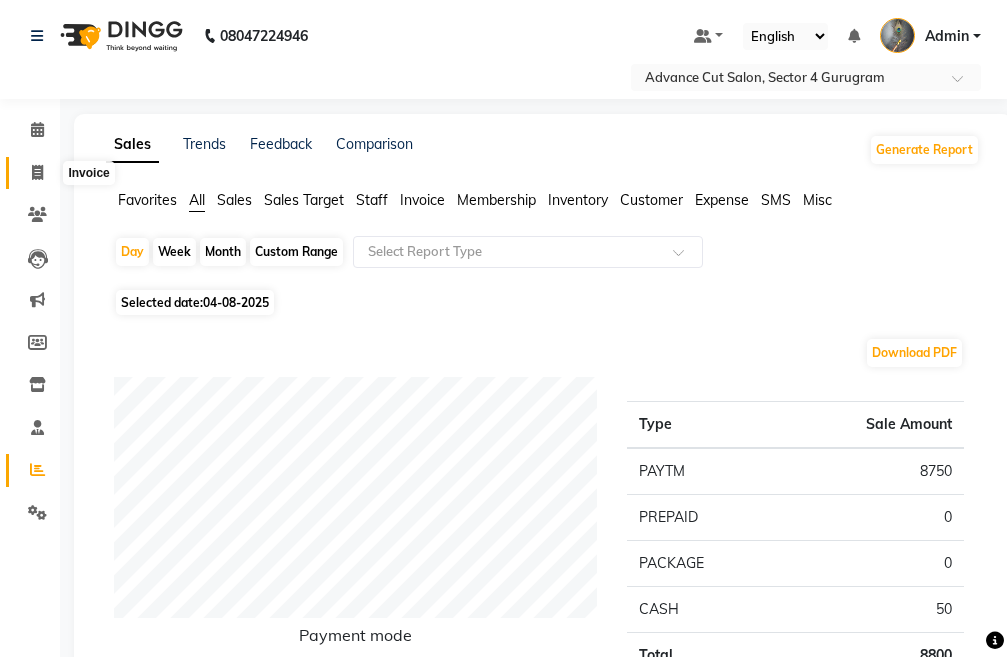 click 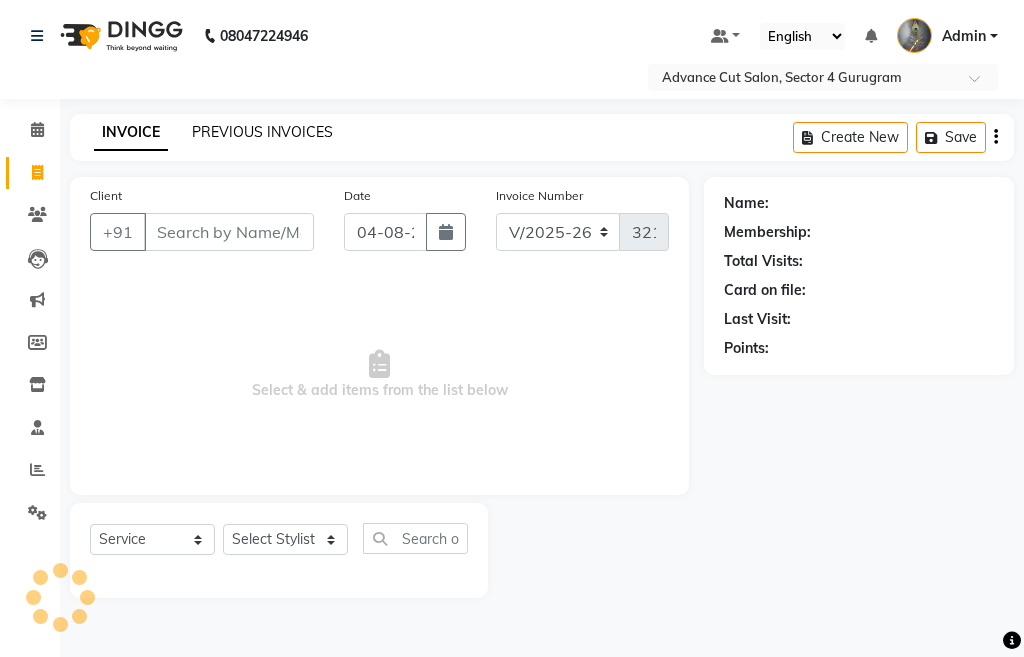 click on "PREVIOUS INVOICES" 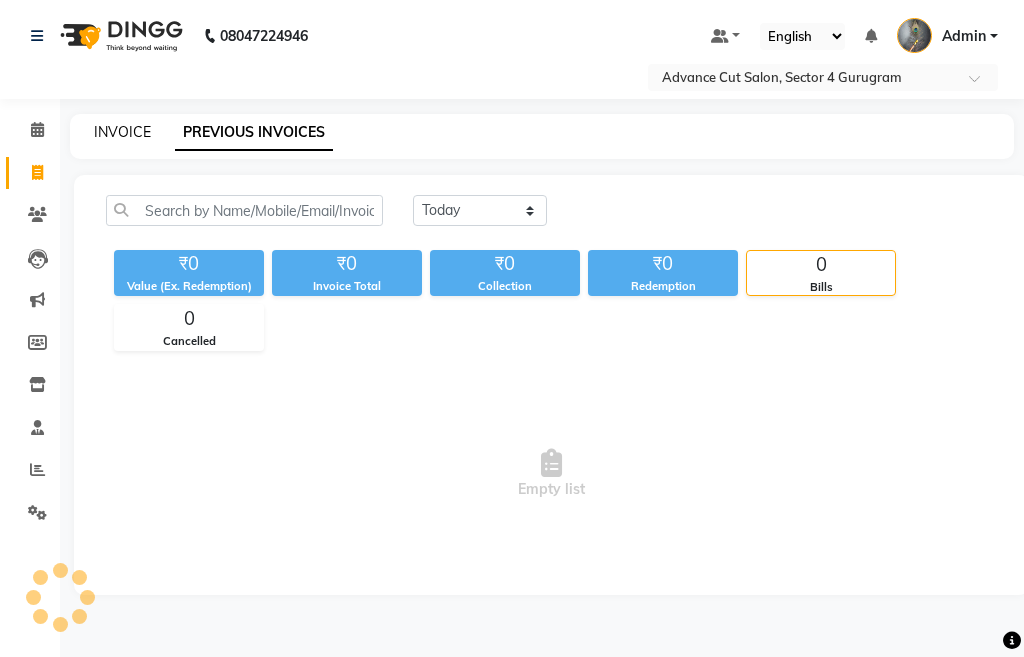 click on "INVOICE" 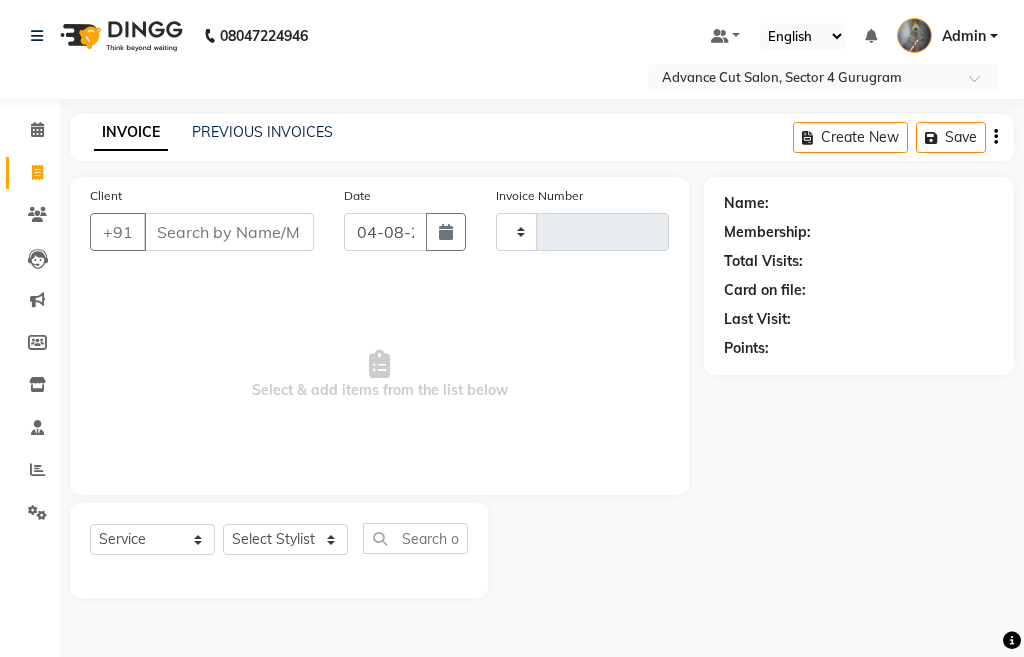 type on "3210" 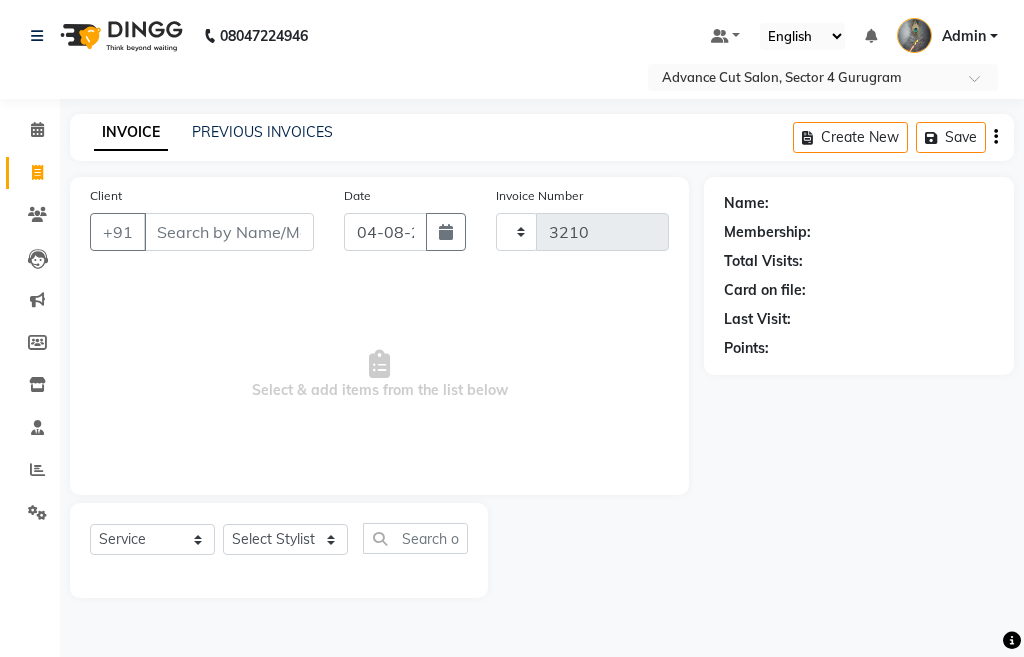 select on "4939" 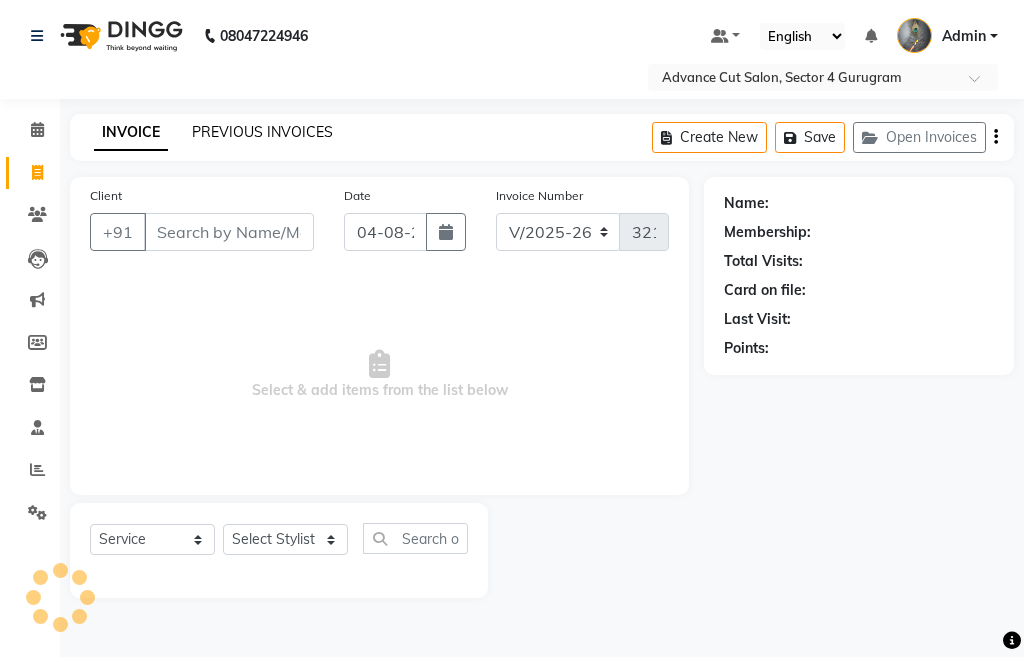 click on "PREVIOUS INVOICES" 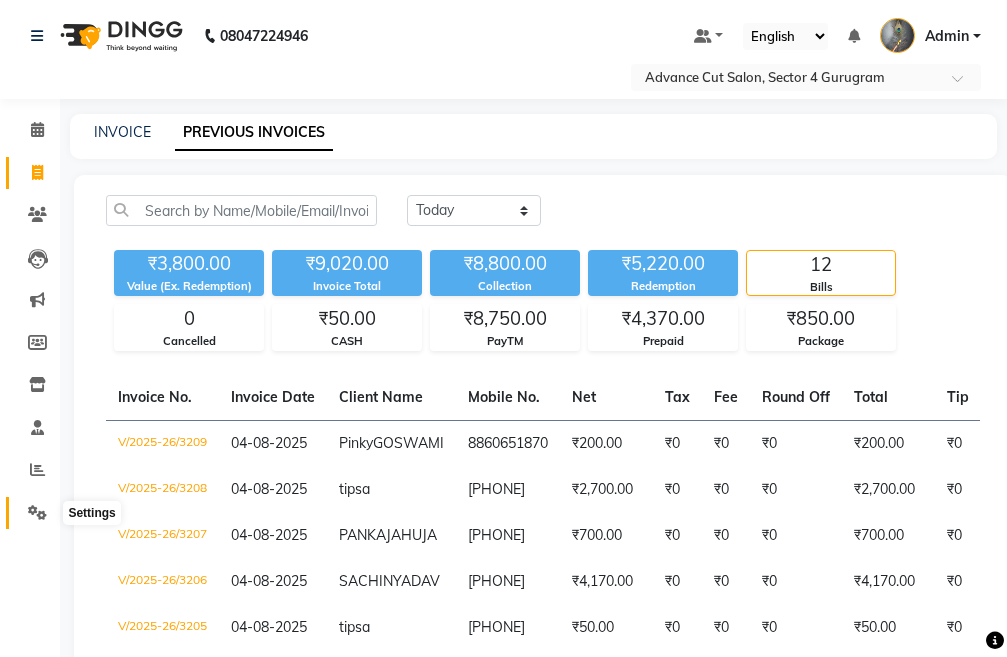 click 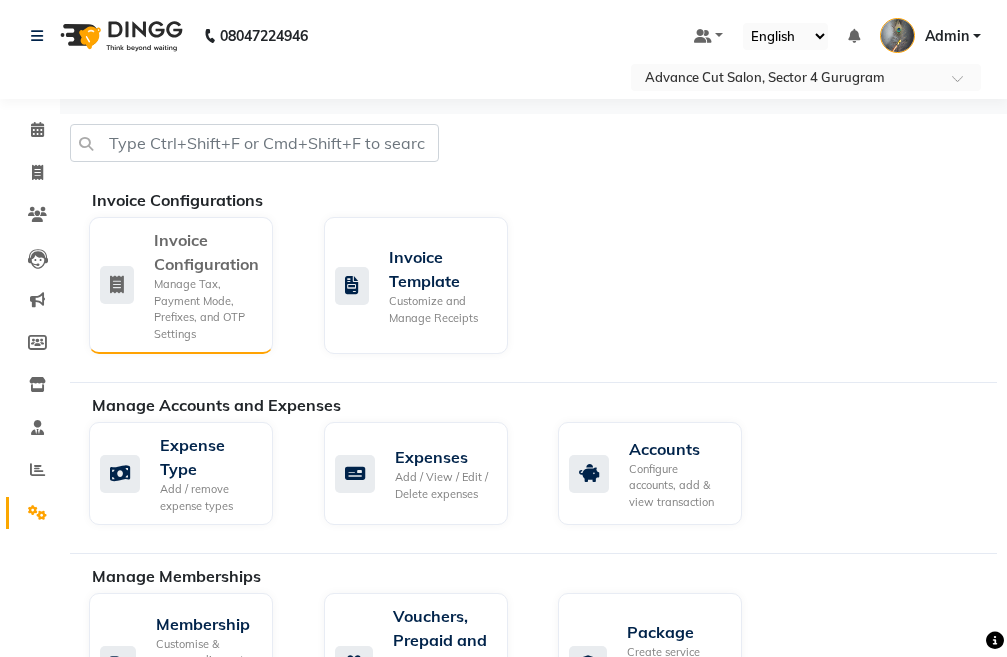 click on "Manage Tax, Payment Mode, Prefixes, and OTP Settings" 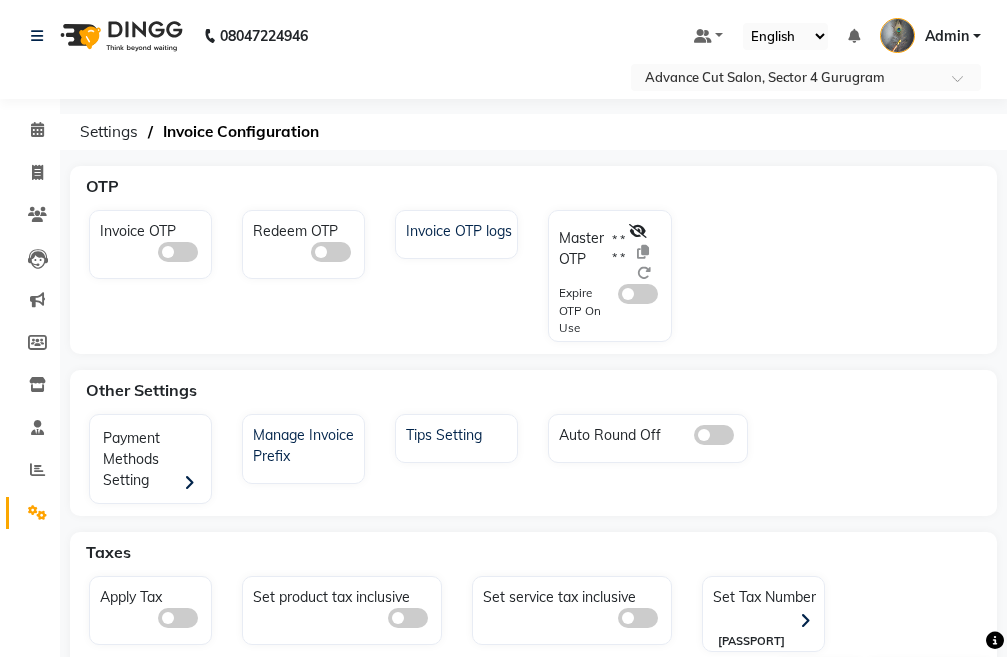 click 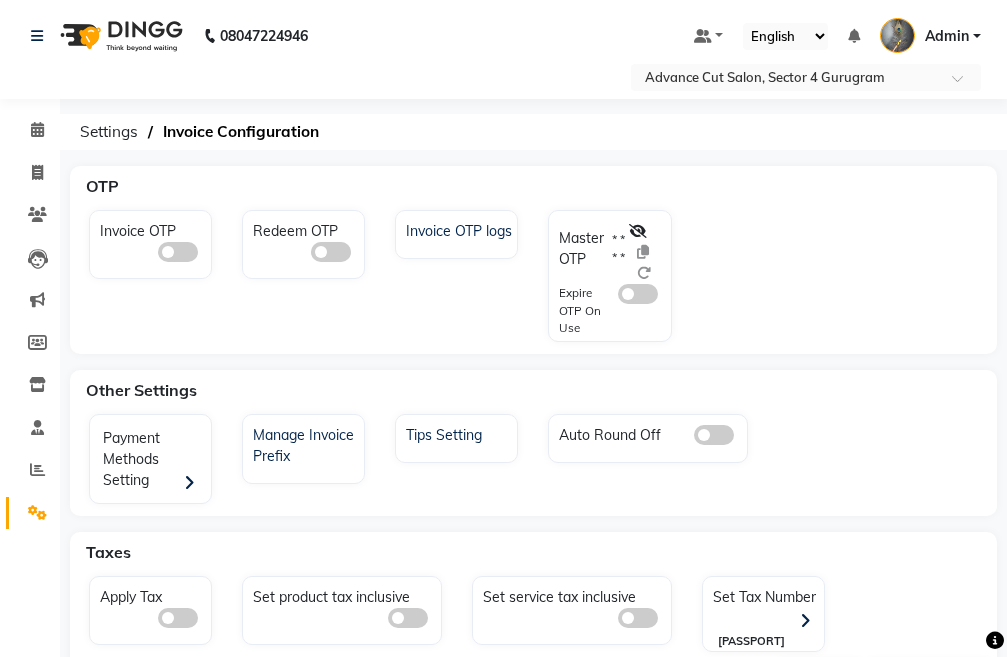 click 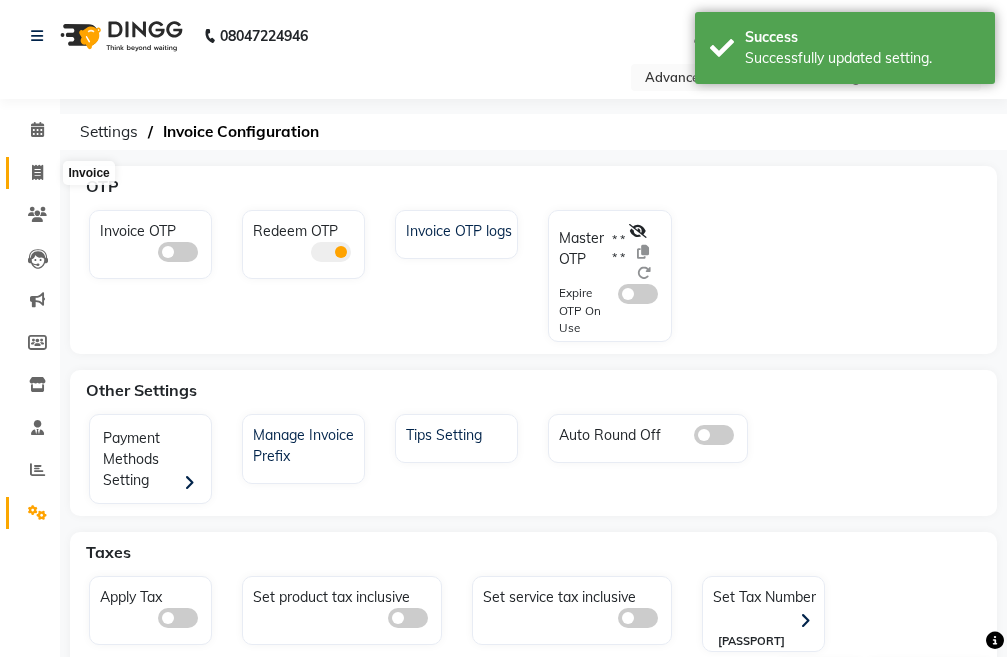 click 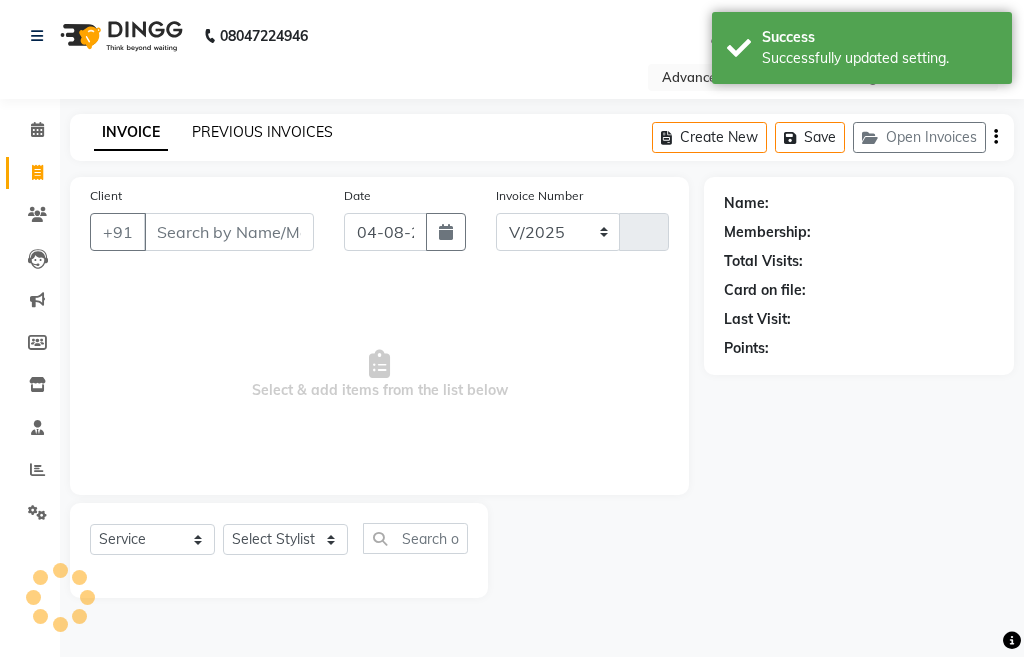 select on "4939" 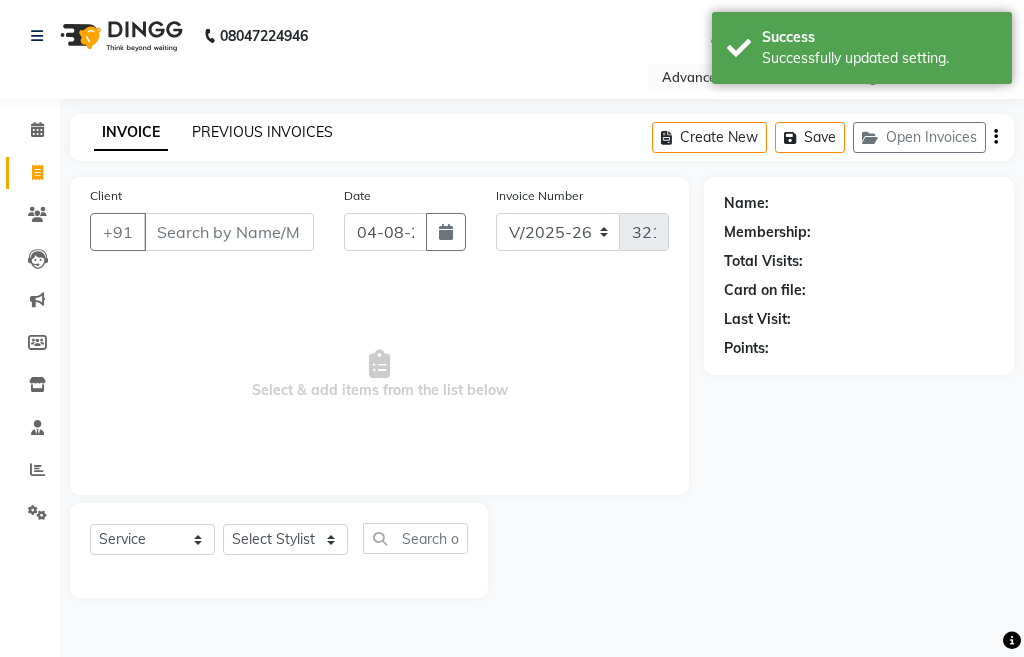 click on "PREVIOUS INVOICES" 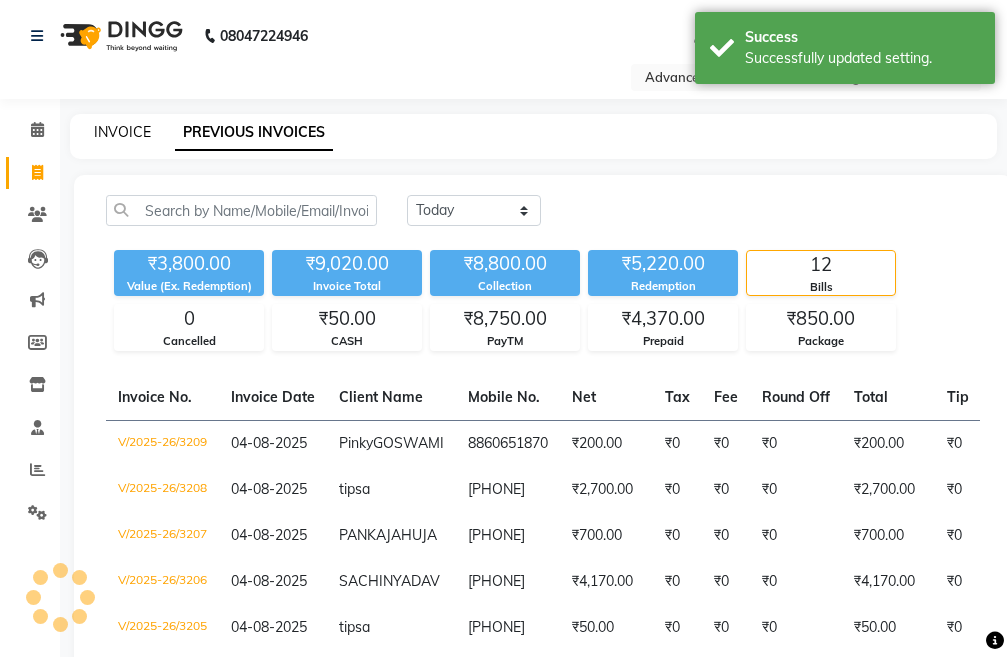 click on "INVOICE" 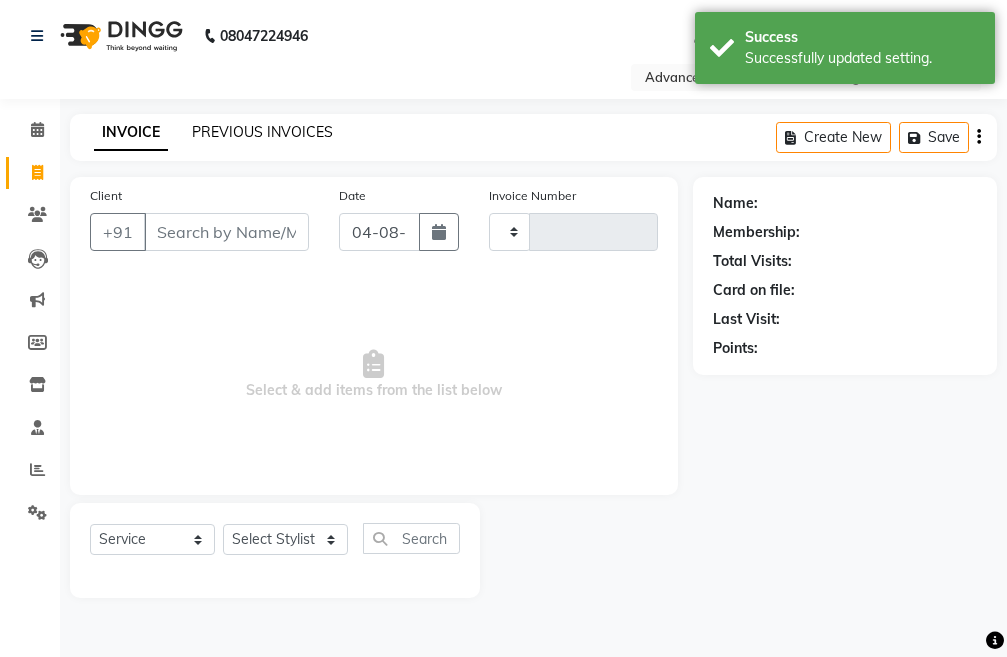 type on "3210" 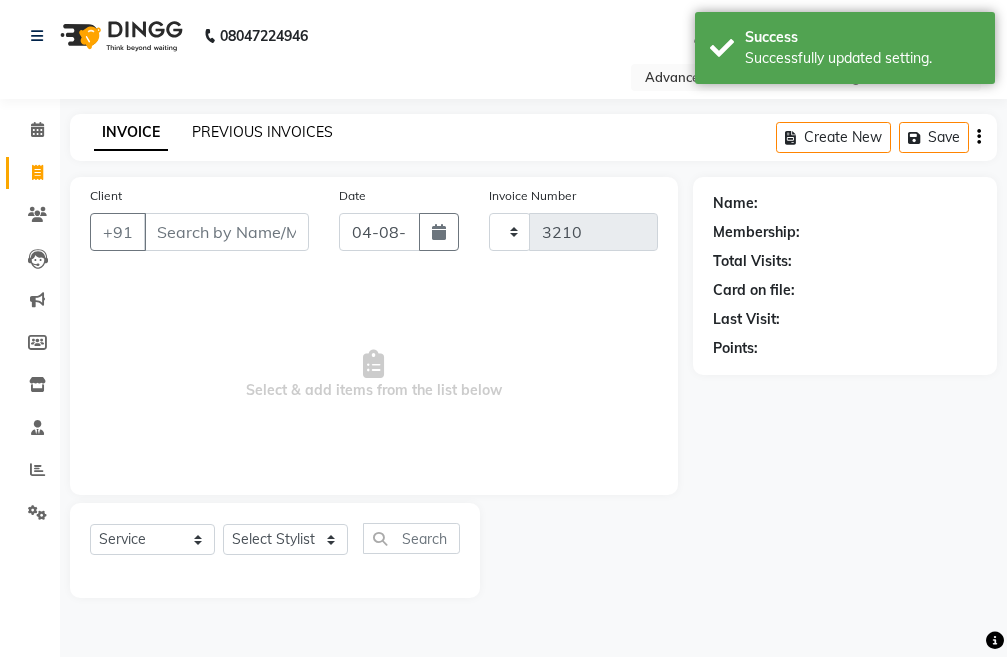 select on "4939" 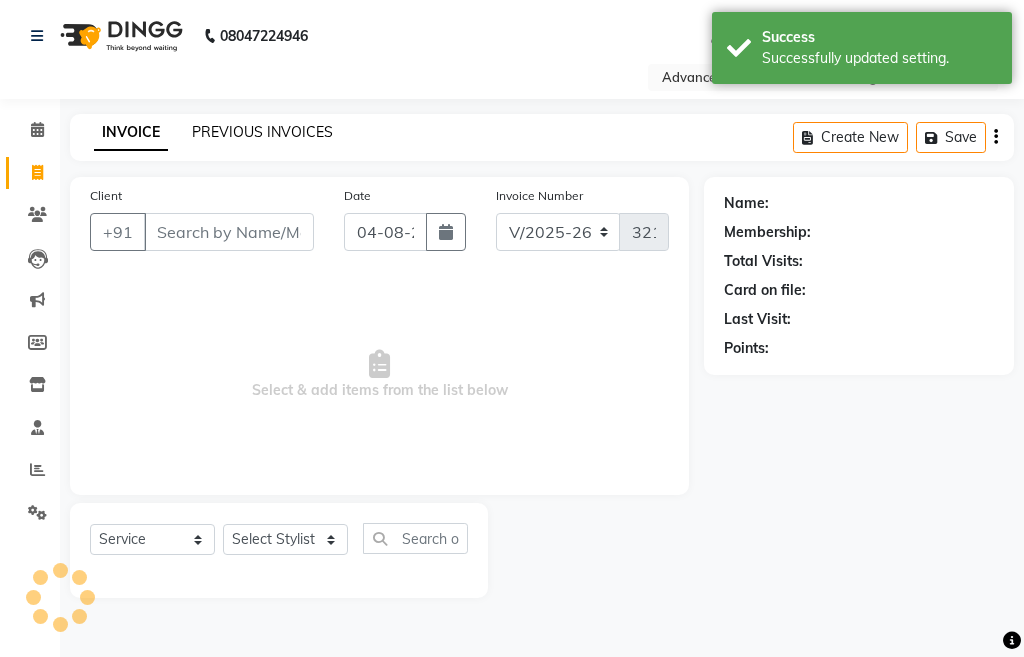 click on "PREVIOUS INVOICES" 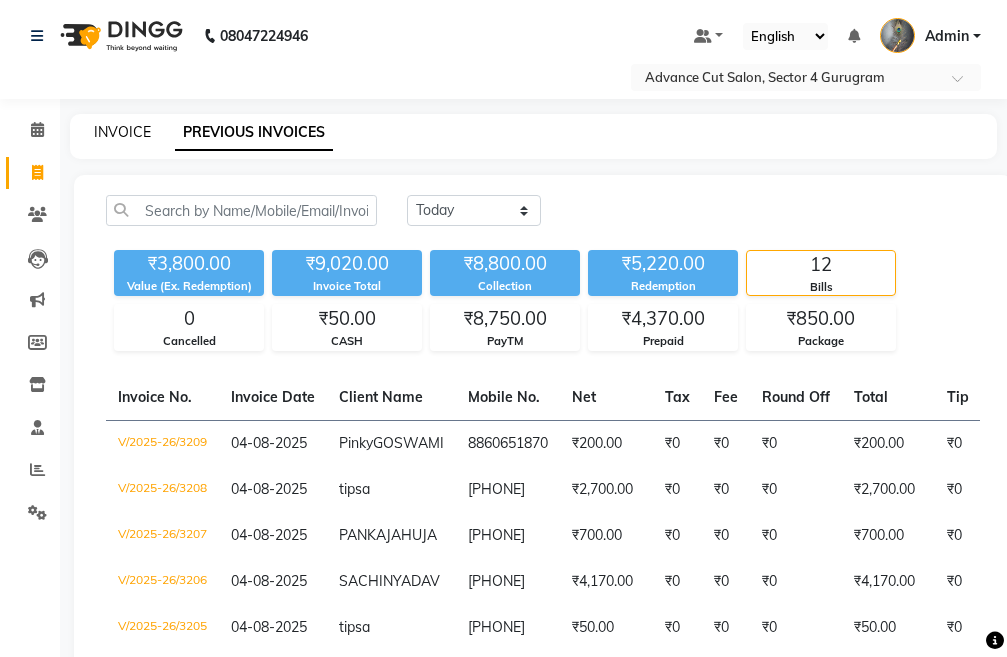 click on "INVOICE" 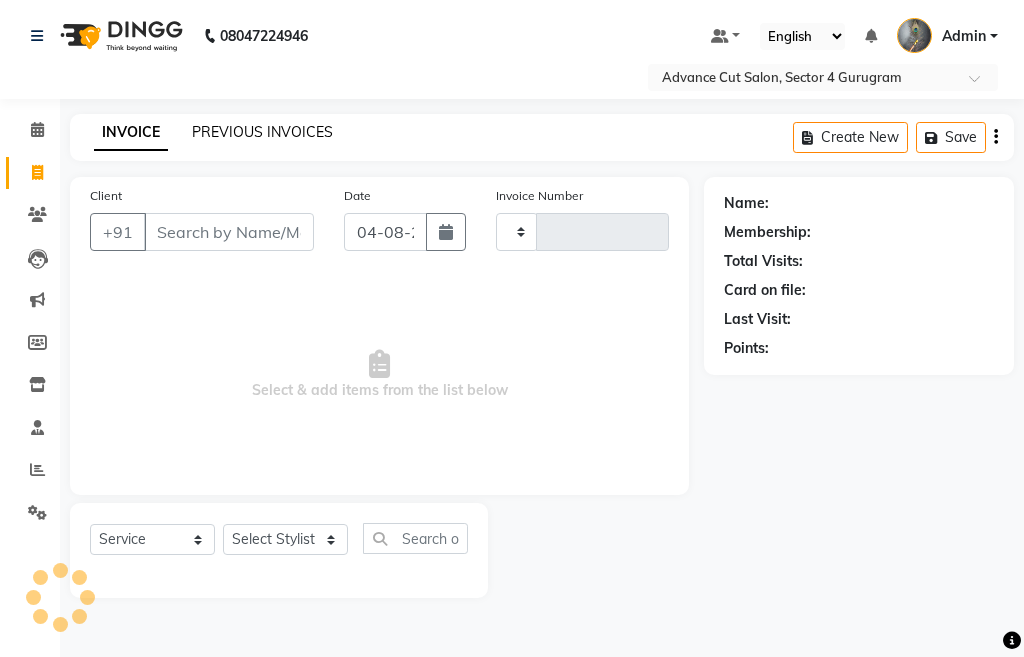 type on "3210" 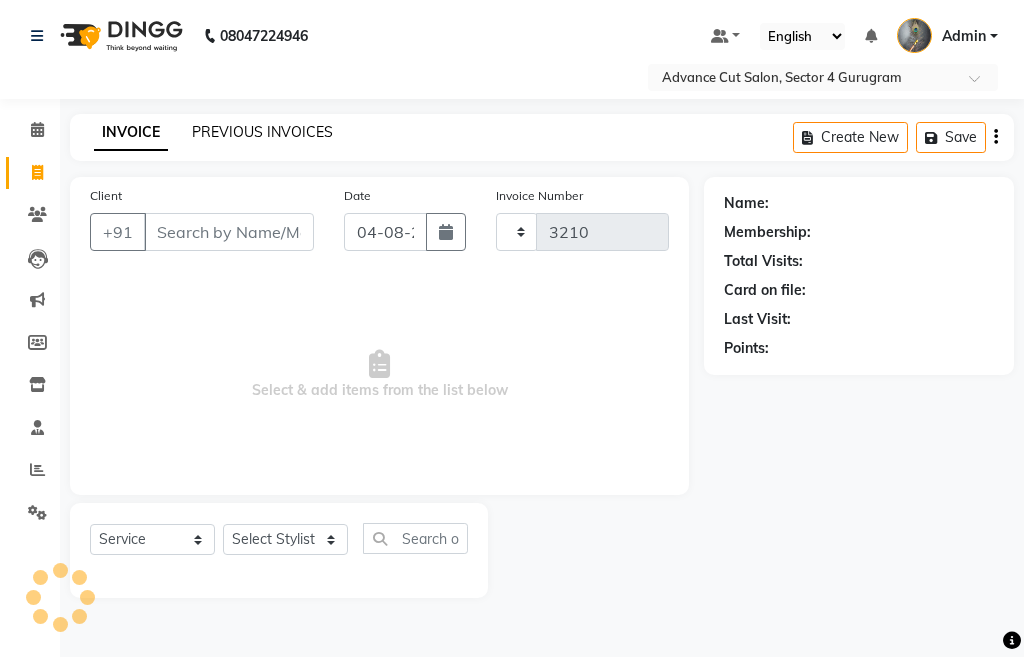 select on "4939" 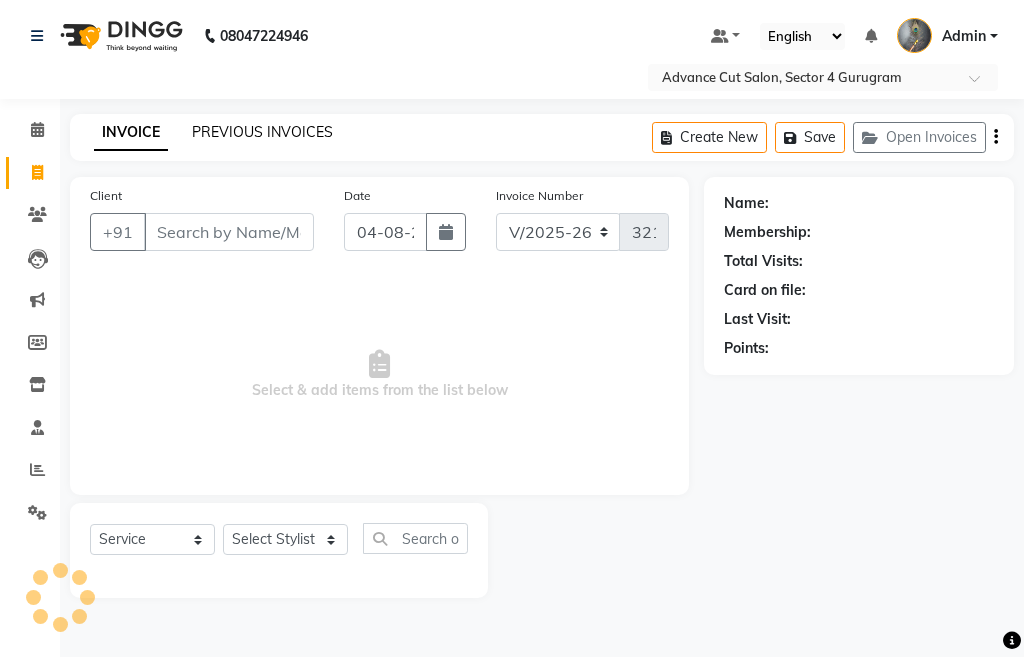 click on "PREVIOUS INVOICES" 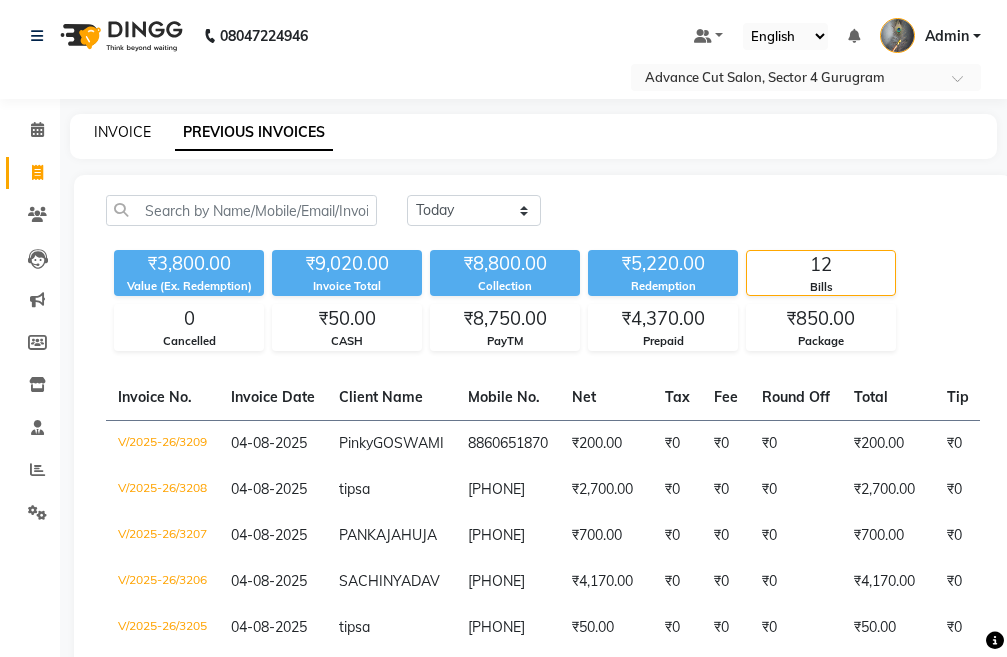 click on "INVOICE" 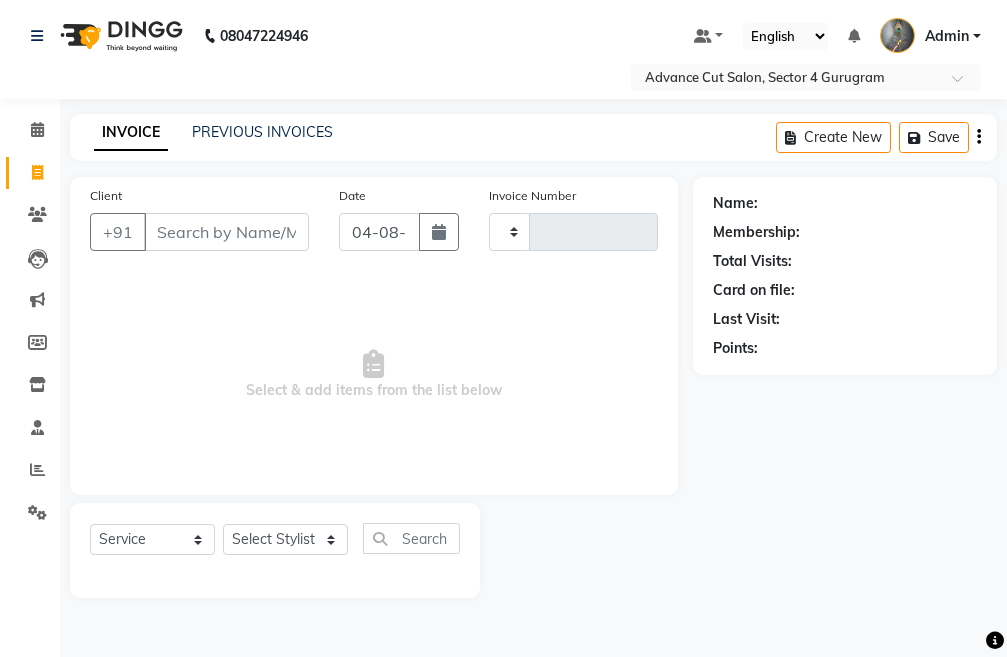 type on "3210" 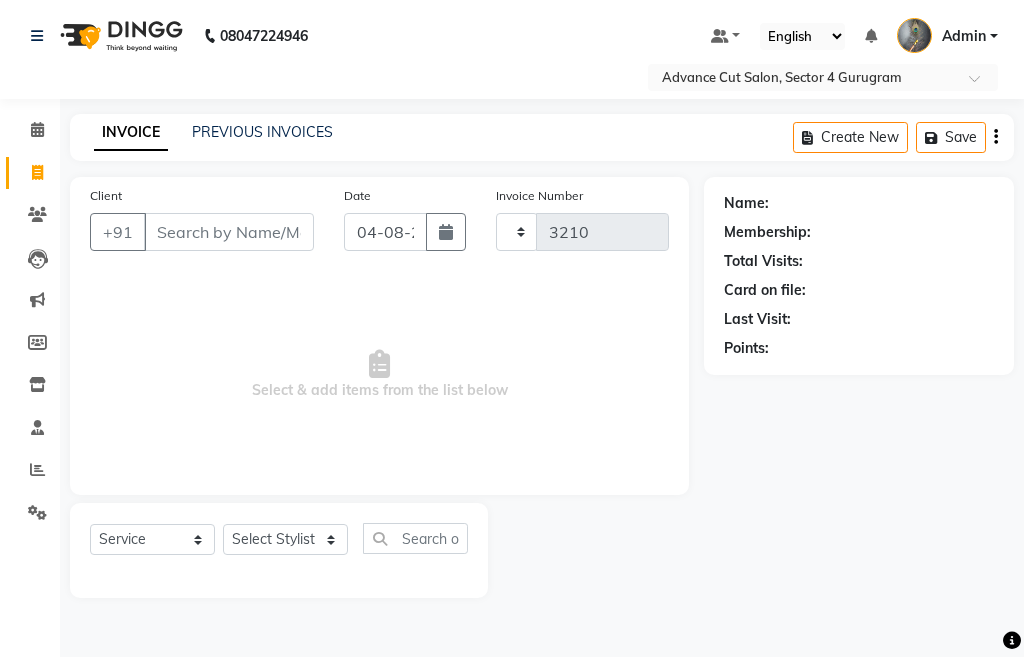 select on "4939" 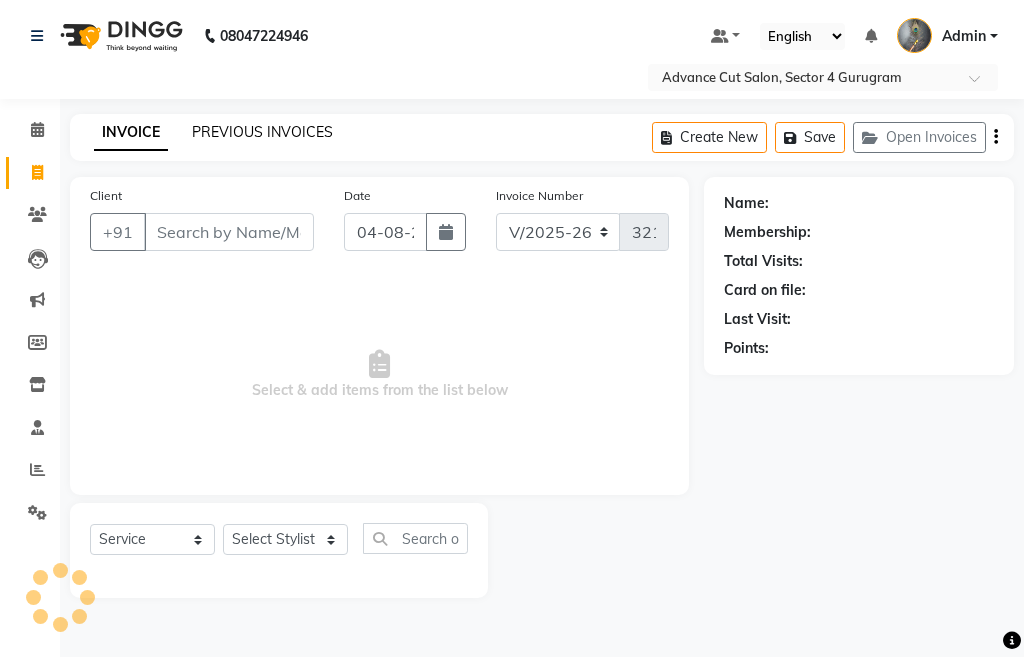 click on "PREVIOUS INVOICES" 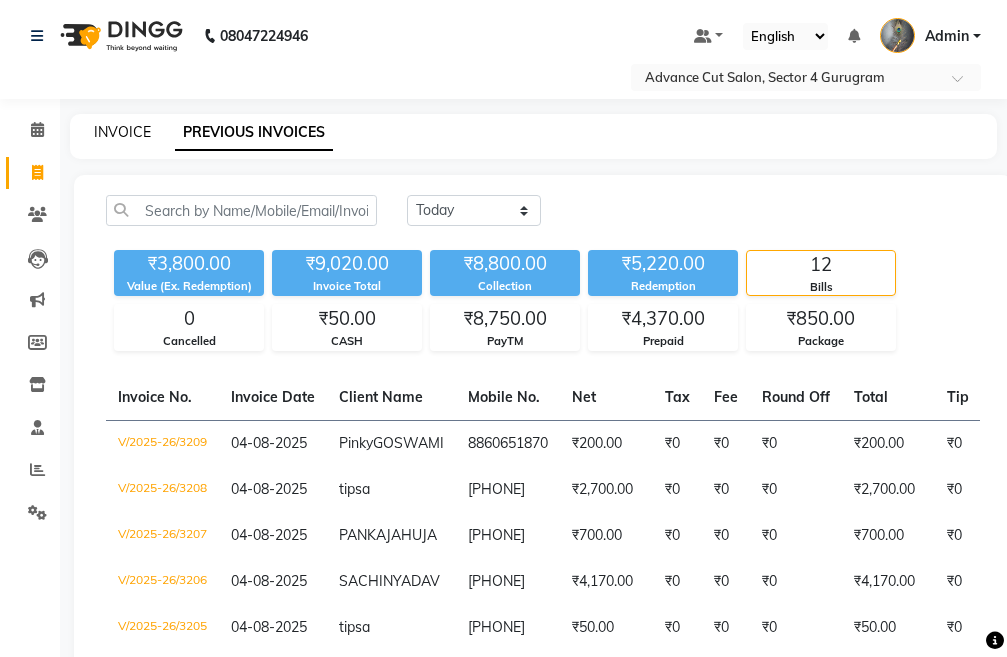click on "INVOICE" 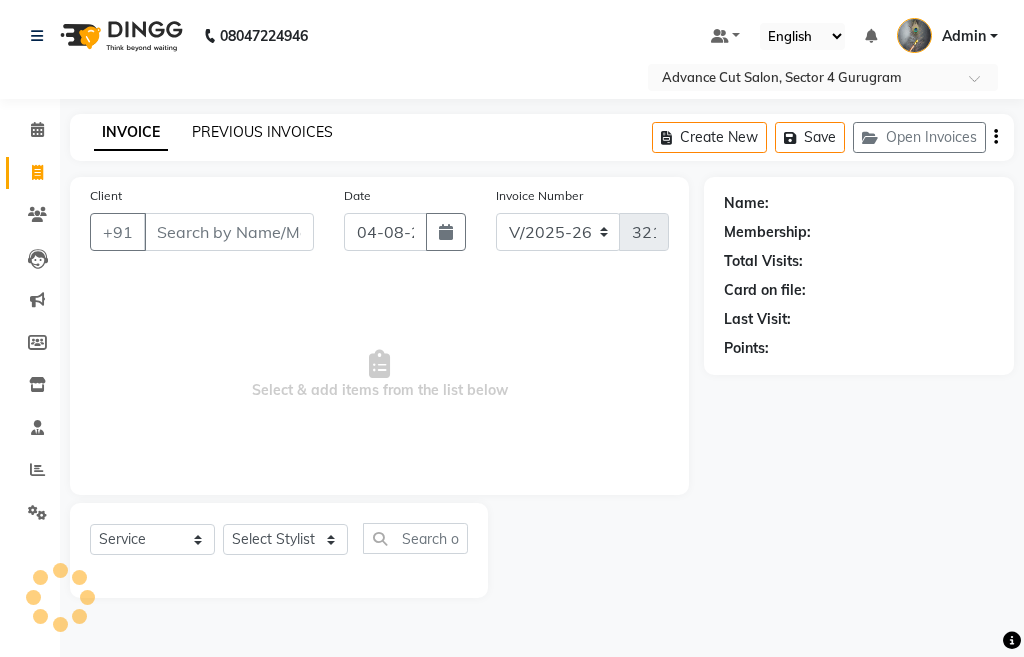 click on "PREVIOUS INVOICES" 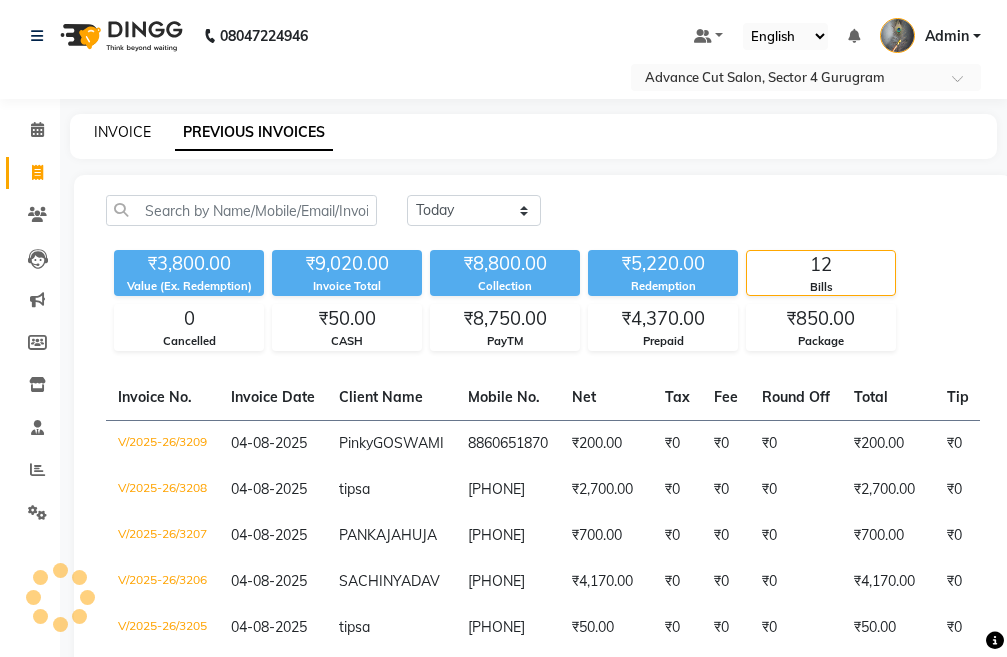 click on "INVOICE" 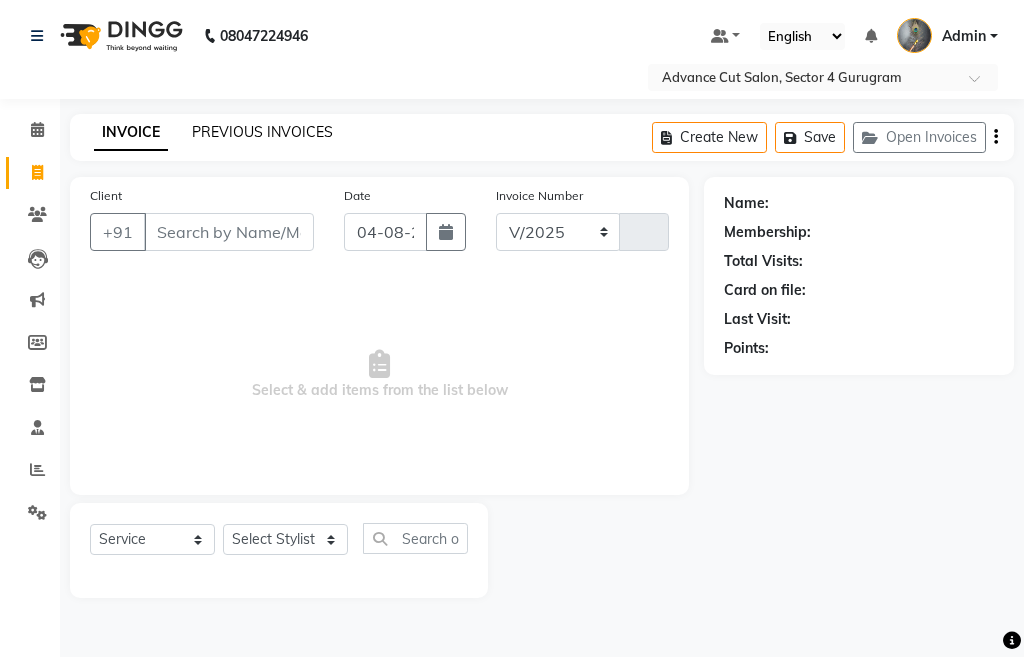 select on "4939" 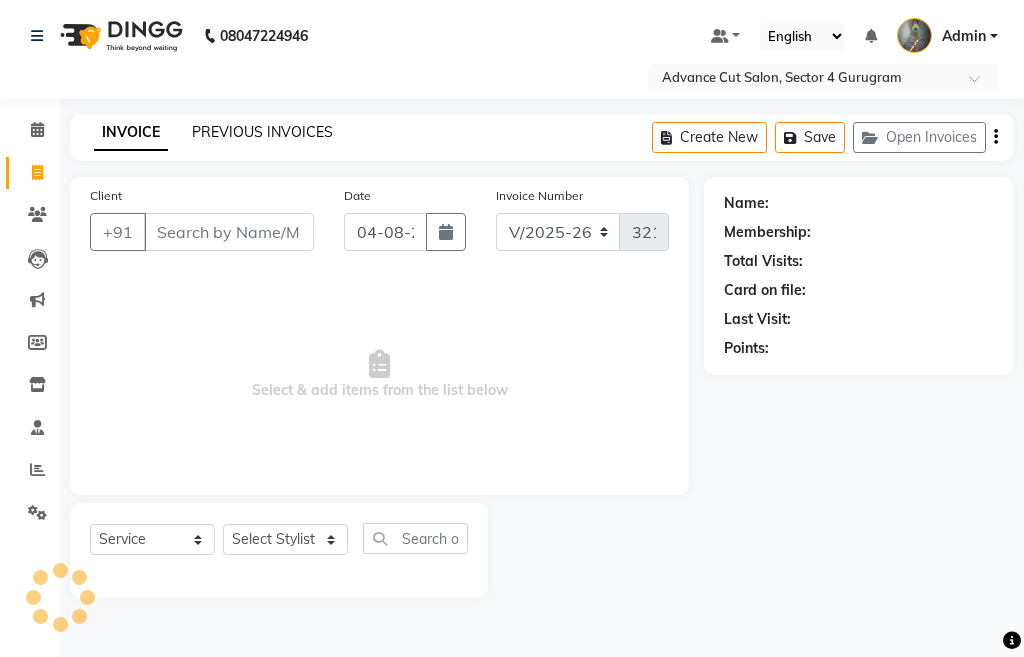 click on "PREVIOUS INVOICES" 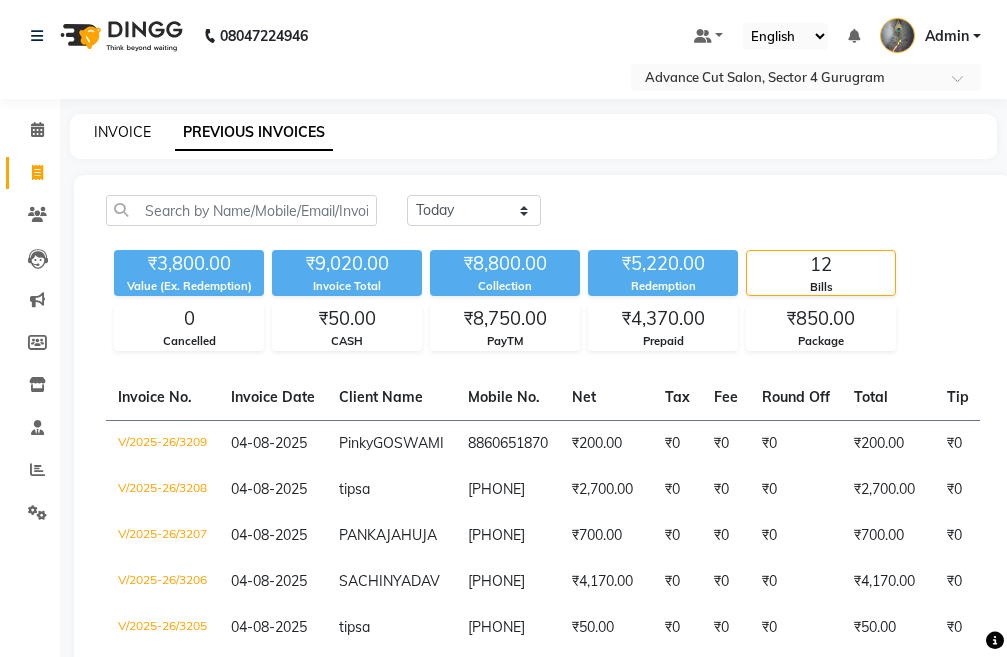 click on "INVOICE" 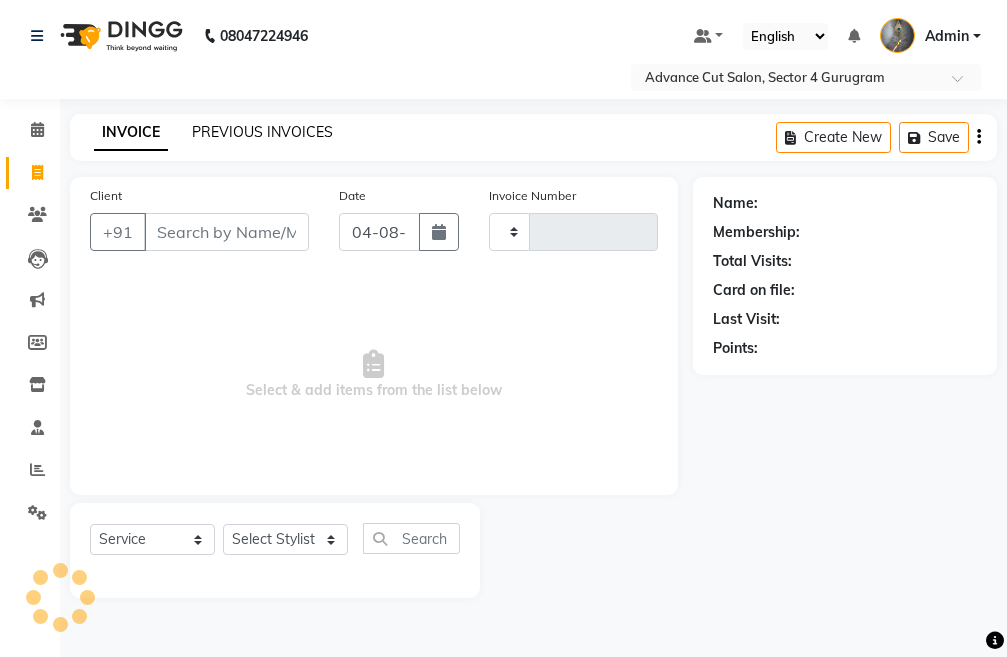 type on "3210" 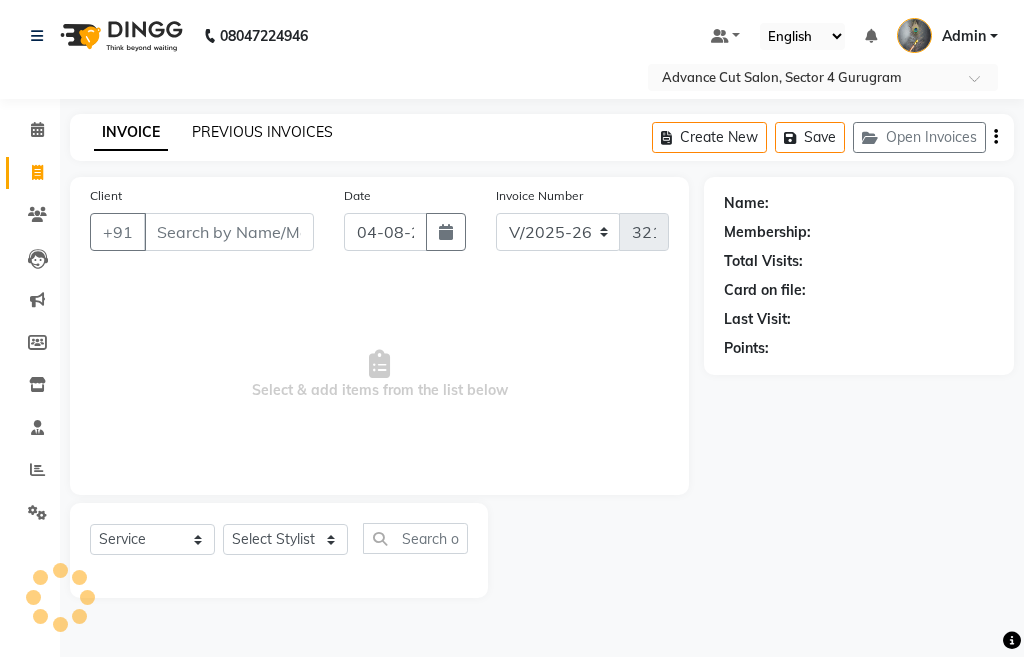 click on "PREVIOUS INVOICES" 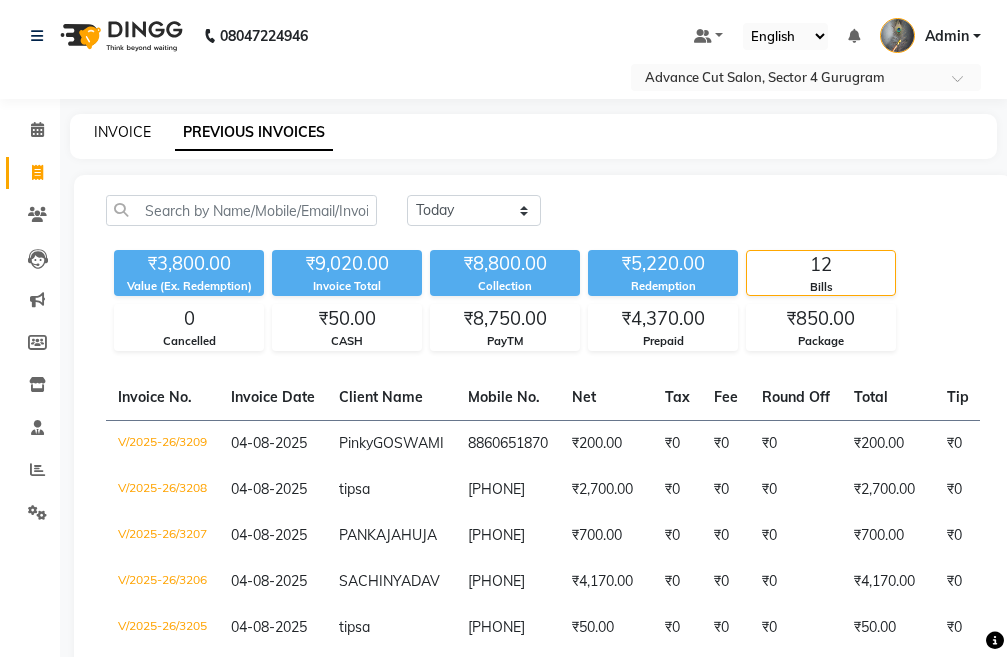 click on "INVOICE" 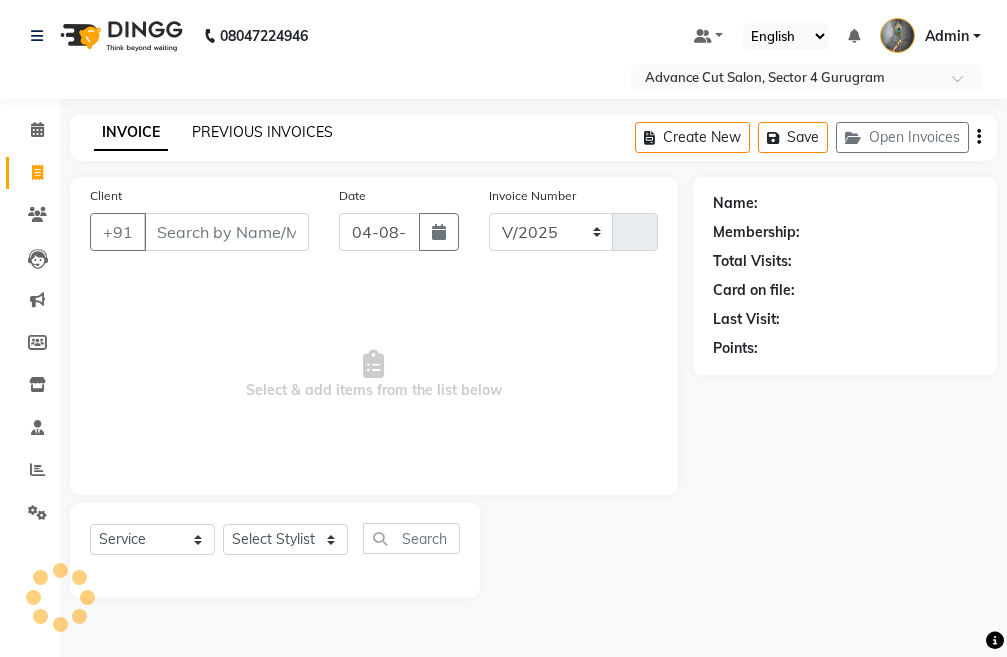 select on "4939" 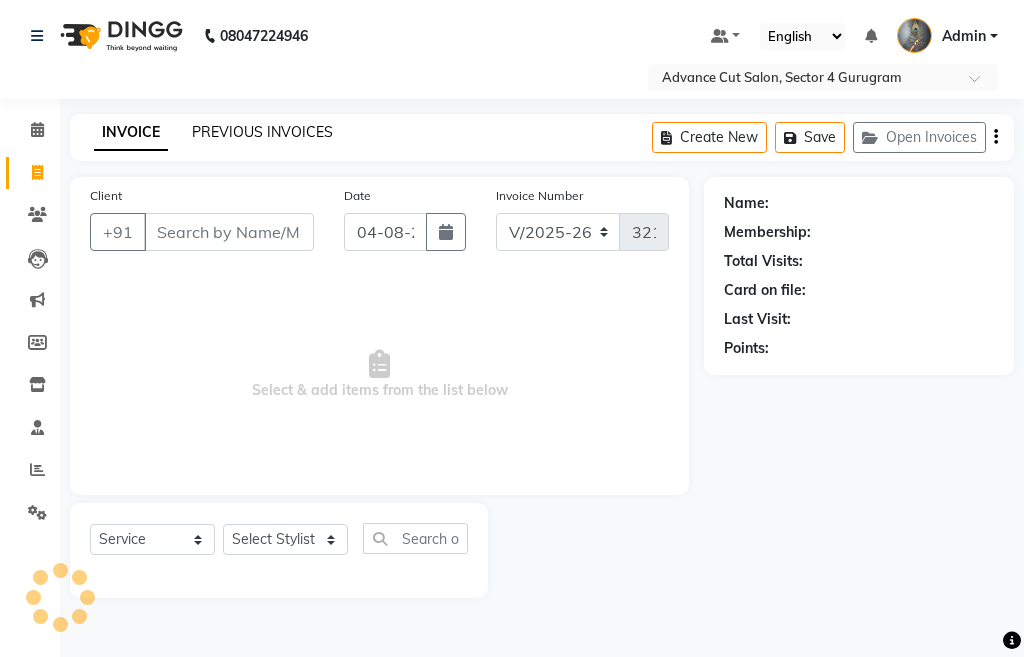 click on "PREVIOUS INVOICES" 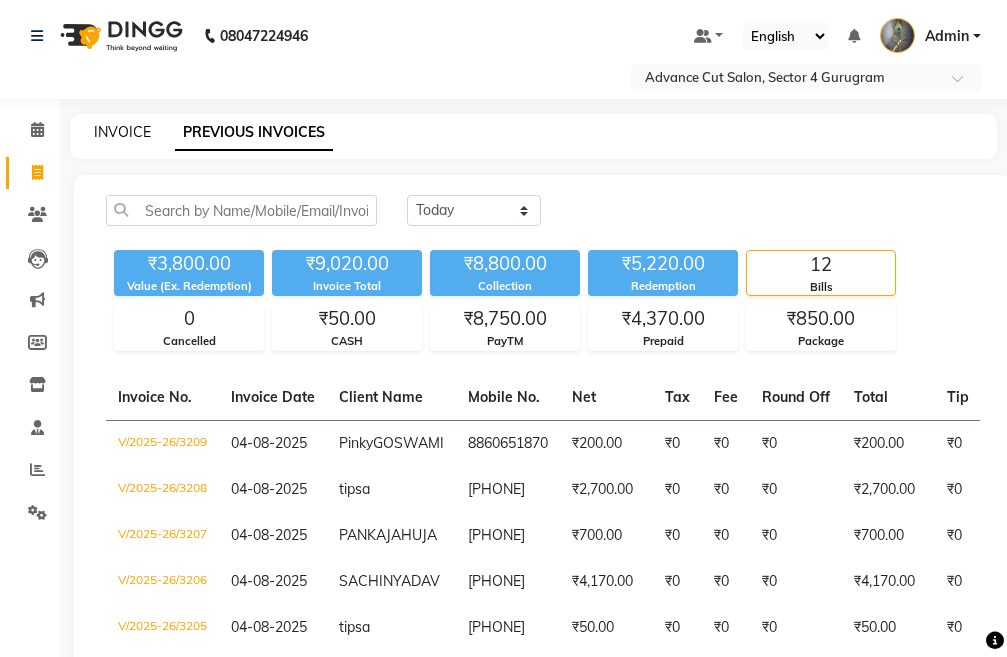 click on "INVOICE" 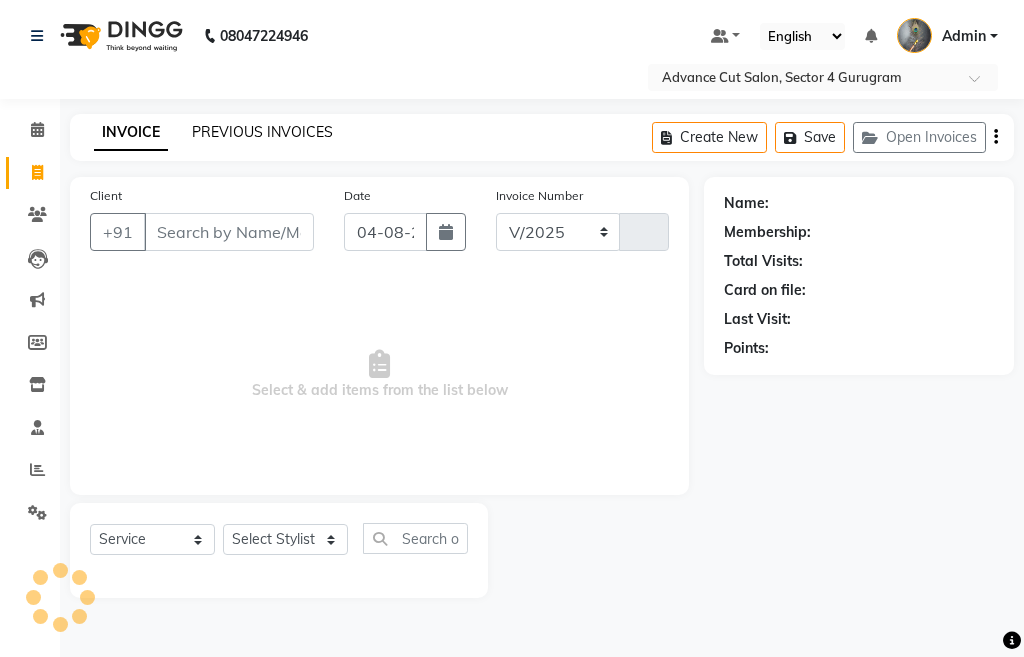 select on "4939" 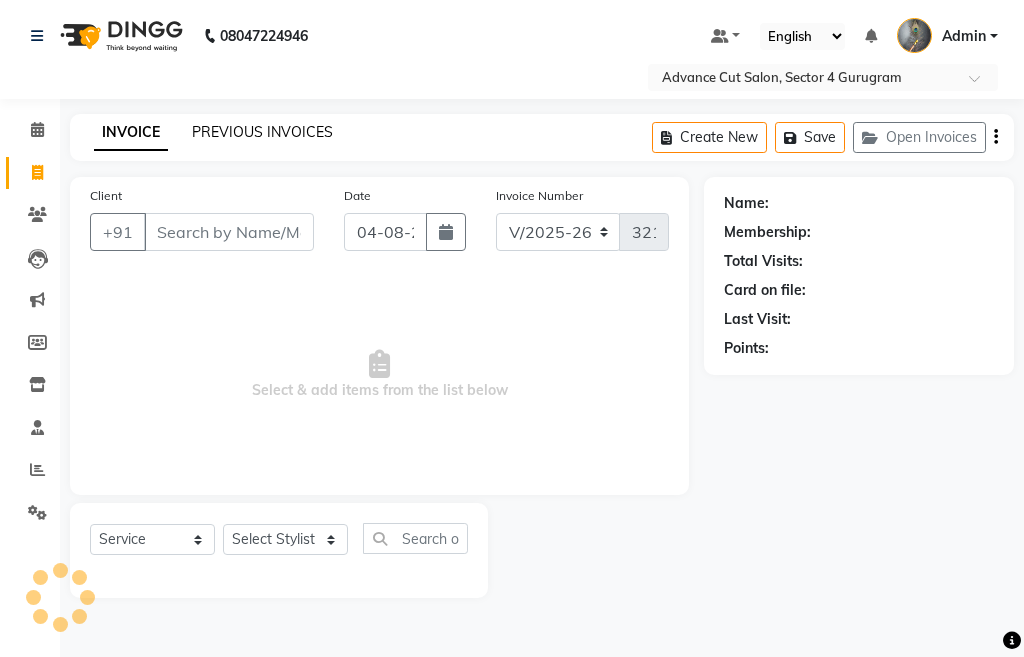 click on "PREVIOUS INVOICES" 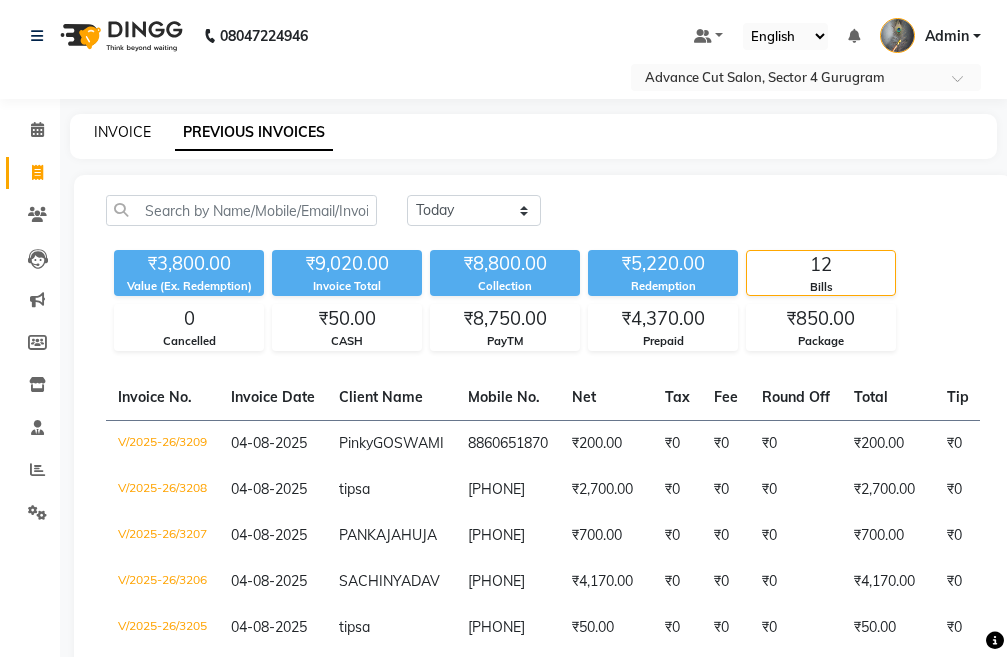 click on "INVOICE" 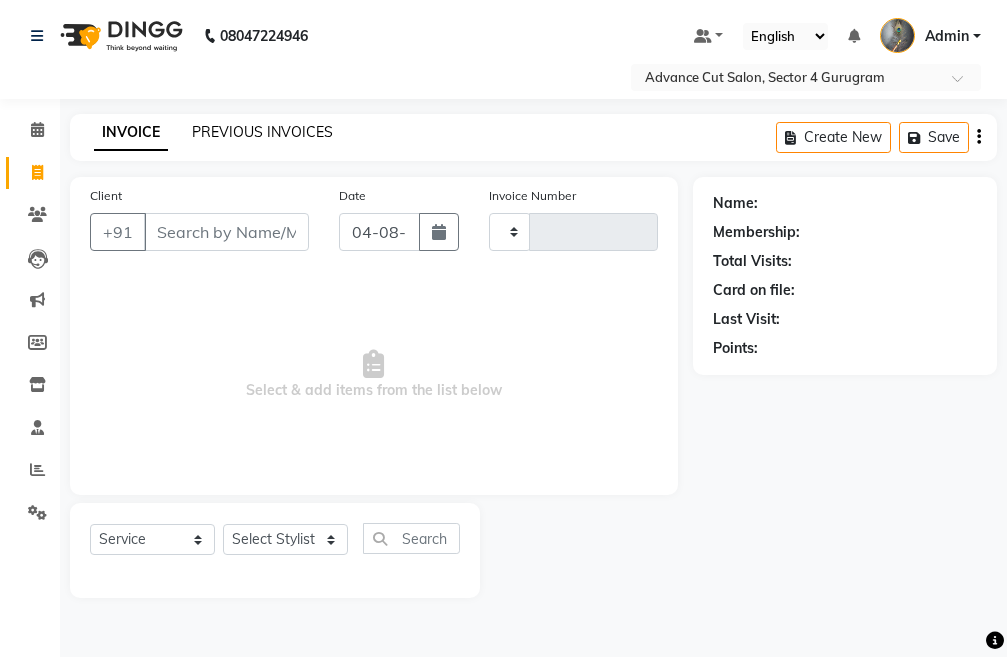 type on "3210" 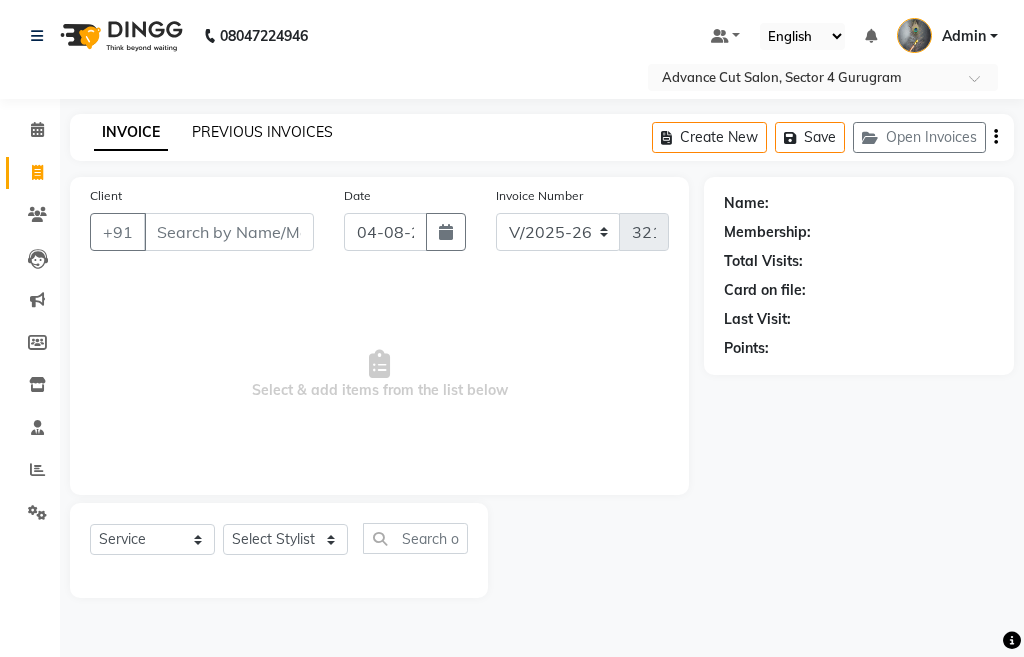 click on "PREVIOUS INVOICES" 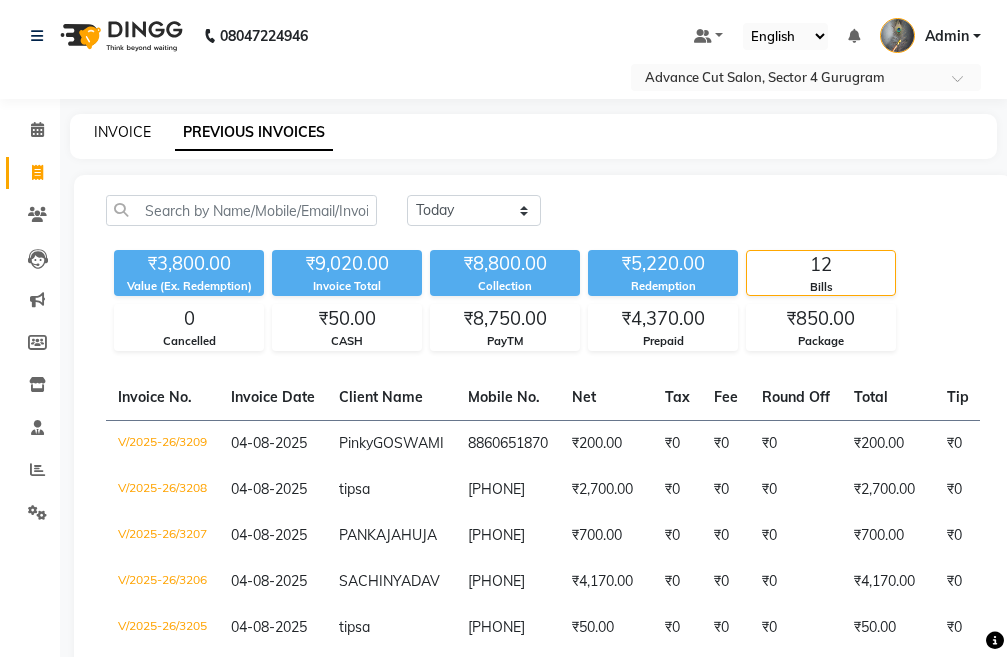 click on "INVOICE" 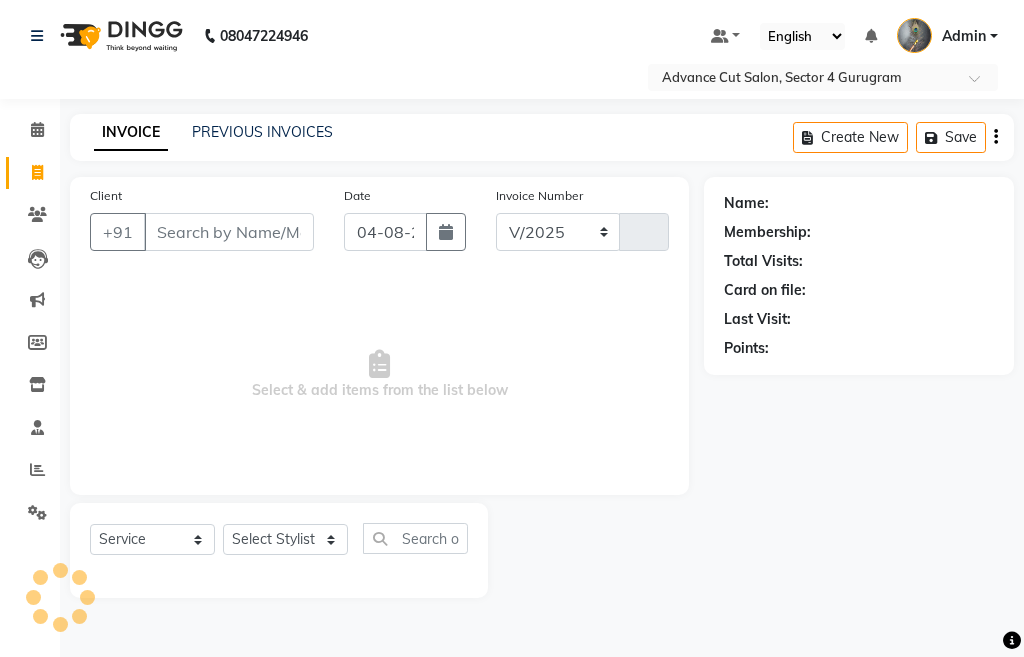 select on "4939" 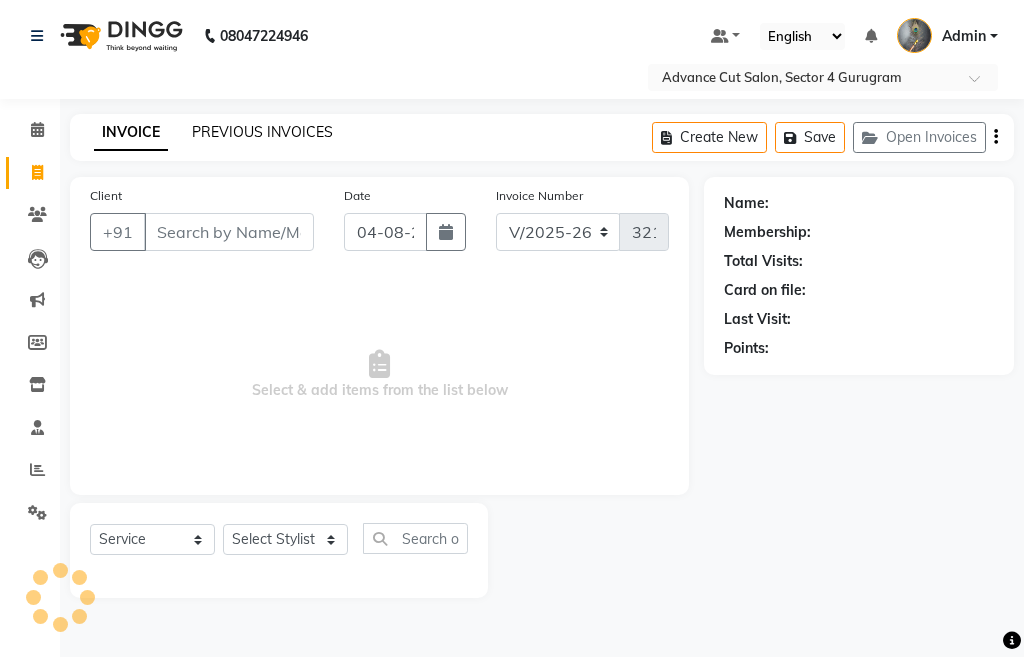 click on "PREVIOUS INVOICES" 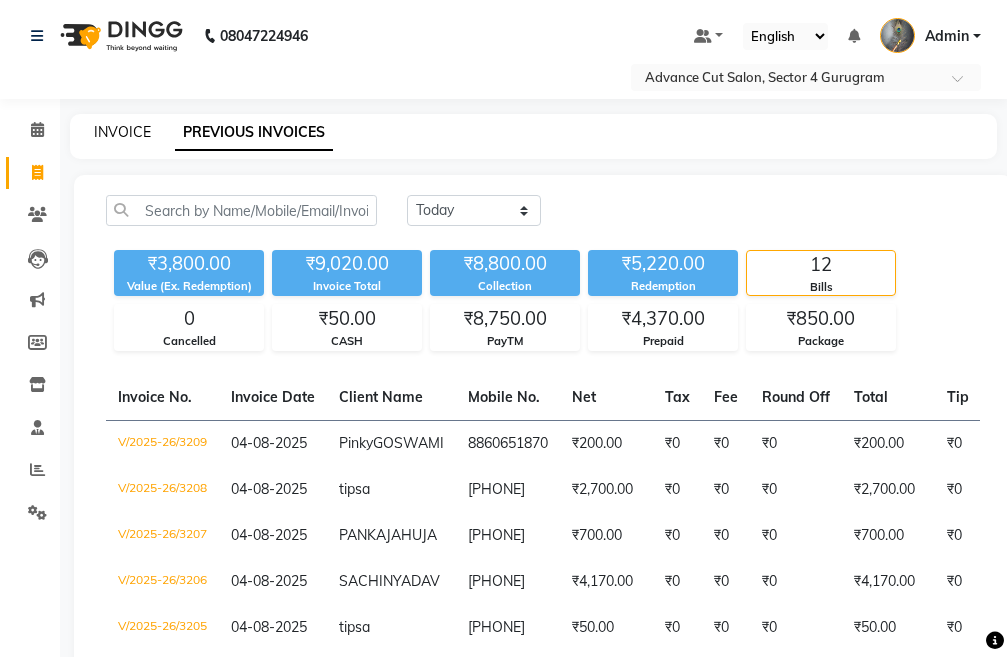 click on "INVOICE" 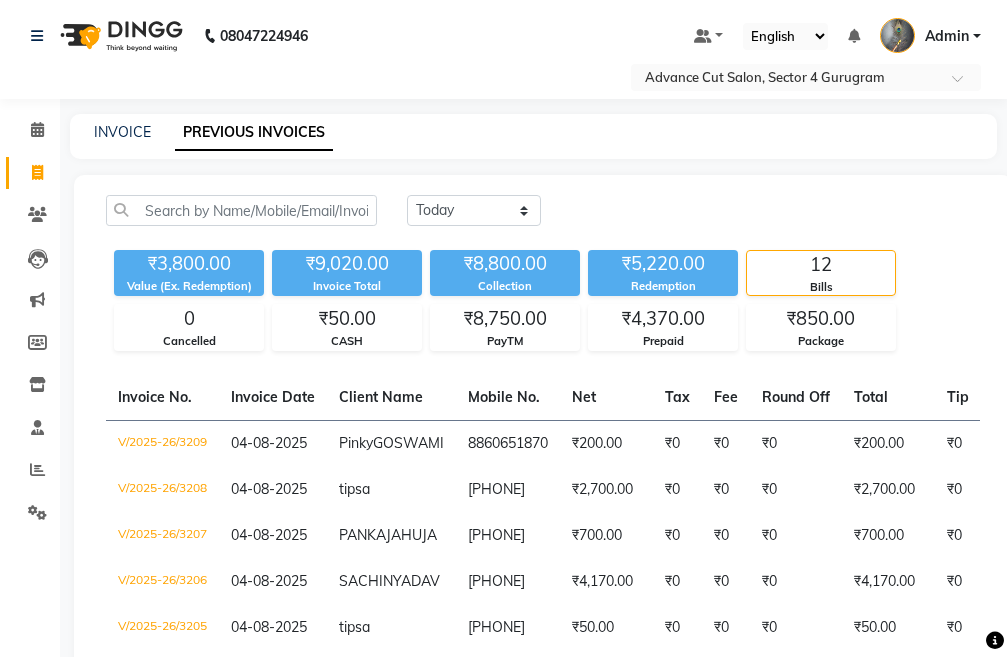select on "service" 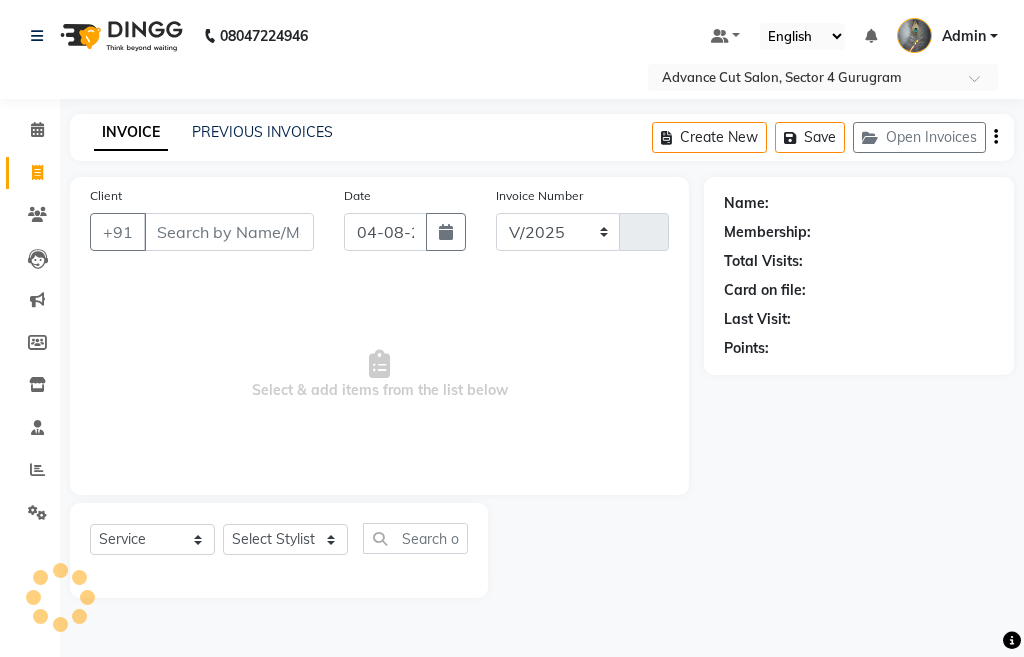 select on "4939" 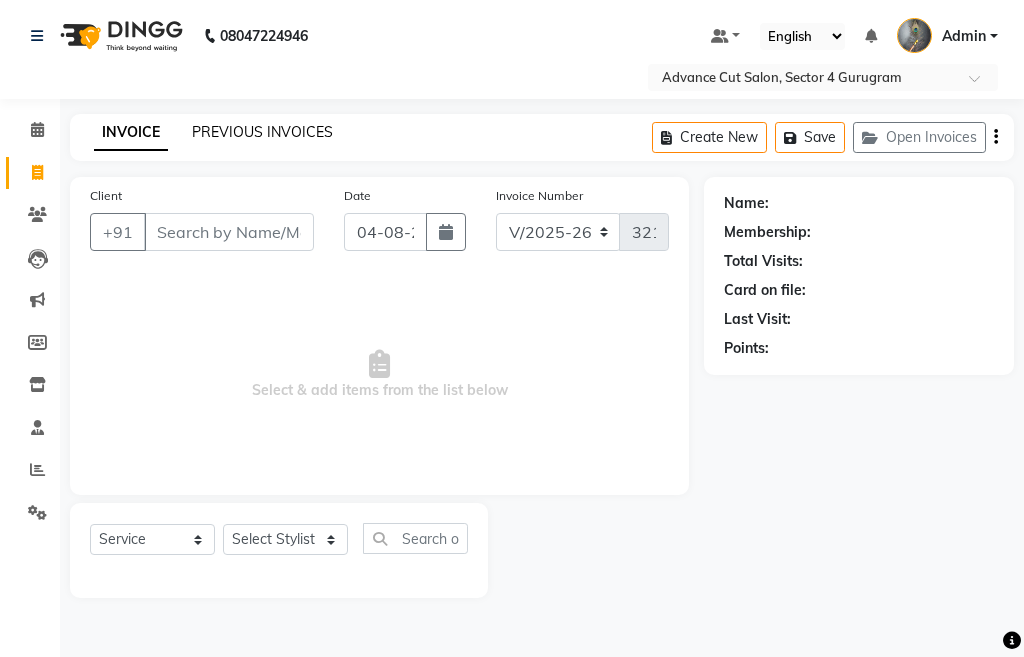 click on "PREVIOUS INVOICES" 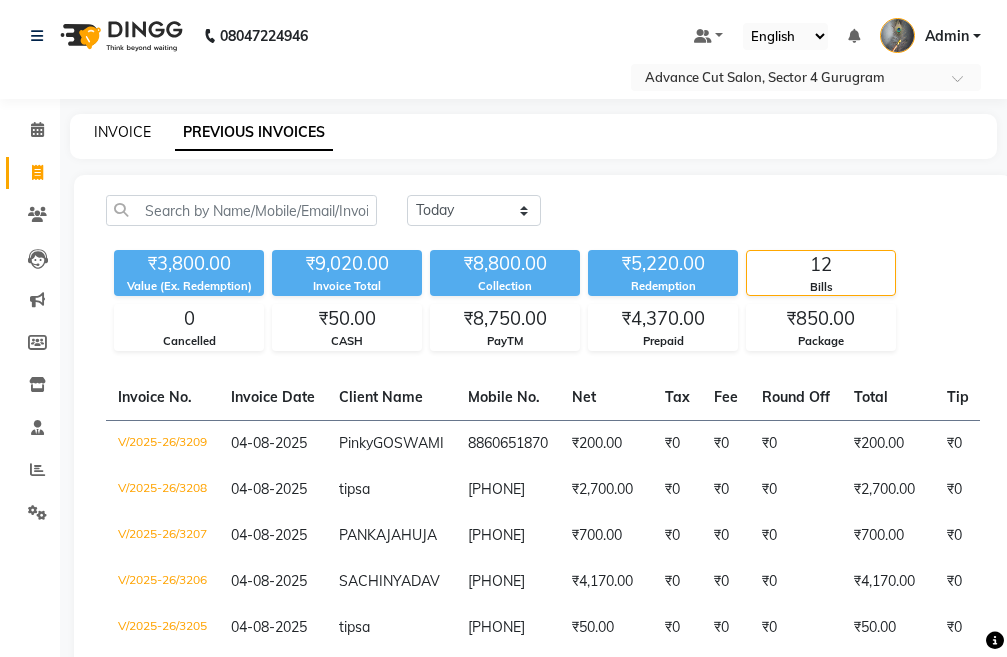 click on "INVOICE" 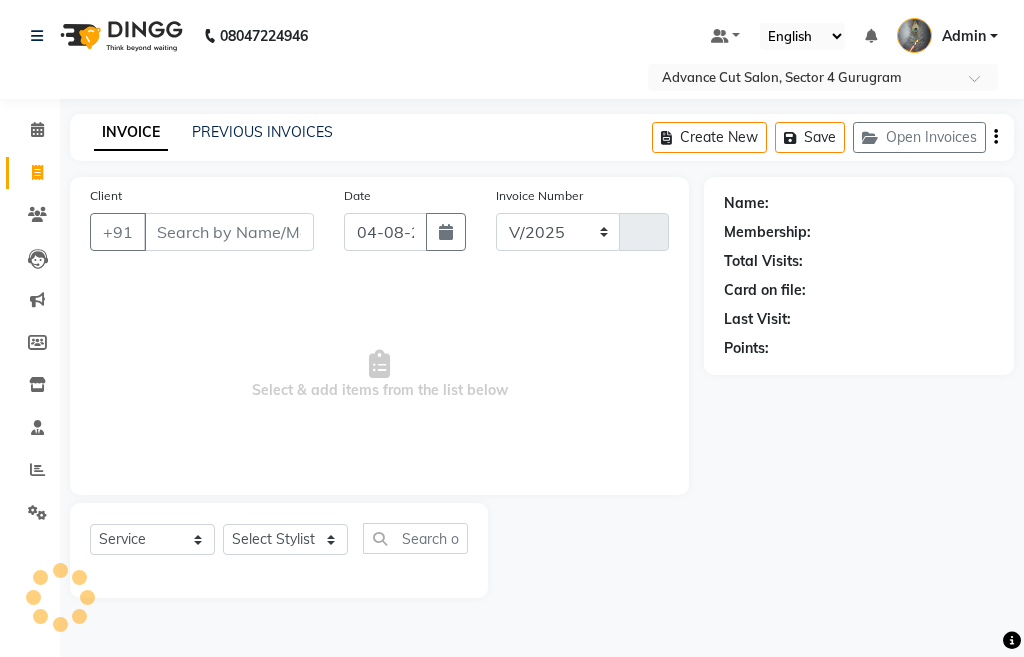 select on "4939" 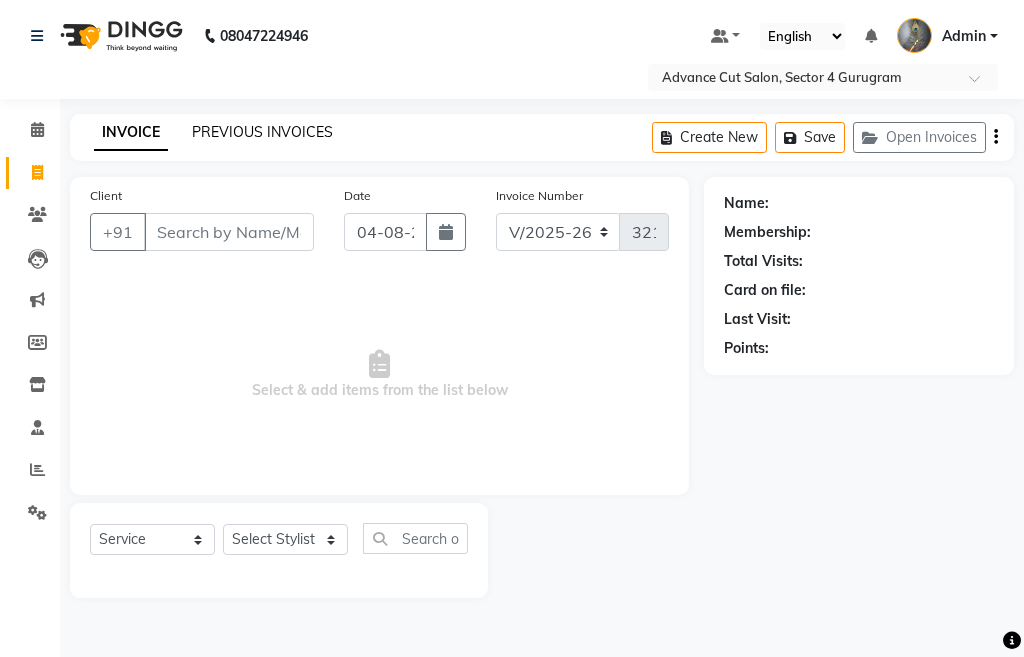 click on "PREVIOUS INVOICES" 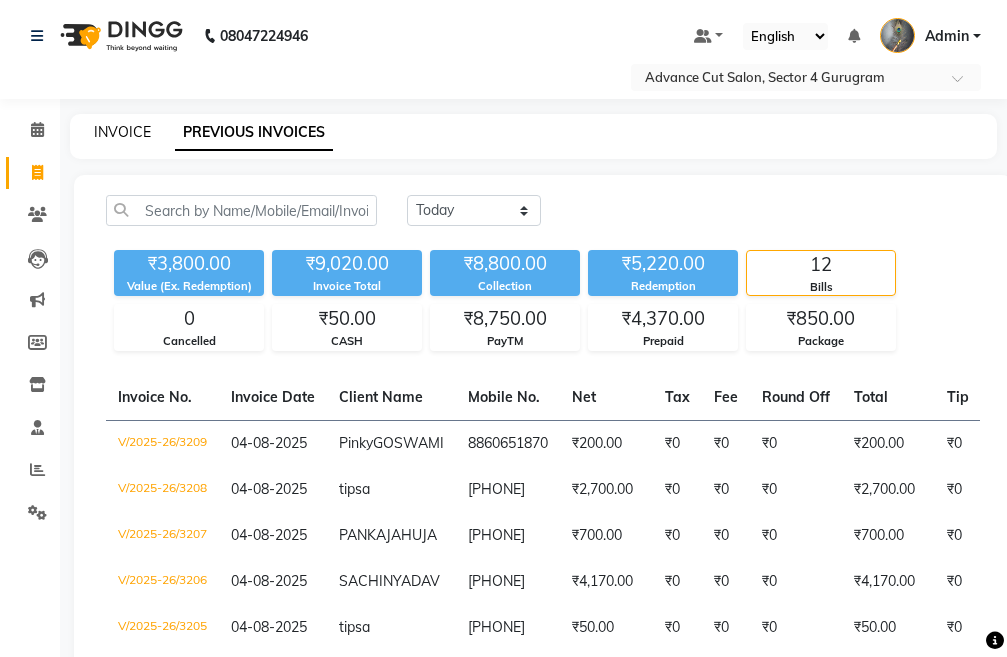 click on "INVOICE" 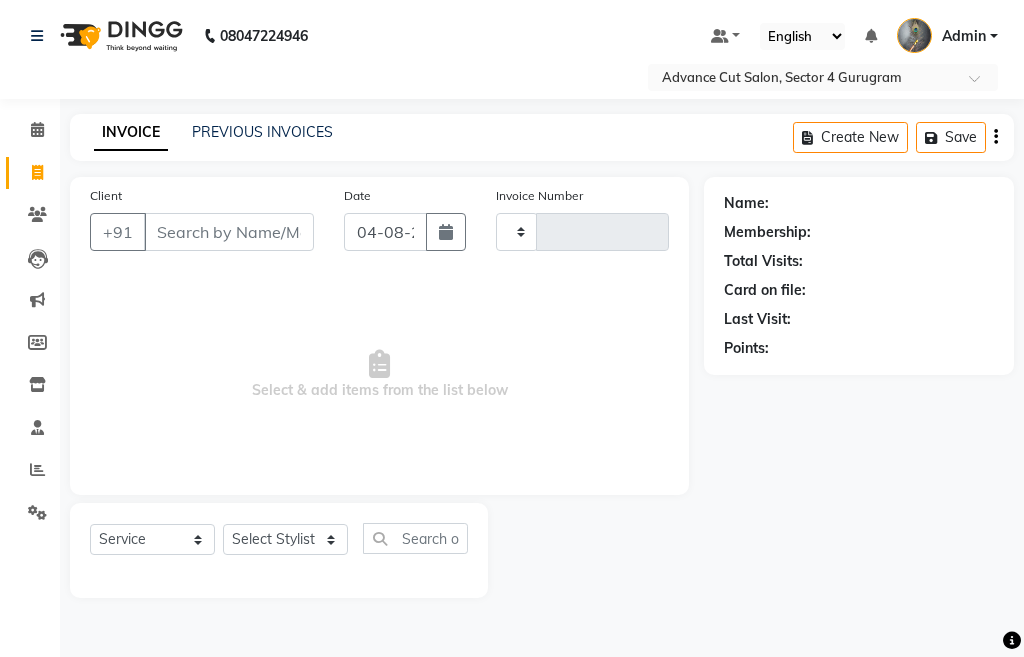 type on "3210" 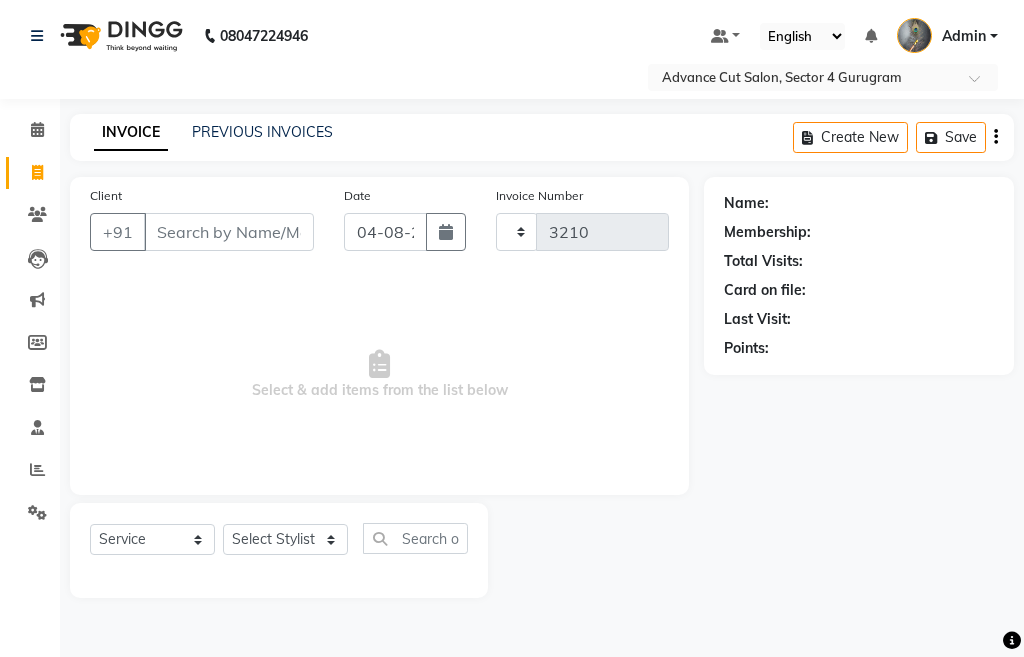 select on "4939" 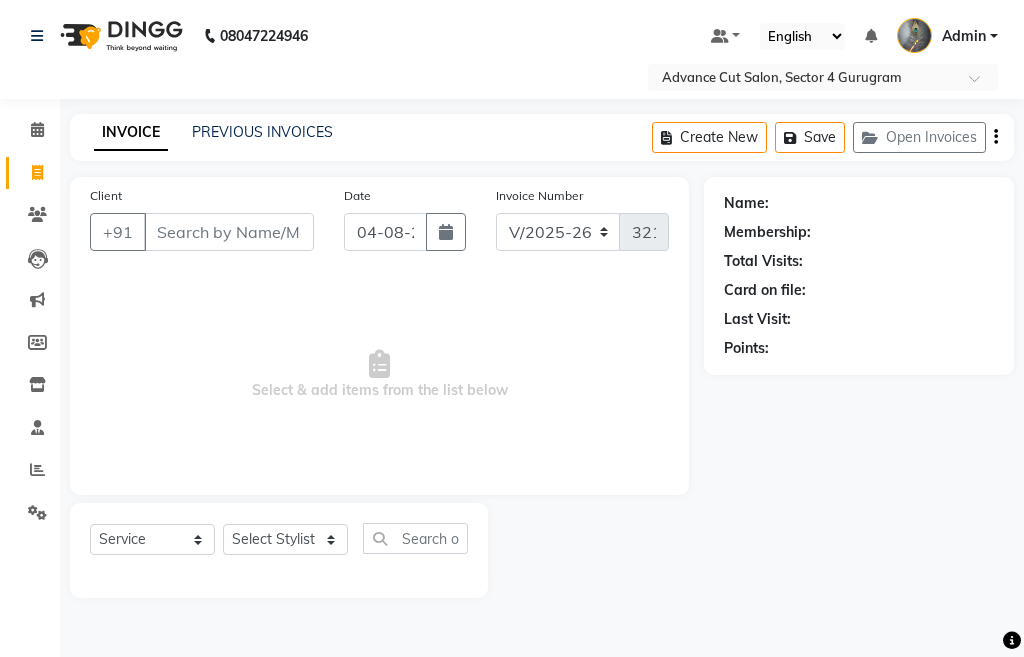 click on "PREVIOUS INVOICES" 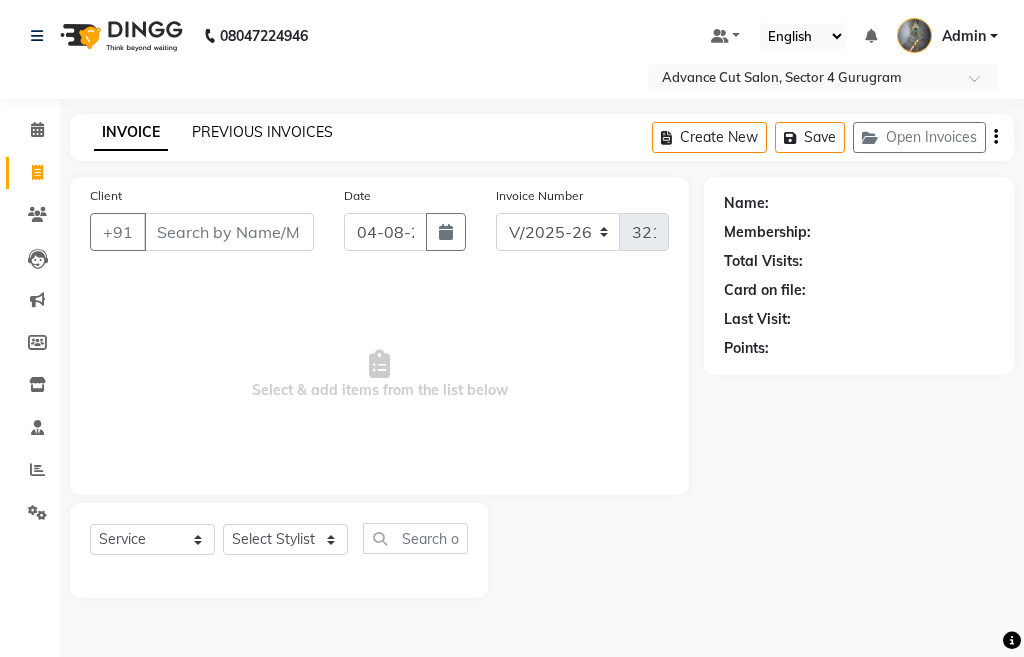 click on "PREVIOUS INVOICES" 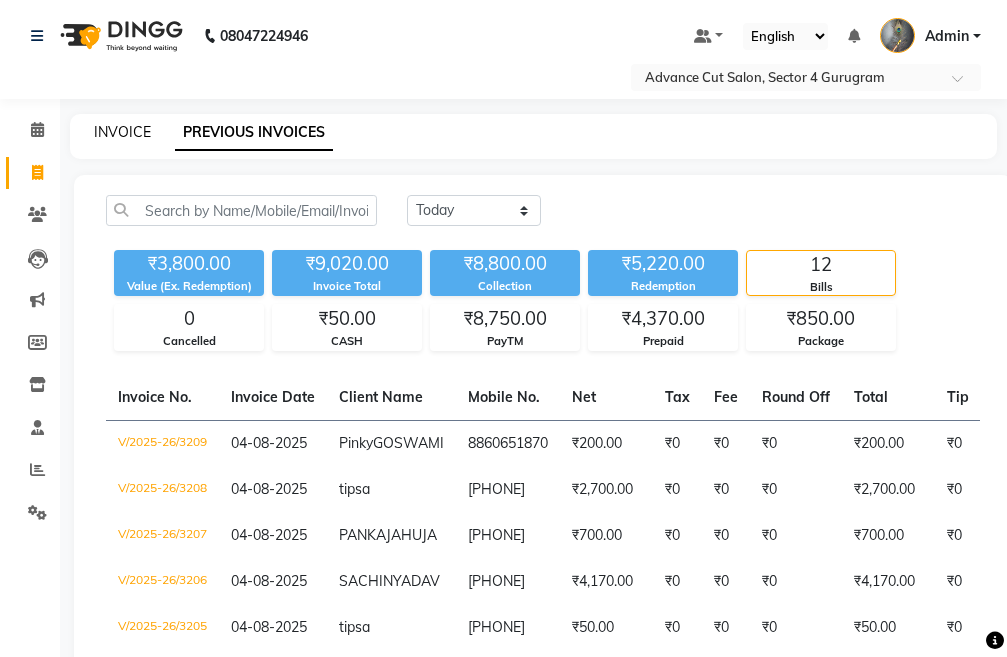 click on "INVOICE" 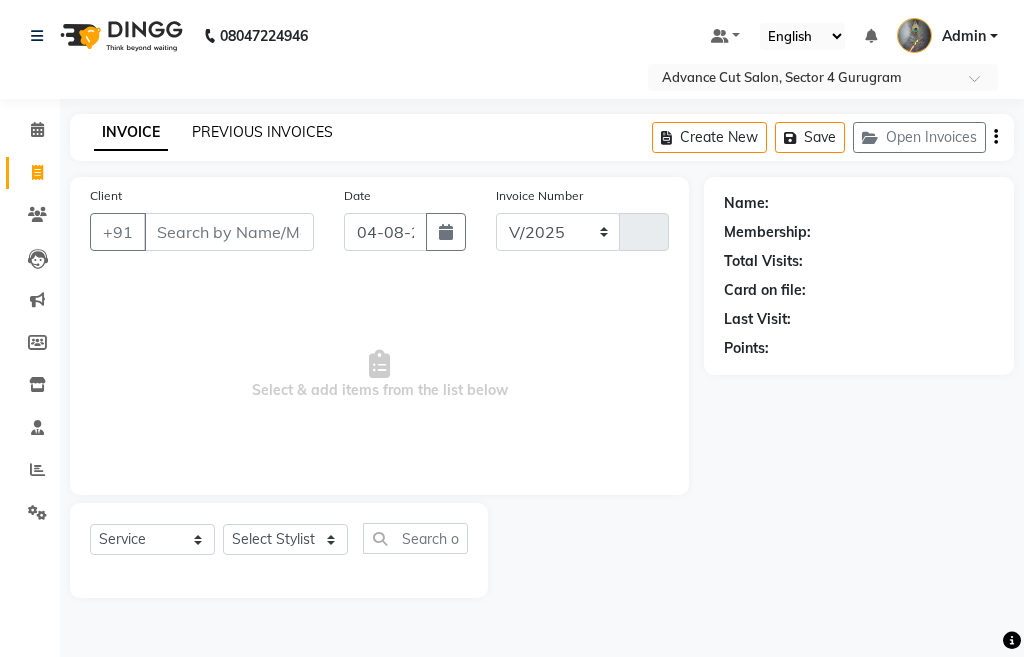 select on "4939" 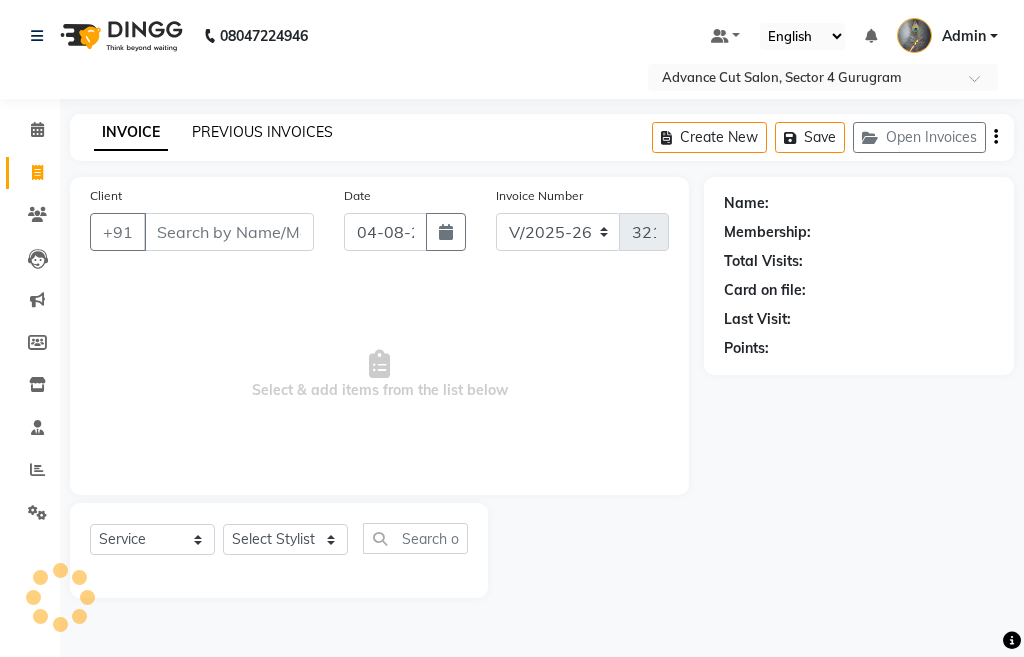click on "PREVIOUS INVOICES" 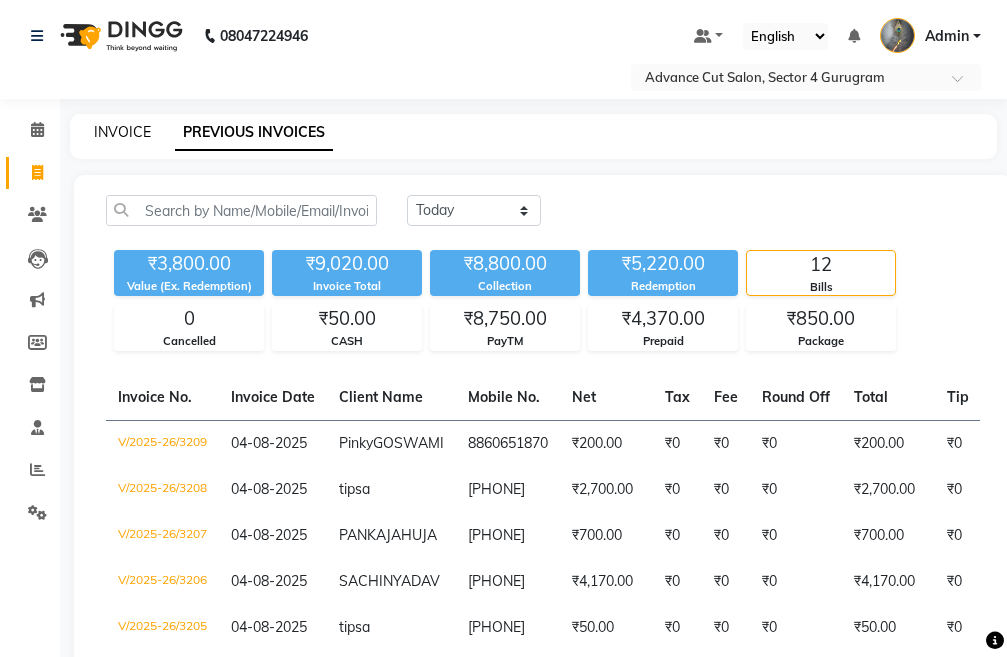 click on "INVOICE" 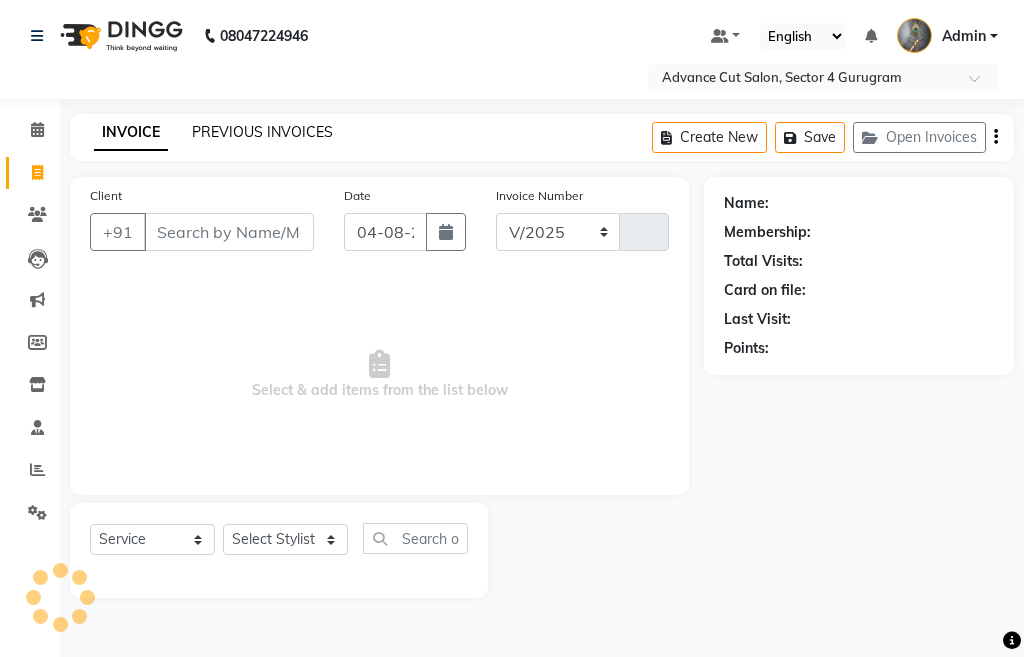 click on "PREVIOUS INVOICES" 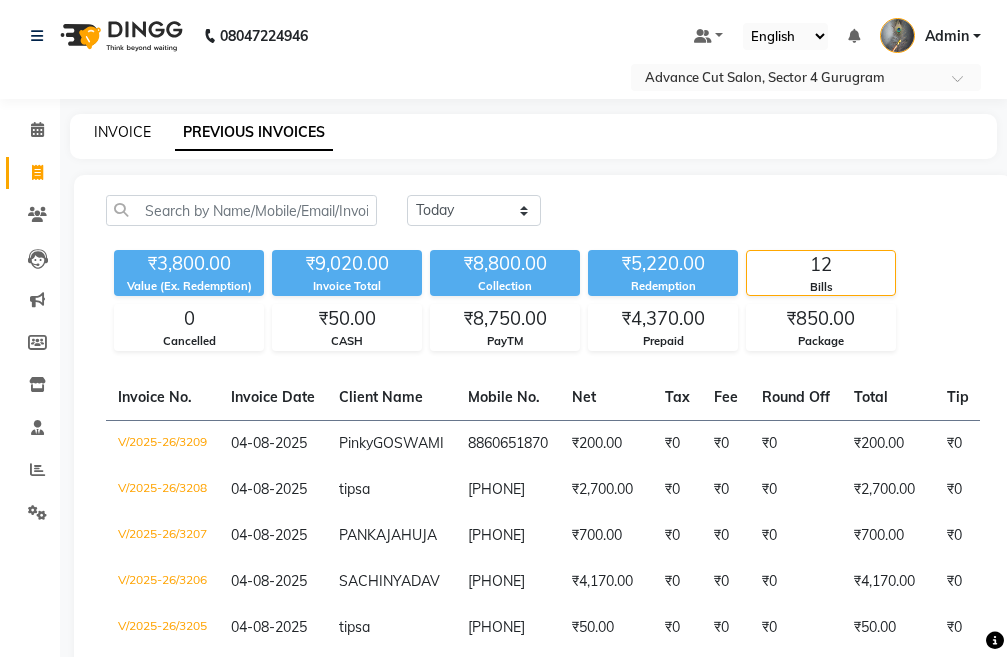 click on "INVOICE" 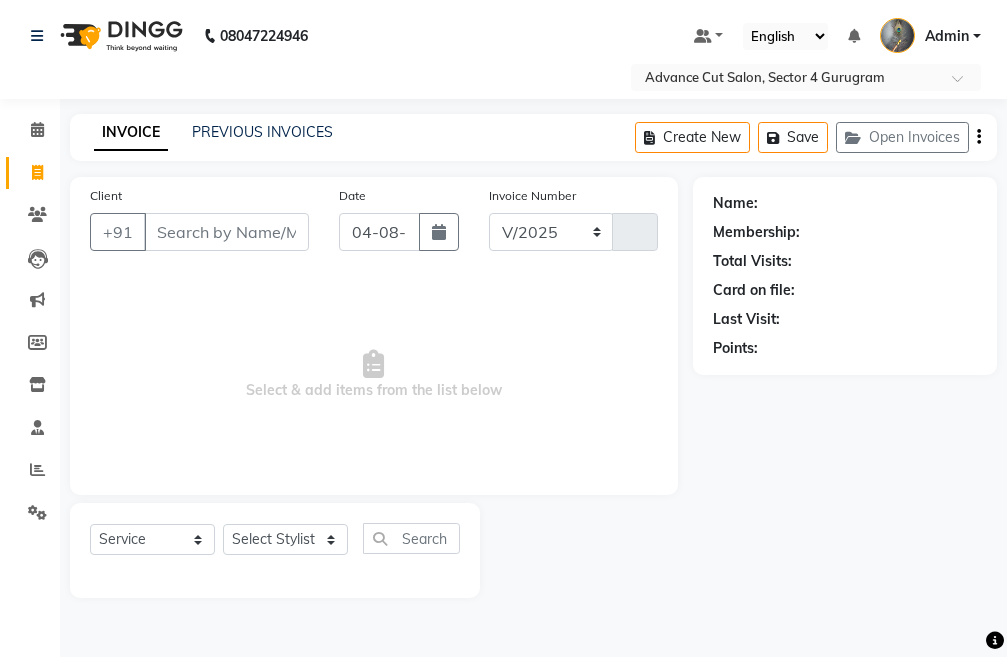 select on "4939" 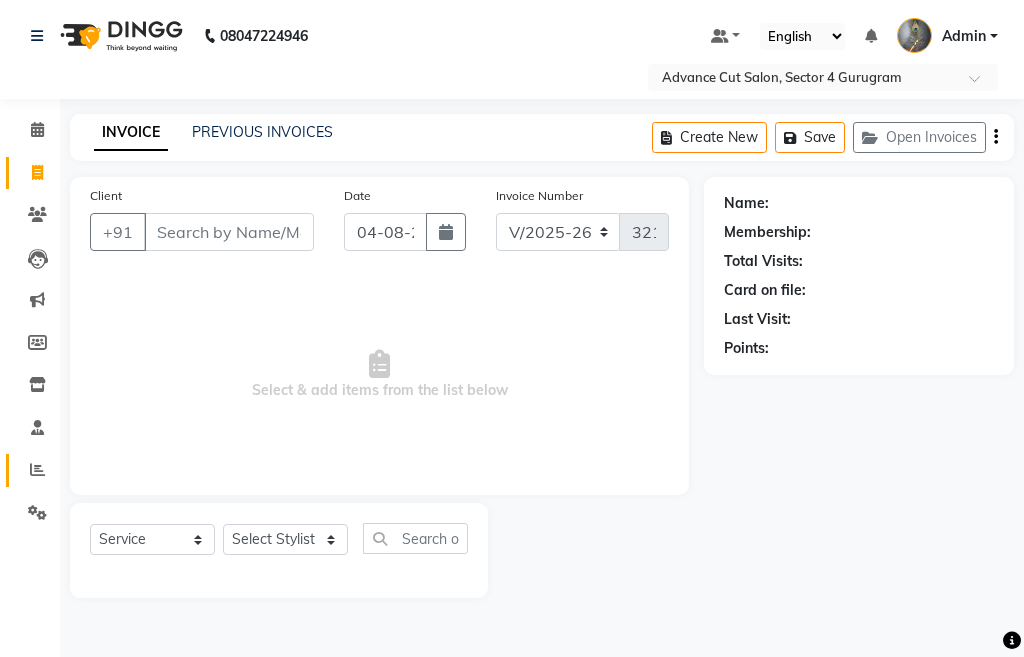 click 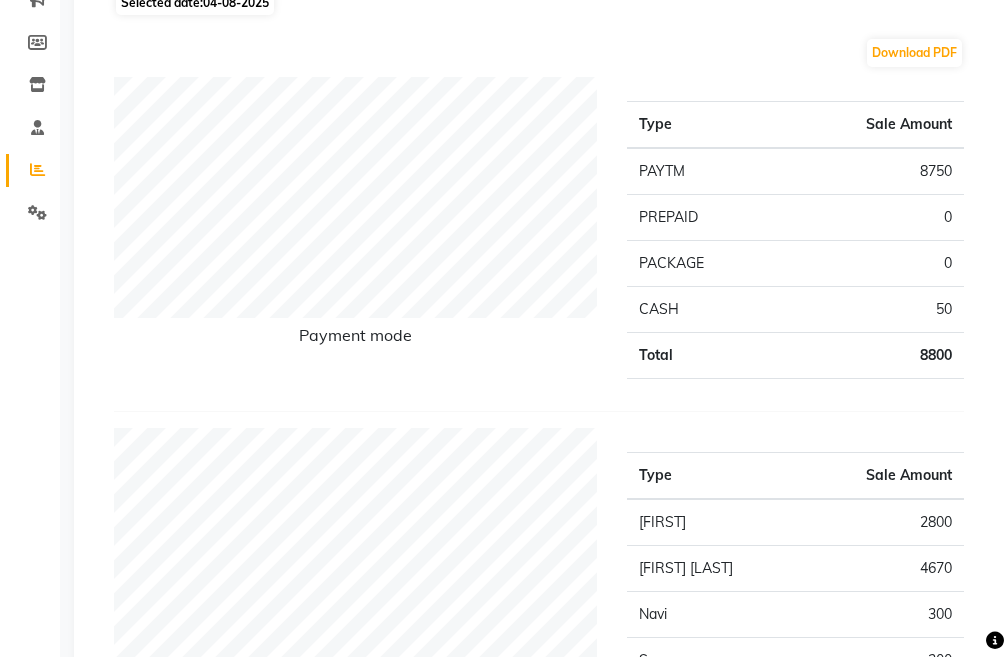 scroll, scrollTop: 600, scrollLeft: 0, axis: vertical 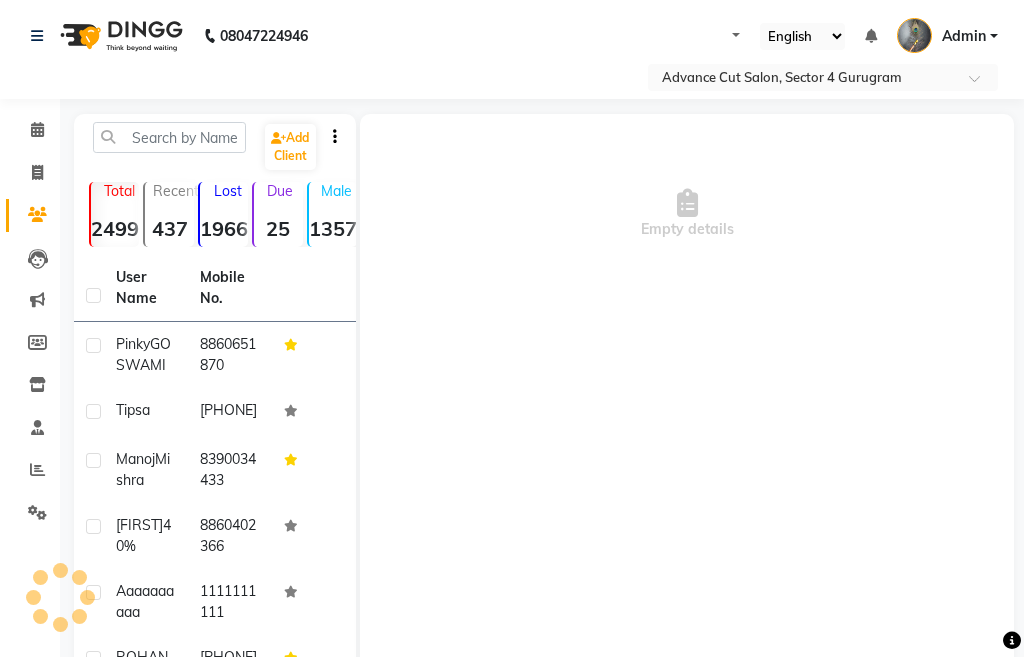 select on "en" 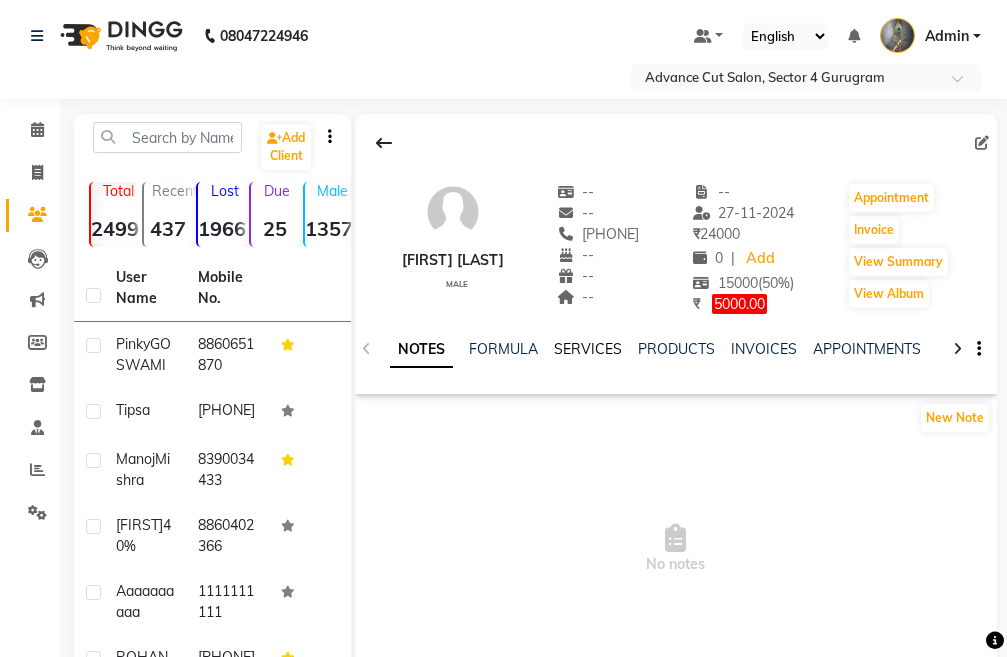 click on "SERVICES" 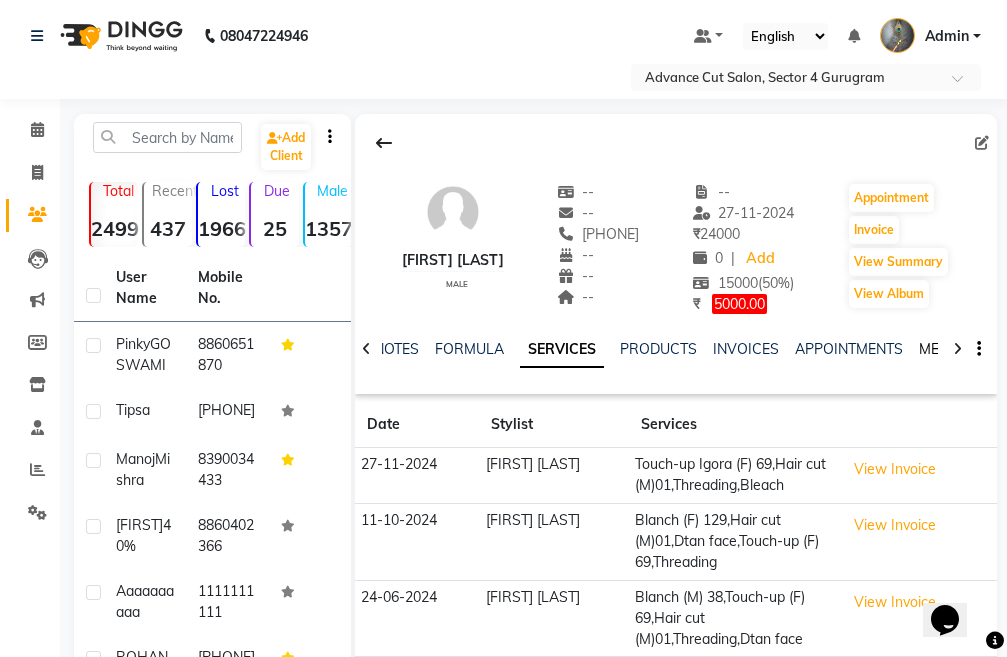 click on "MEMBERSHIP" 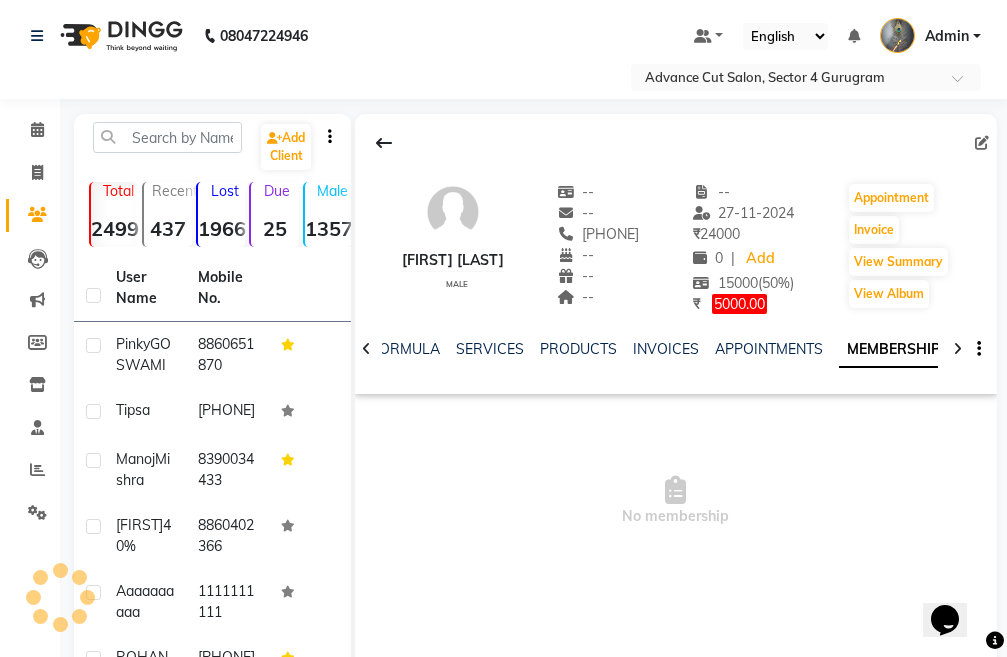 scroll, scrollTop: 0, scrollLeft: 0, axis: both 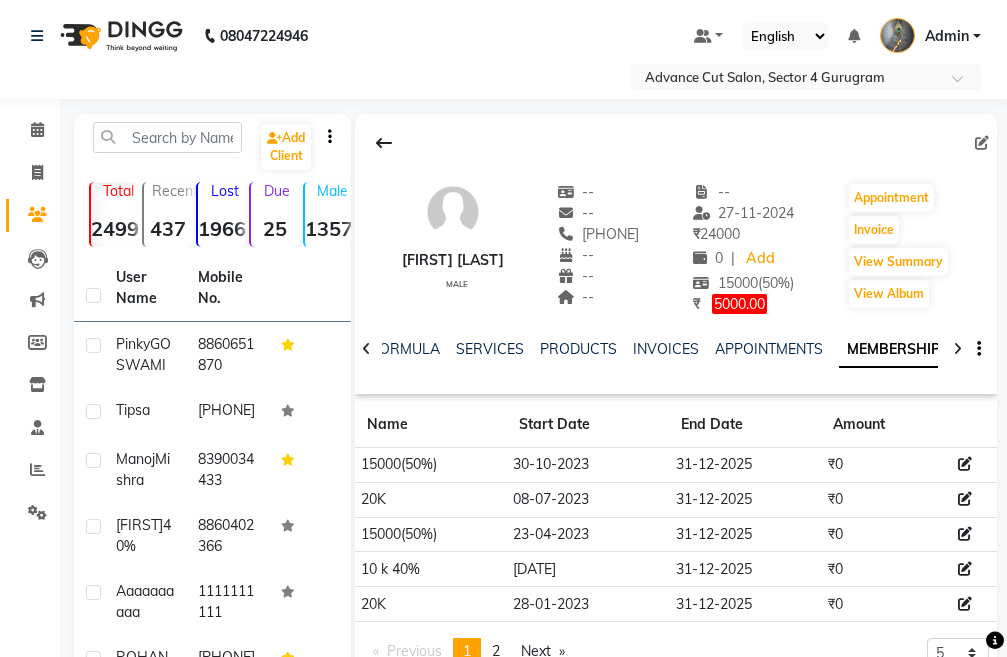 click 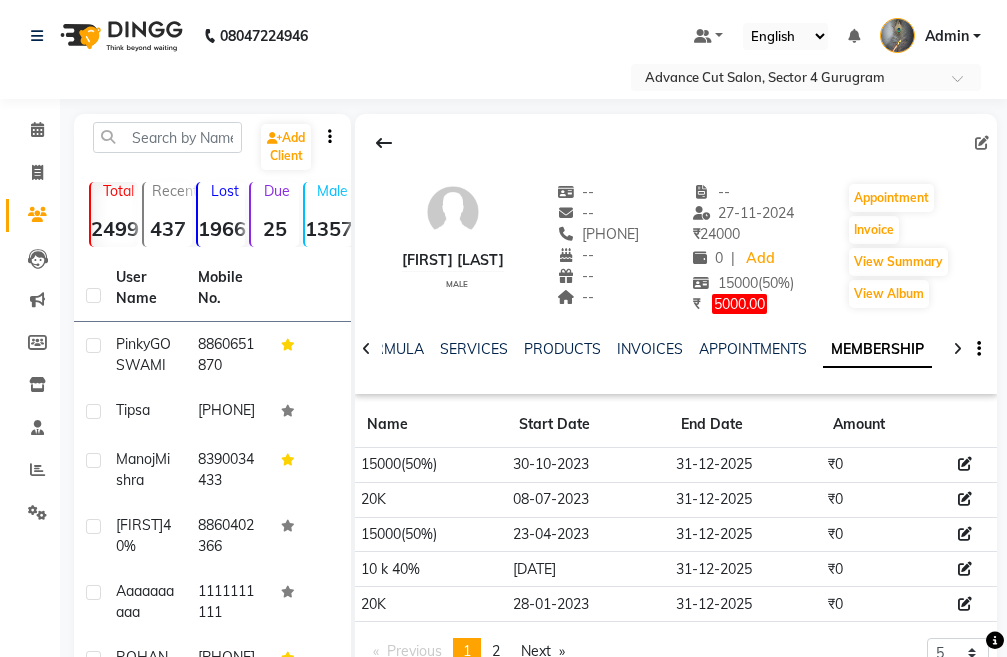 click 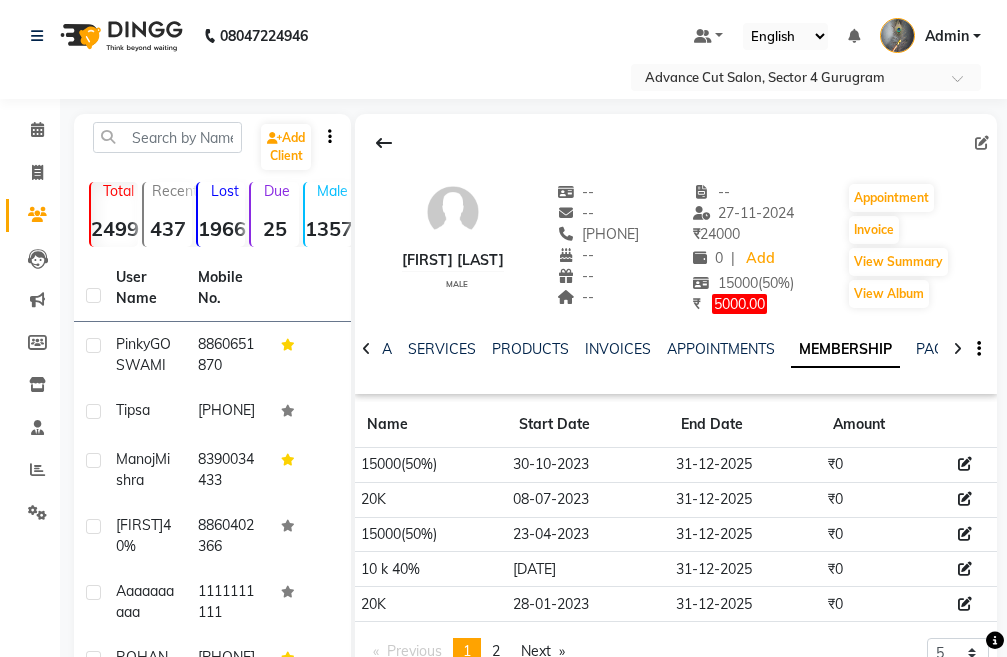 click 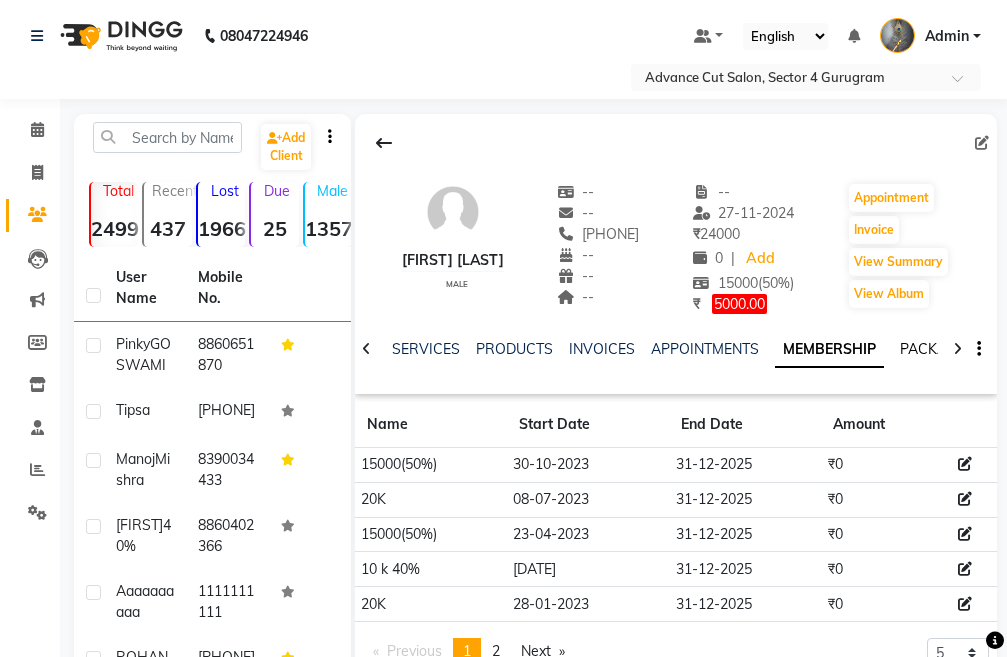 click on "PACKAGES" 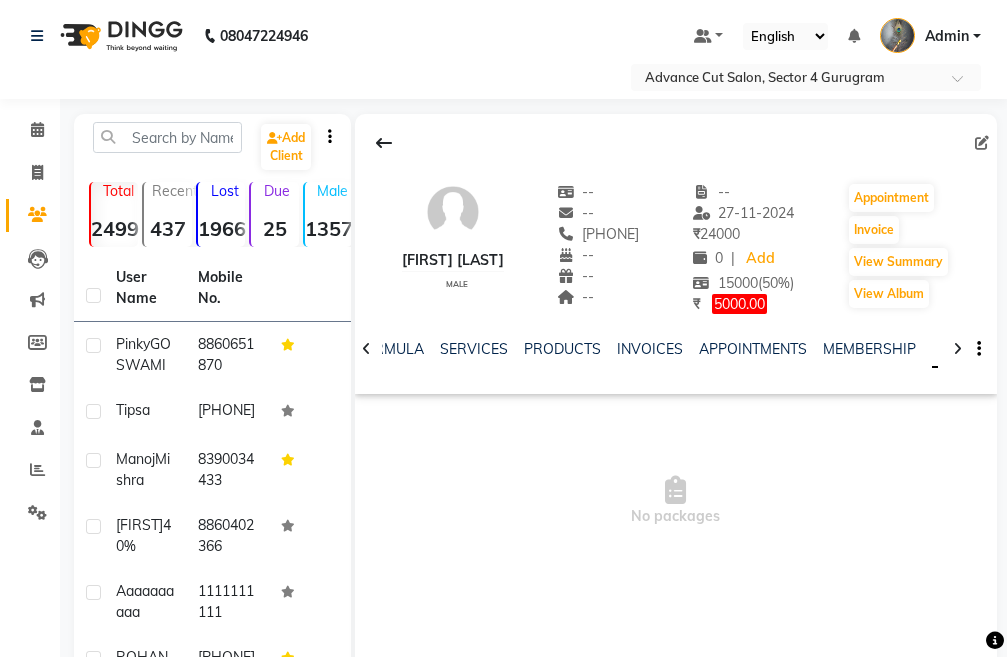 click 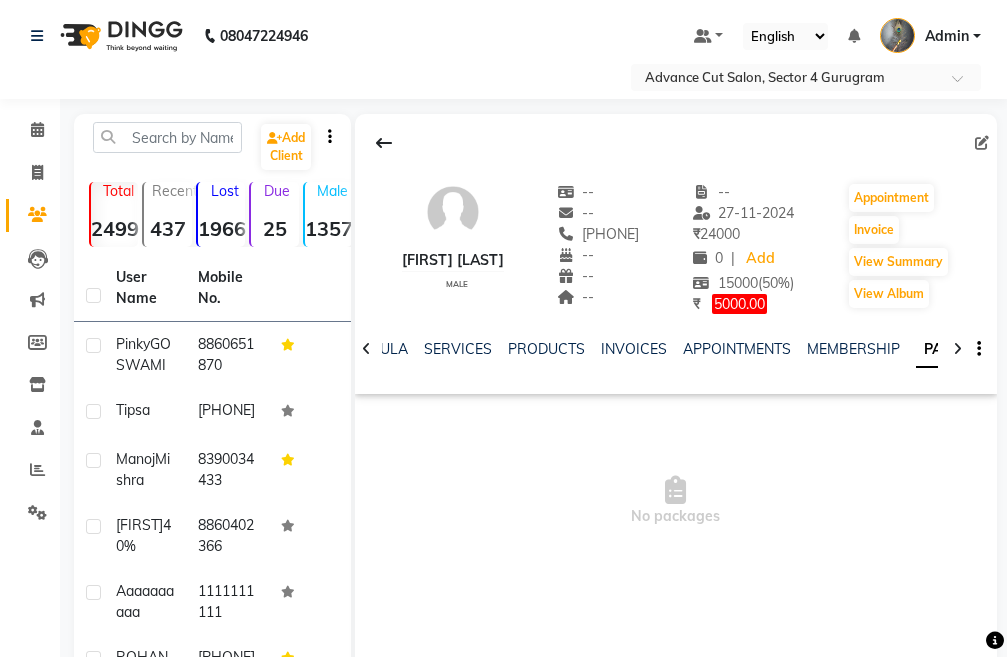 click 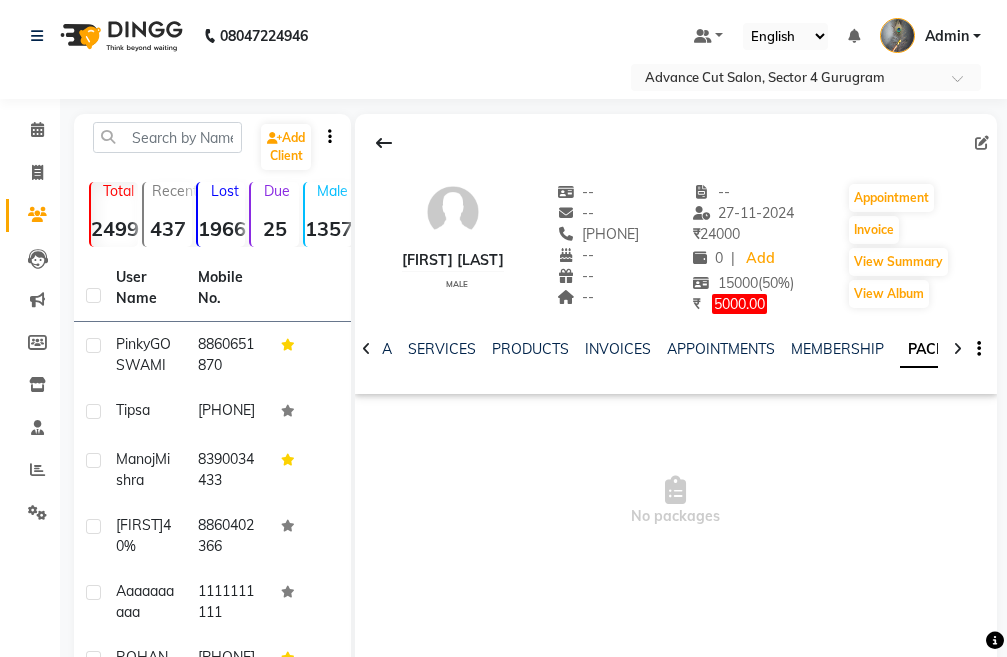 click 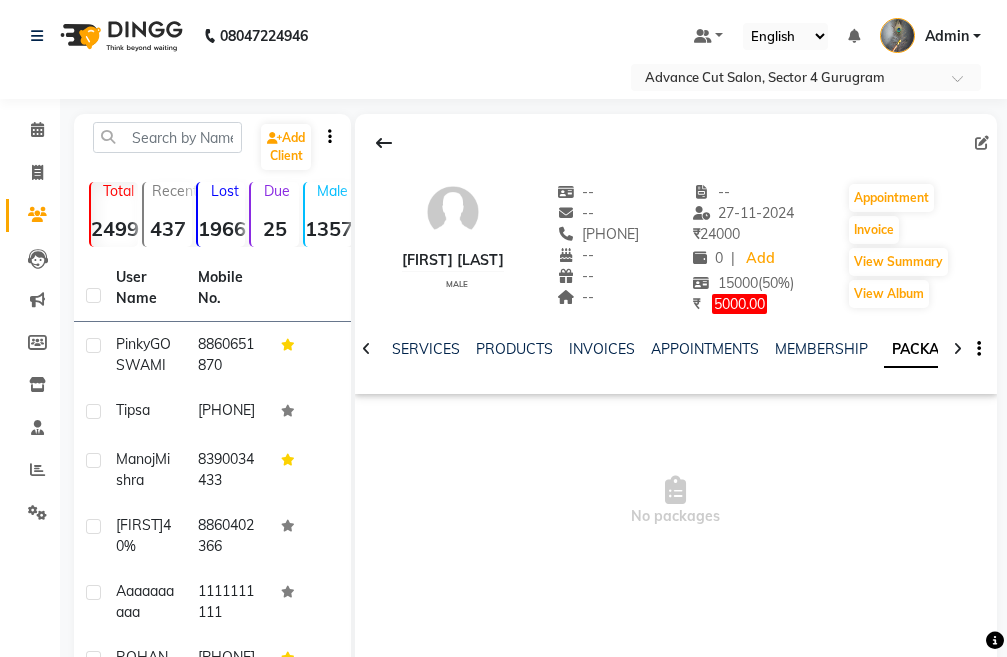 click 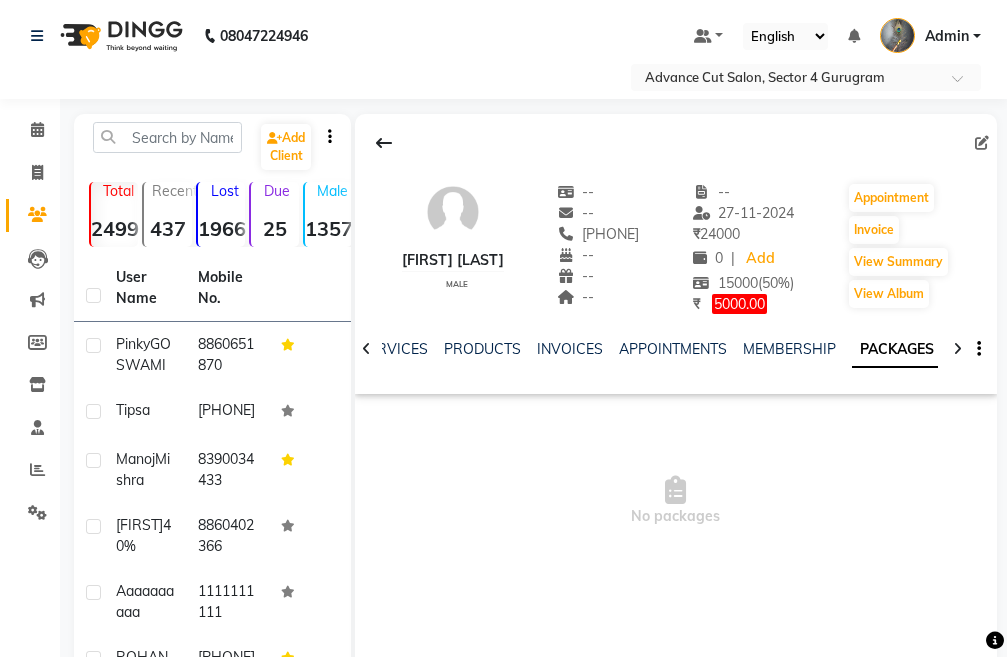 click 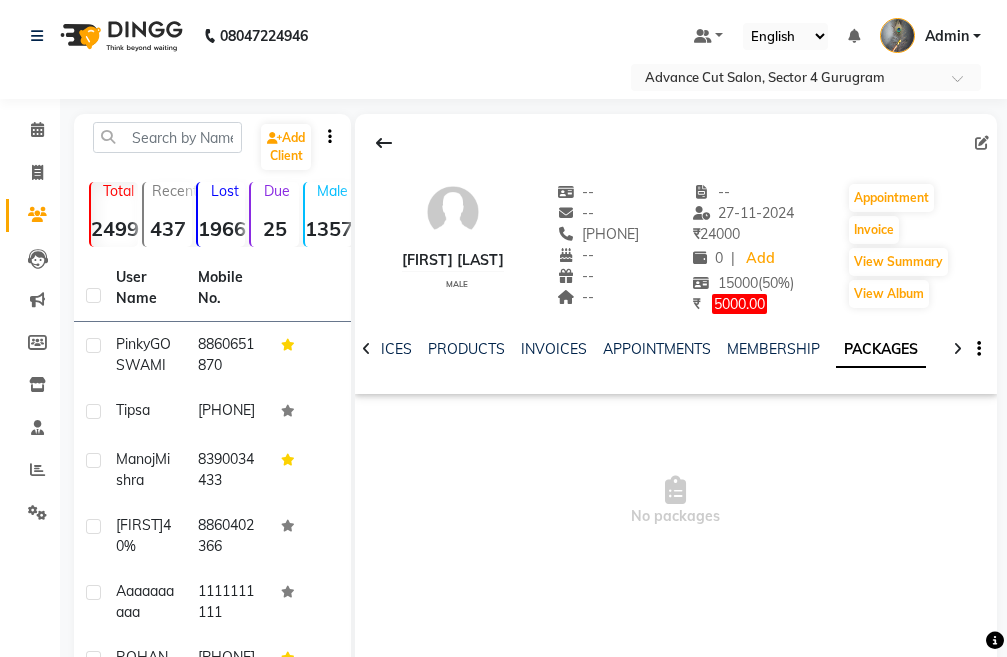 click 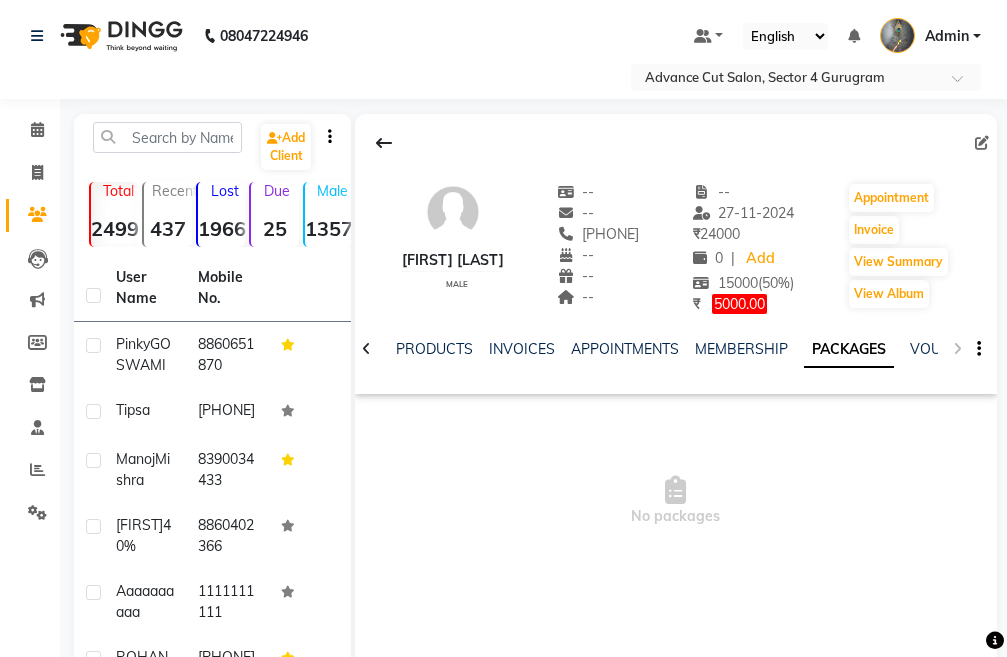 click on "NOTES FORMULA SERVICES PRODUCTS INVOICES APPOINTMENTS MEMBERSHIP PACKAGES VOUCHERS GIFTCARDS POINTS FORMS FAMILY CARDS WALLET" 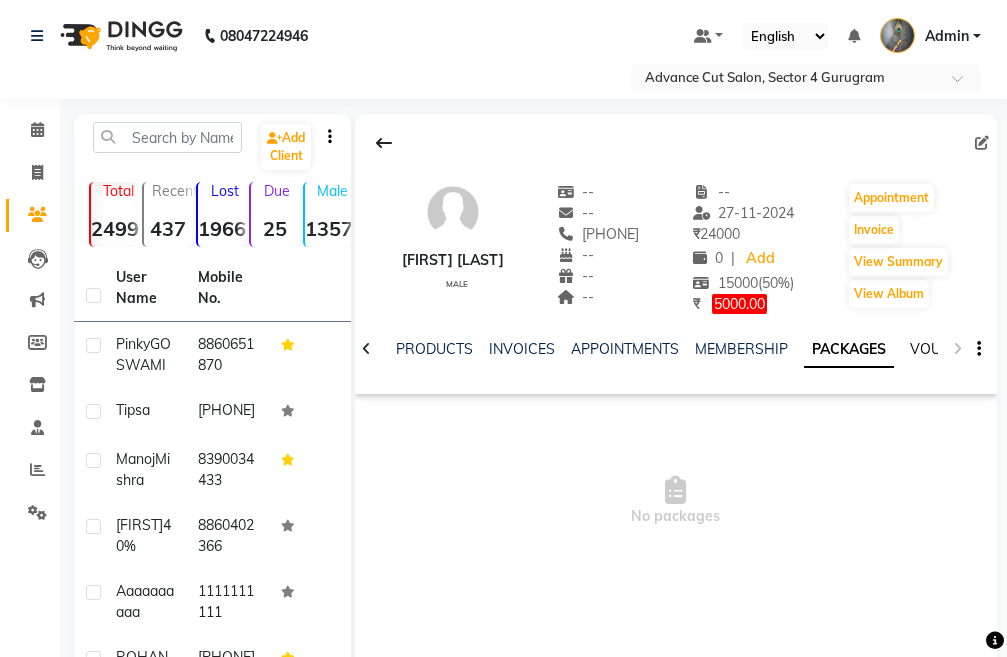 click on "VOUCHERS" 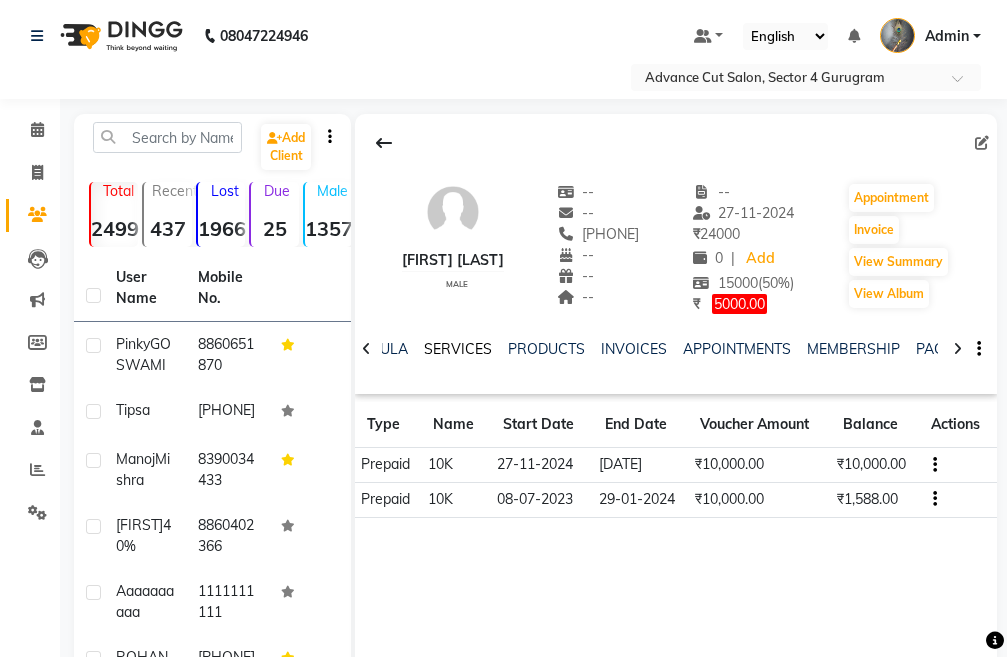 click on "SERVICES" 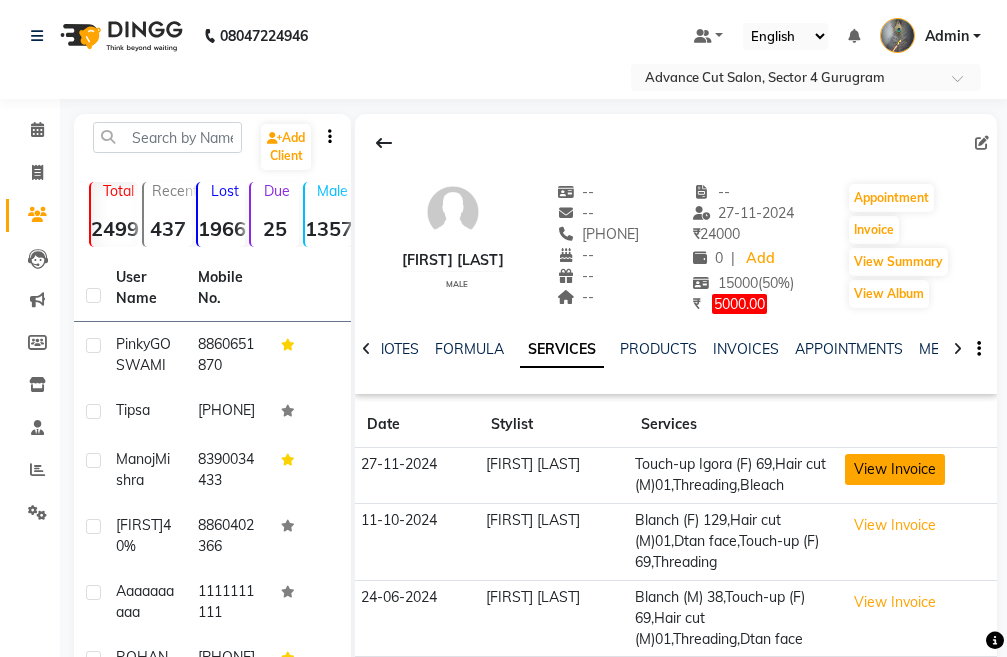 click on "View Invoice" 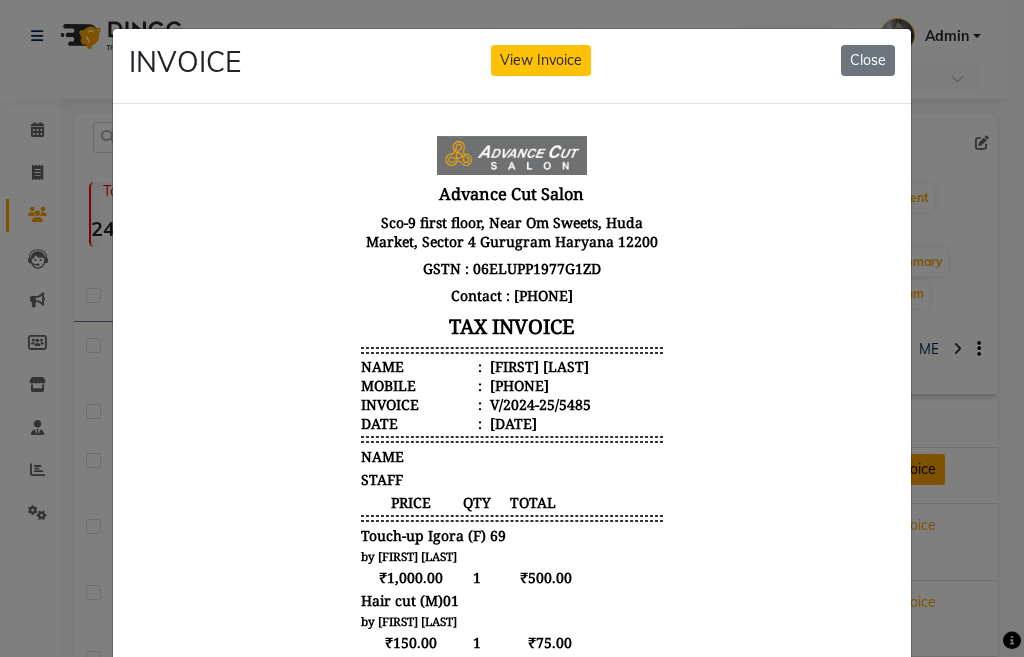 scroll, scrollTop: 16, scrollLeft: 0, axis: vertical 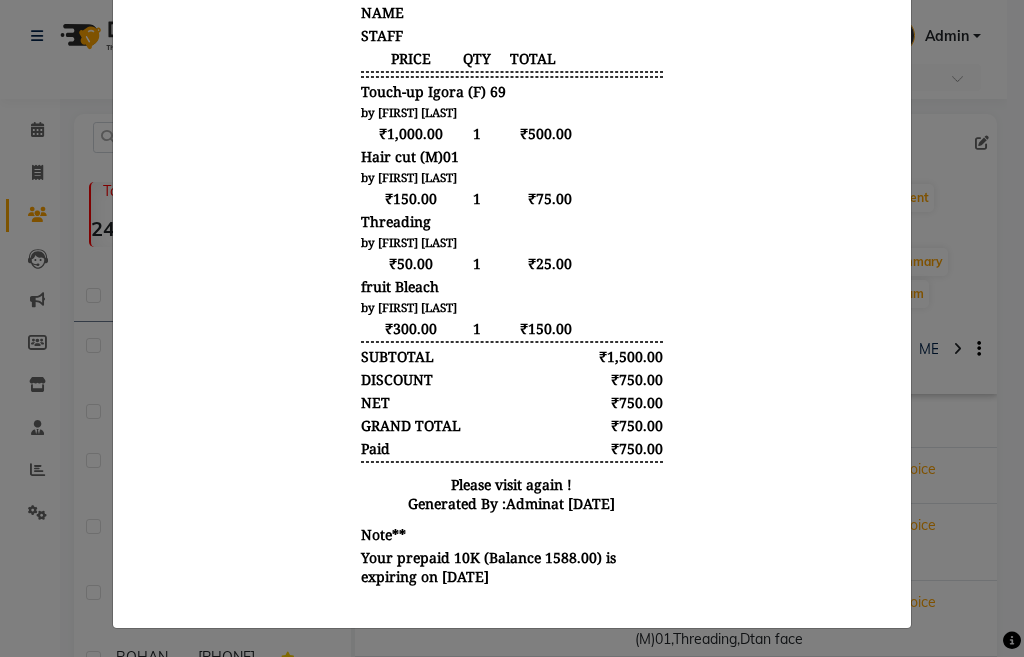 click on "INVOICE View Invoice Close" 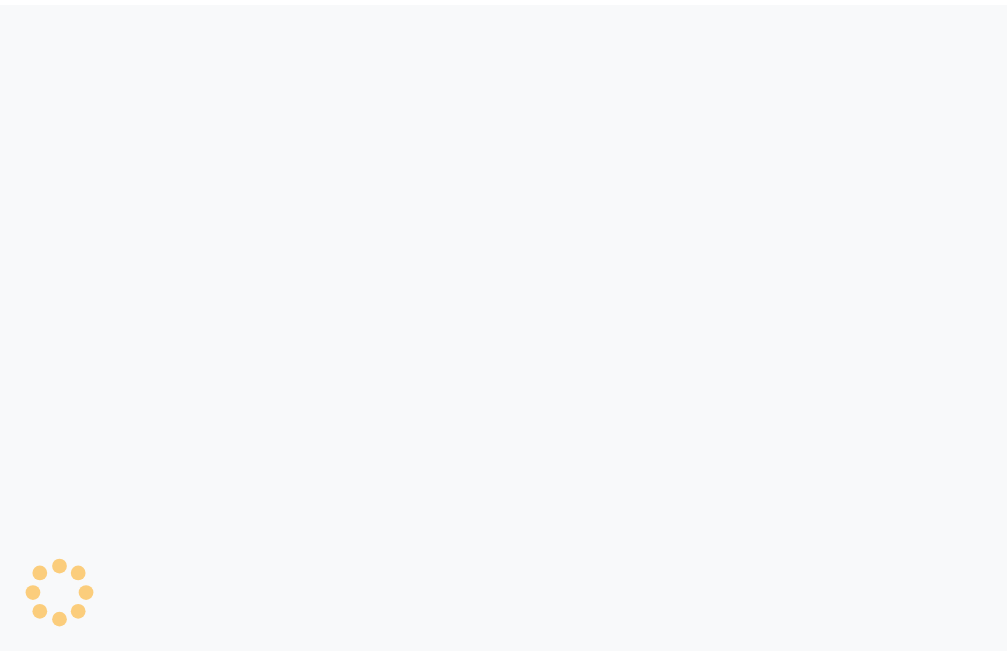 scroll, scrollTop: 0, scrollLeft: 0, axis: both 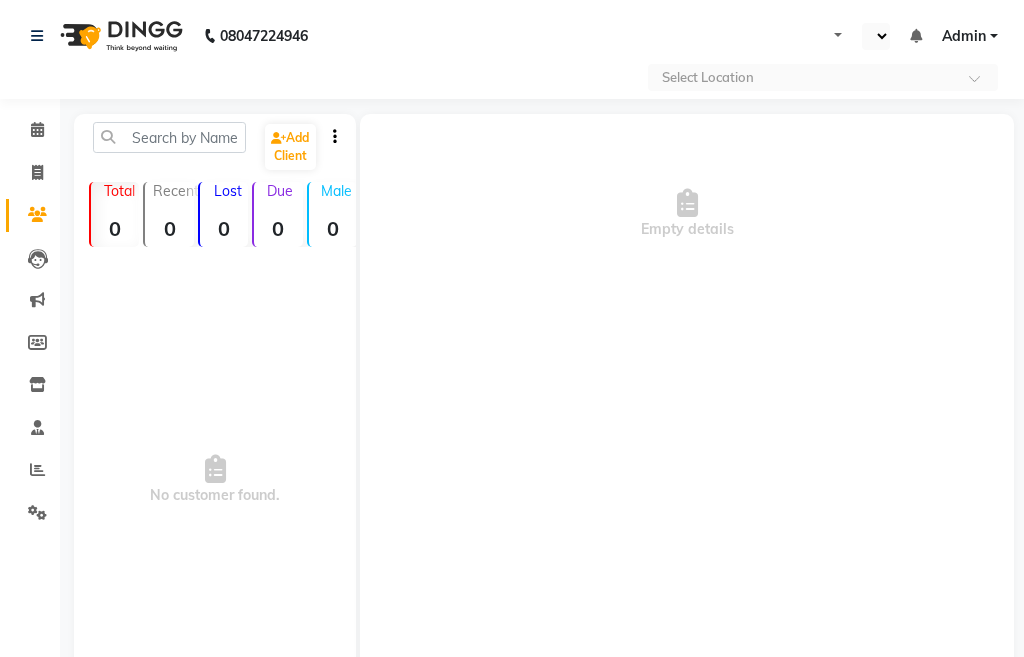 select on "en" 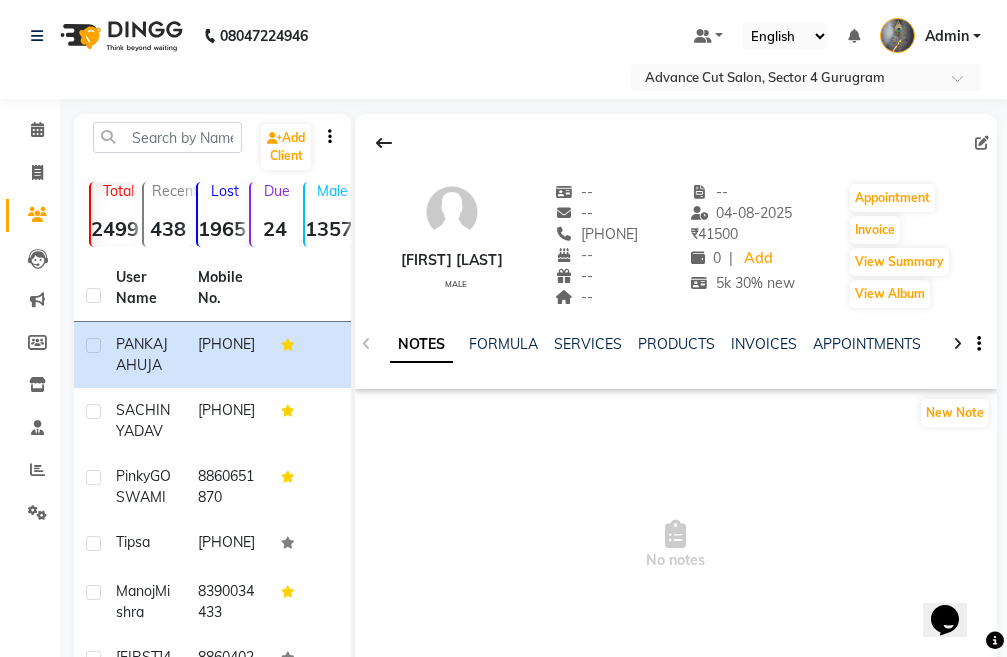 scroll, scrollTop: 0, scrollLeft: 0, axis: both 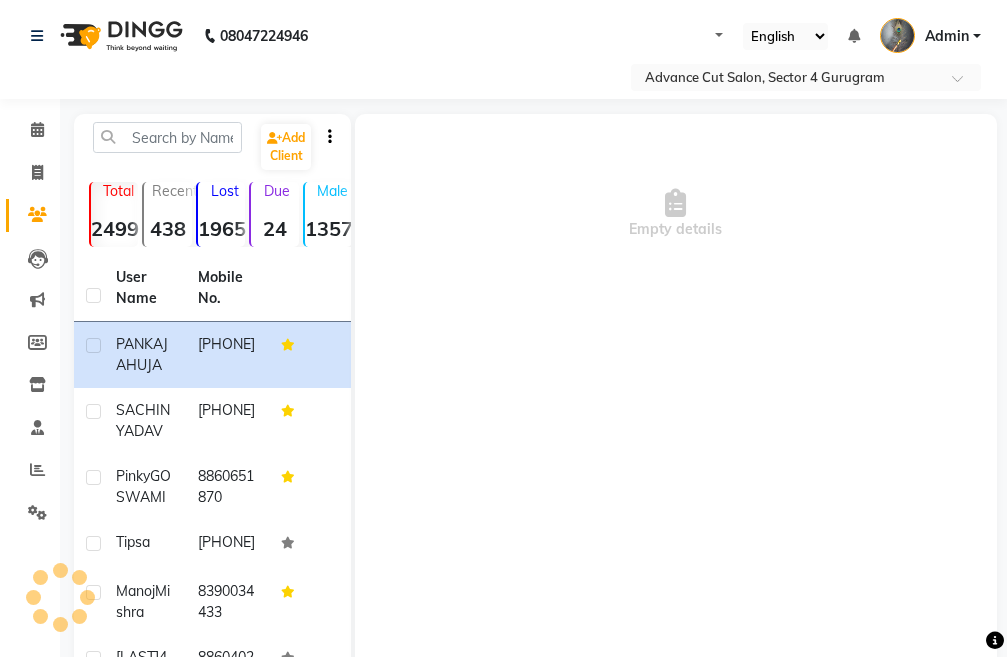 select on "en" 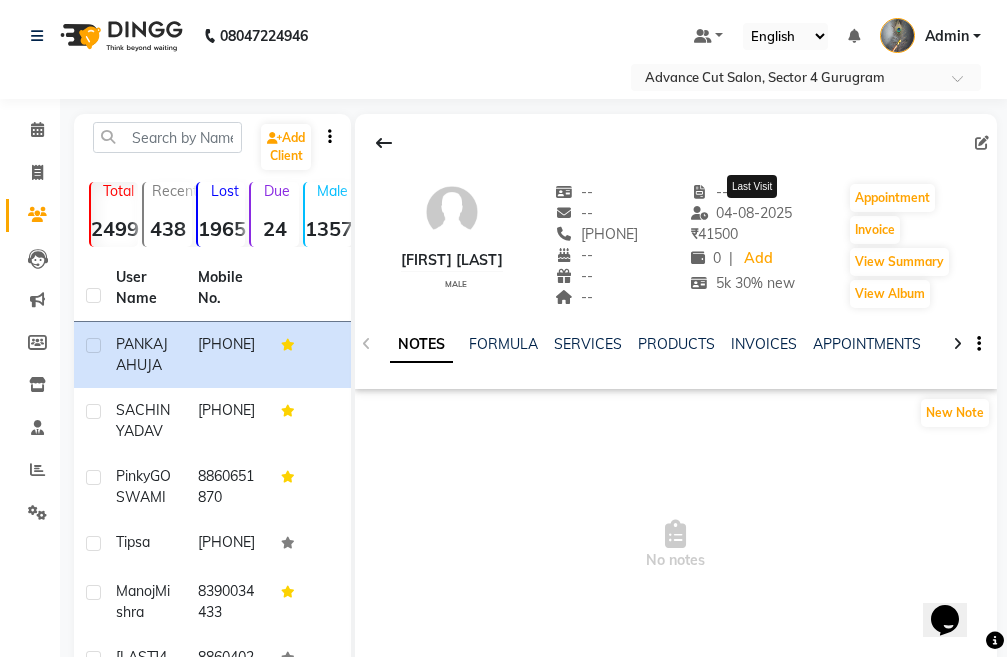 scroll, scrollTop: 0, scrollLeft: 0, axis: both 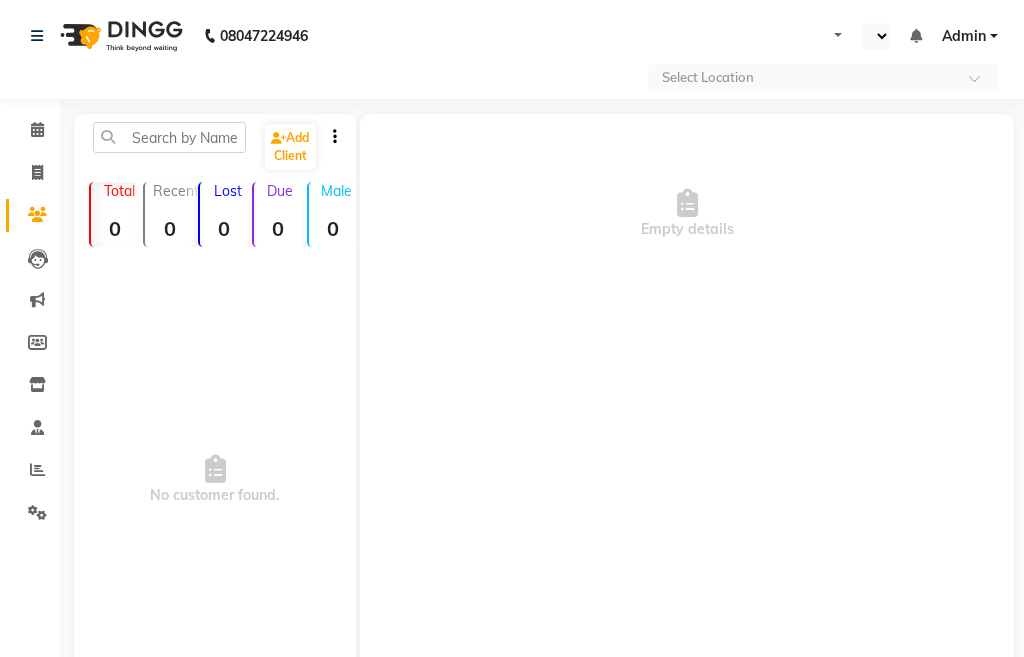 select on "en" 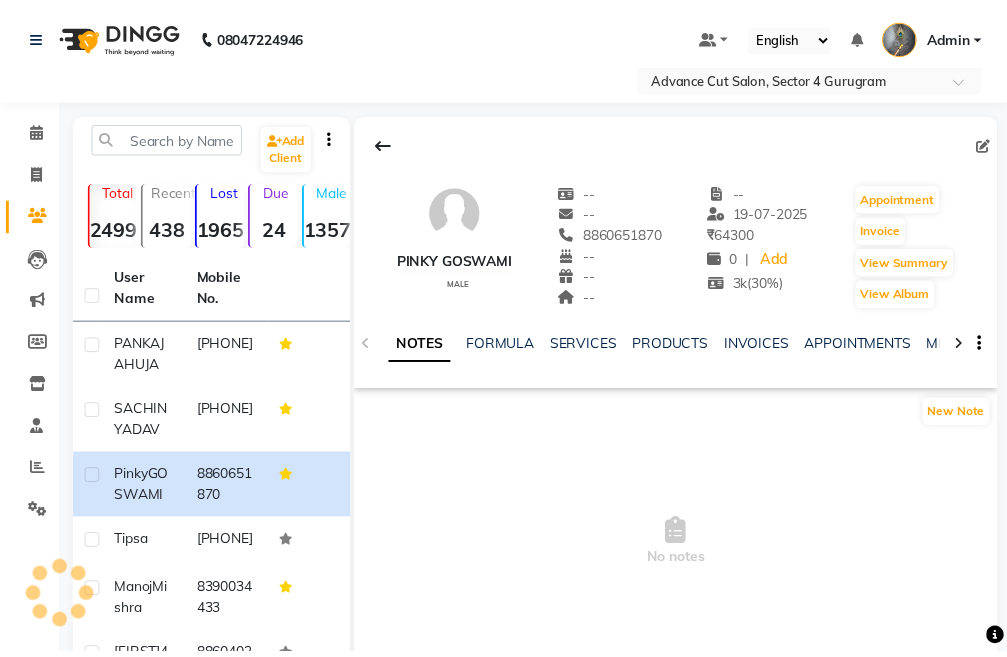 scroll, scrollTop: 0, scrollLeft: 0, axis: both 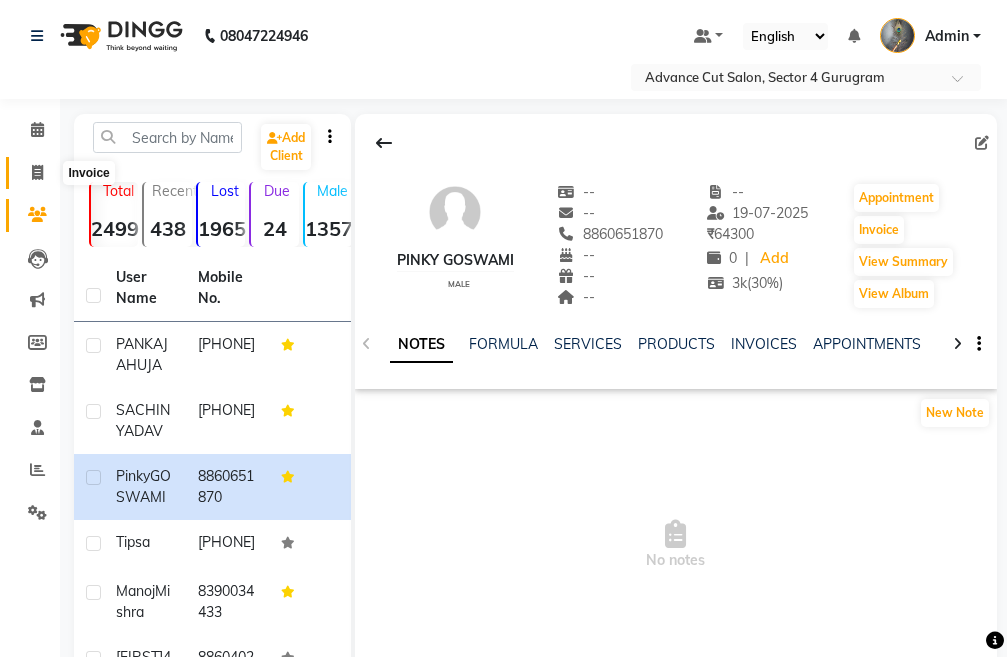 click 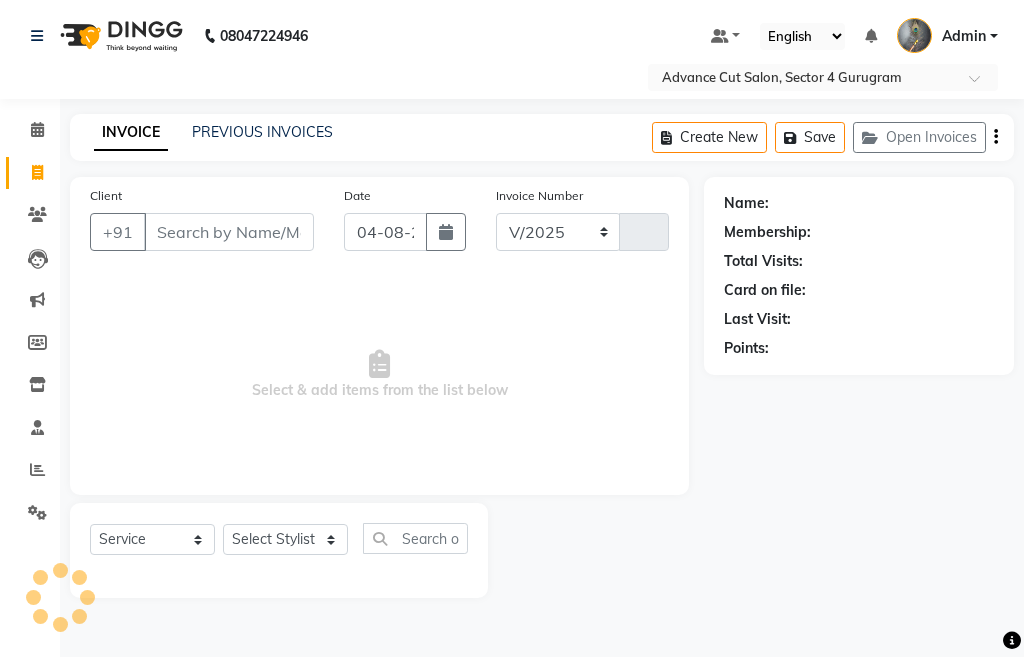 select on "4939" 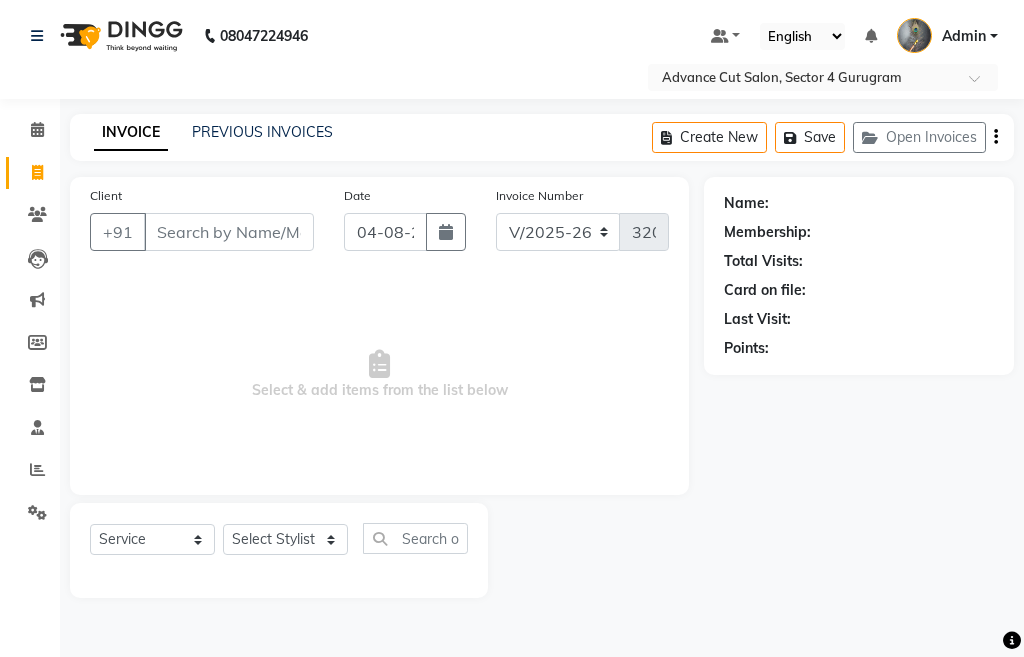 click on "Client" at bounding box center [229, 232] 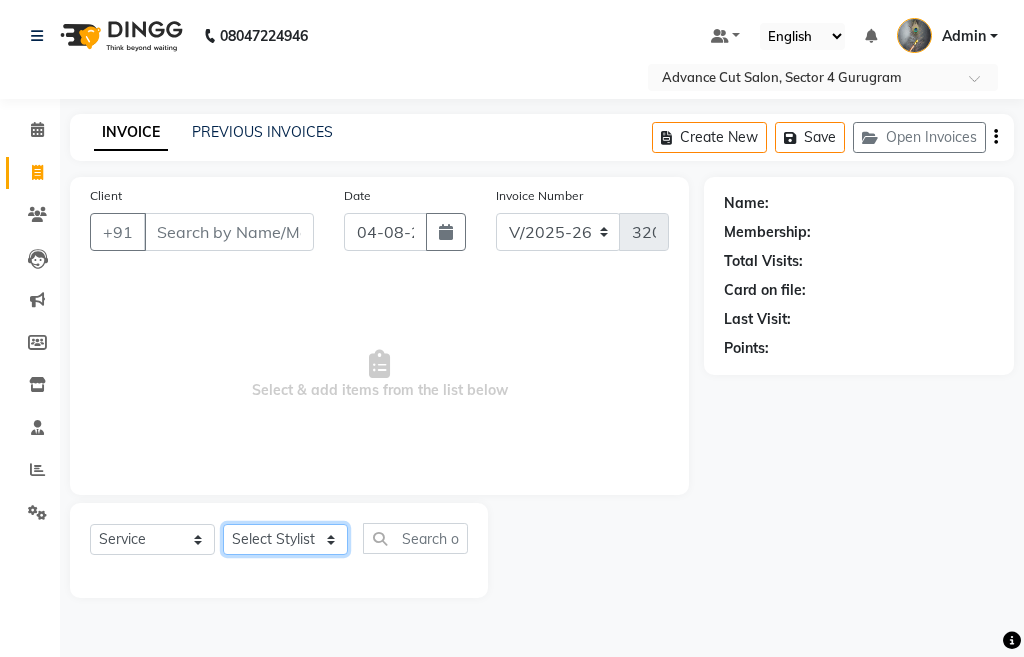 click on "Select Stylist Admin chahit COUNTOR hardeep mamta manisha MONISH navi NOSHAD ALI rahul shatnam shweta singh sunny tip" 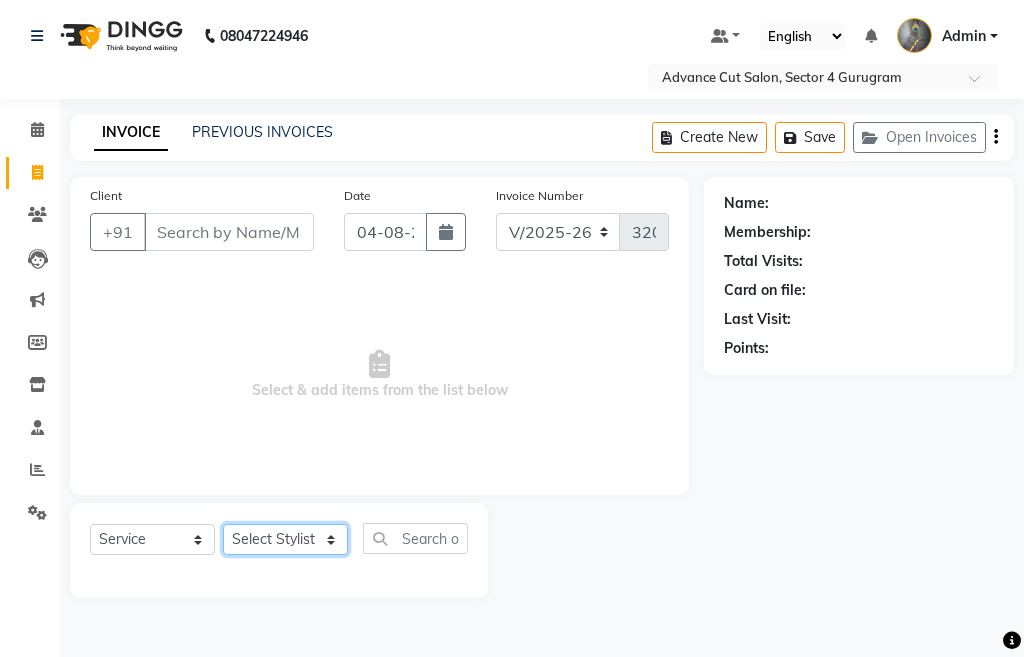 select on "30651" 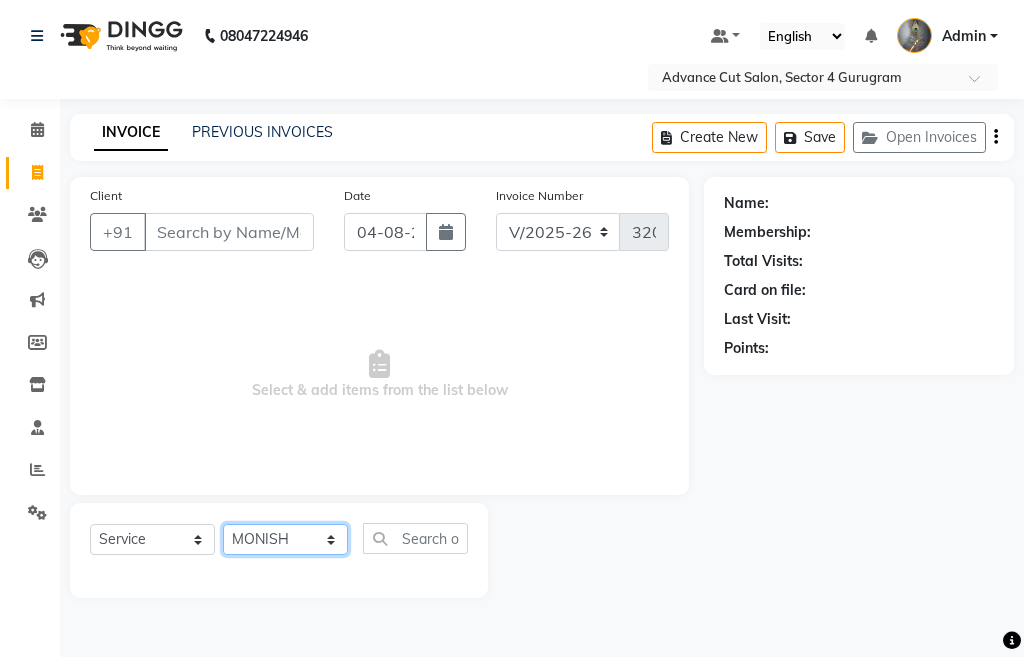 click on "Select Stylist Admin chahit COUNTOR hardeep mamta manisha MONISH navi NOSHAD ALI rahul shatnam shweta singh sunny tip" 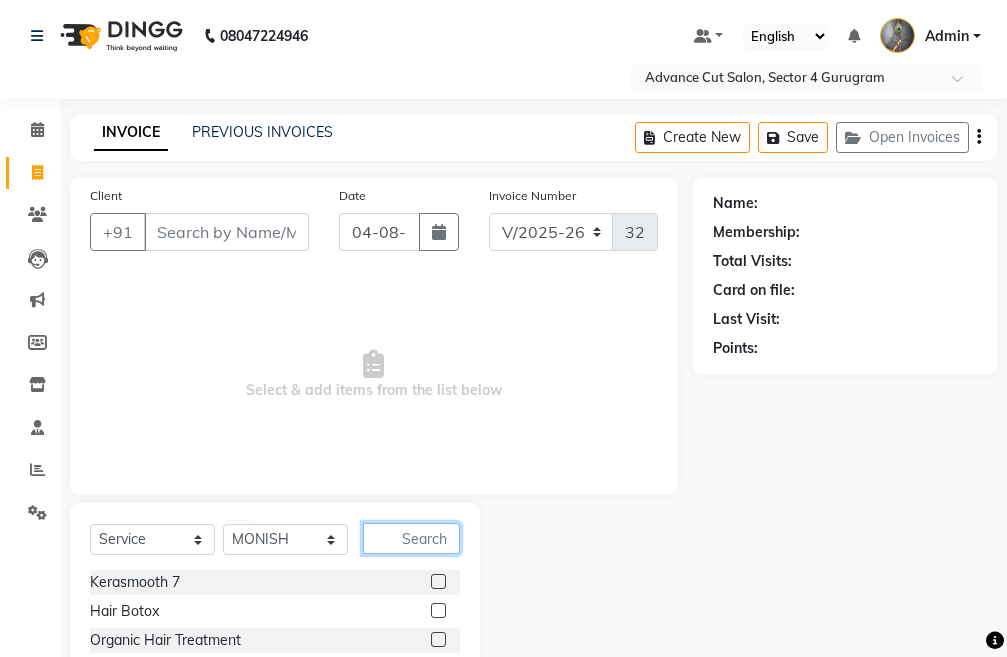 click 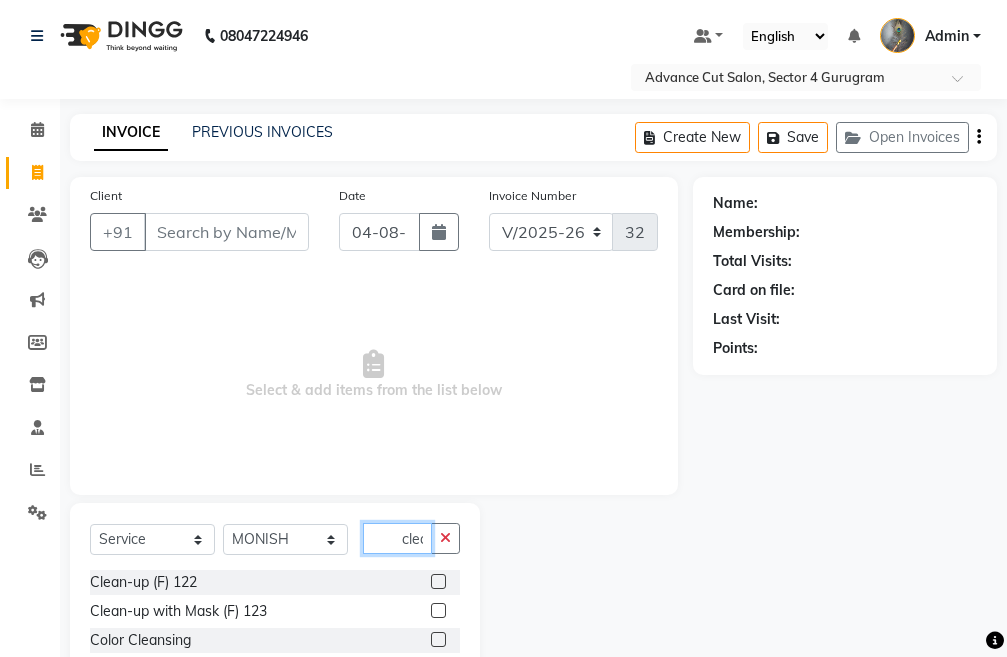 scroll, scrollTop: 0, scrollLeft: 4, axis: horizontal 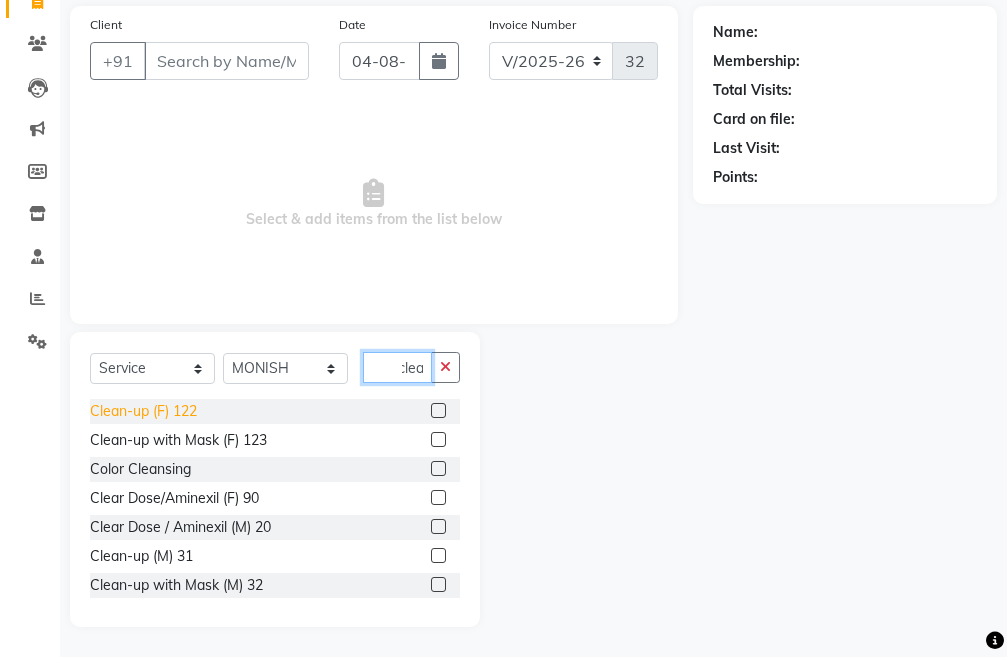 type on "clea" 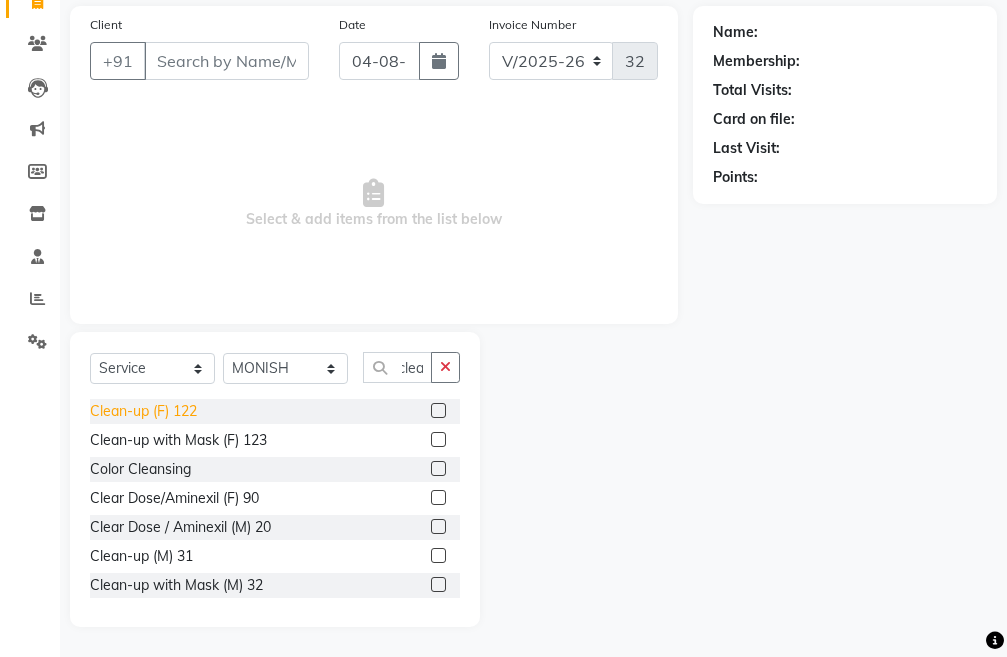 scroll, scrollTop: 0, scrollLeft: 0, axis: both 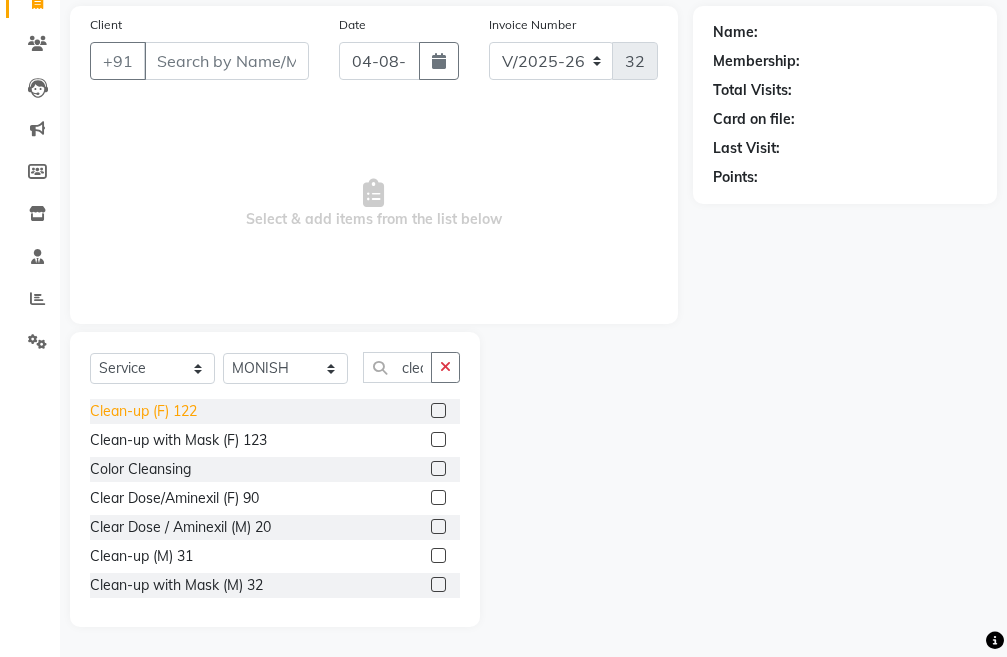 click on "Clean-up (F) 122" 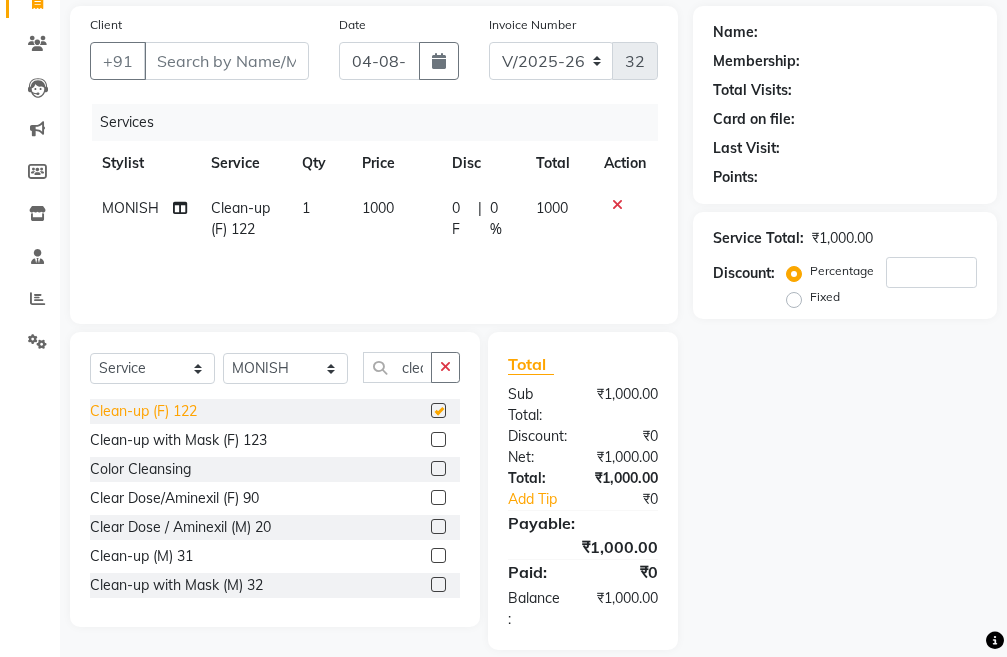 checkbox on "false" 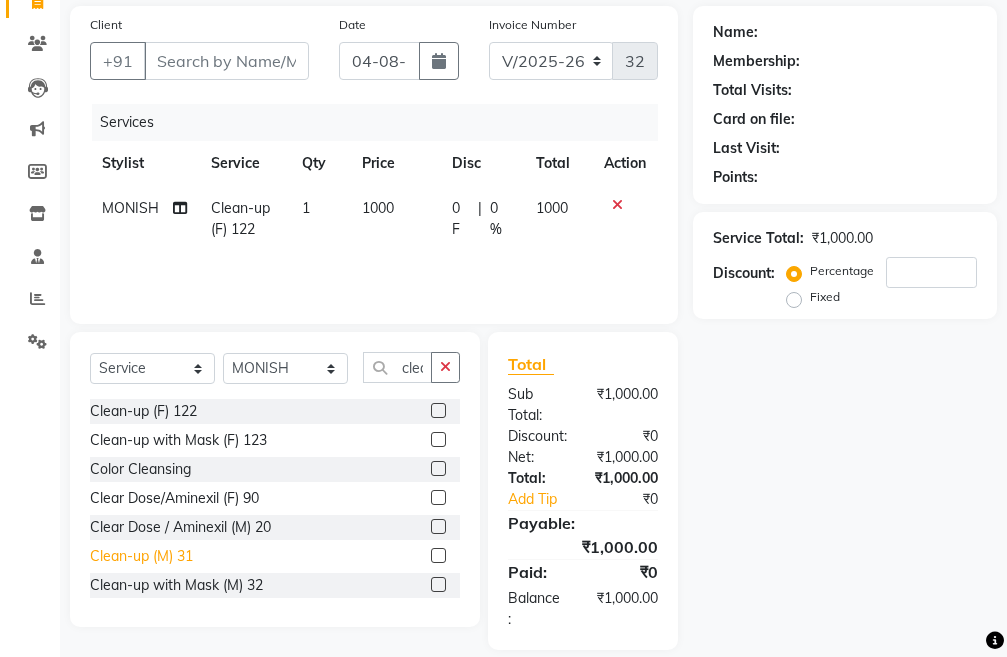 click on "Clean-up (M) 31" 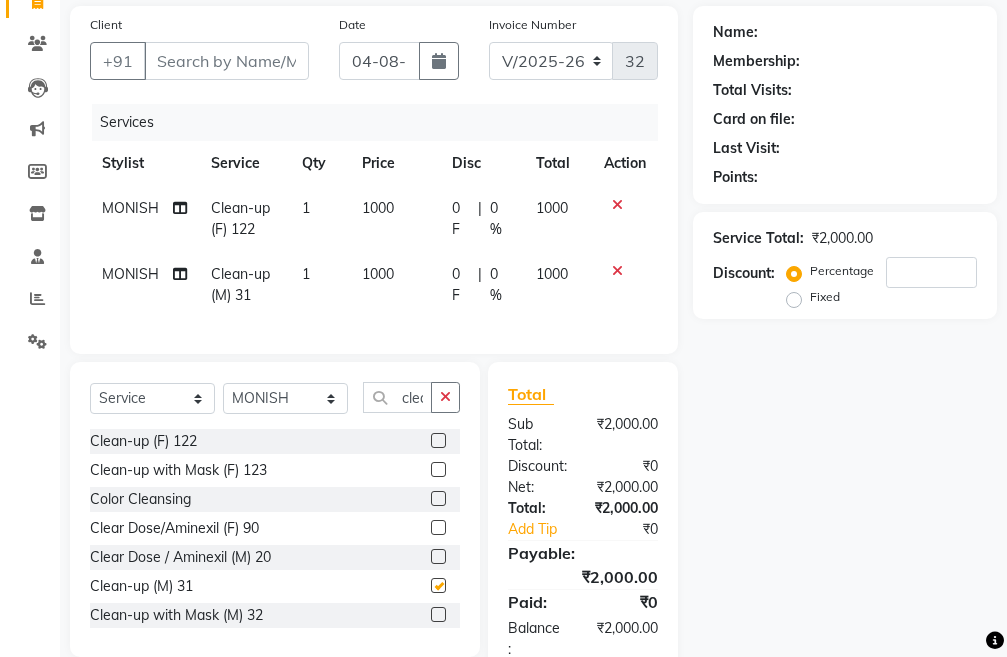 checkbox on "false" 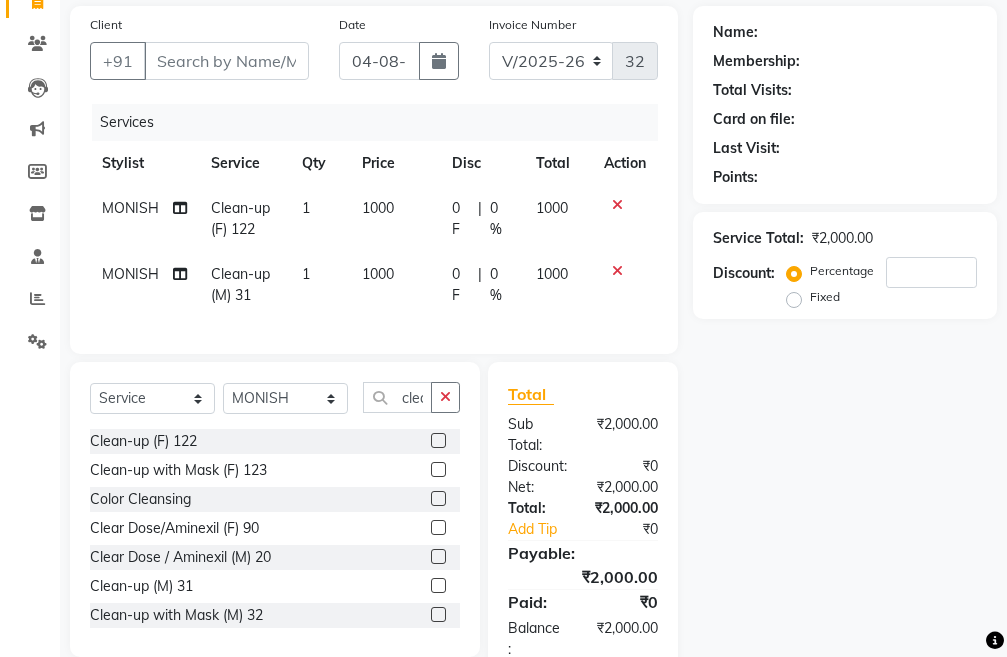 click 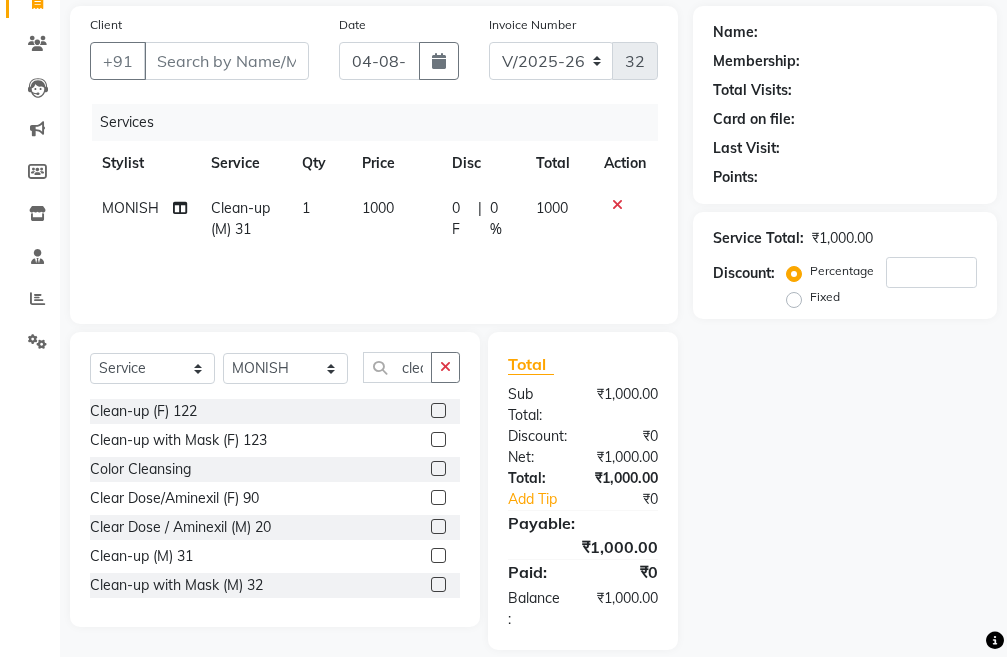 click on "1000" 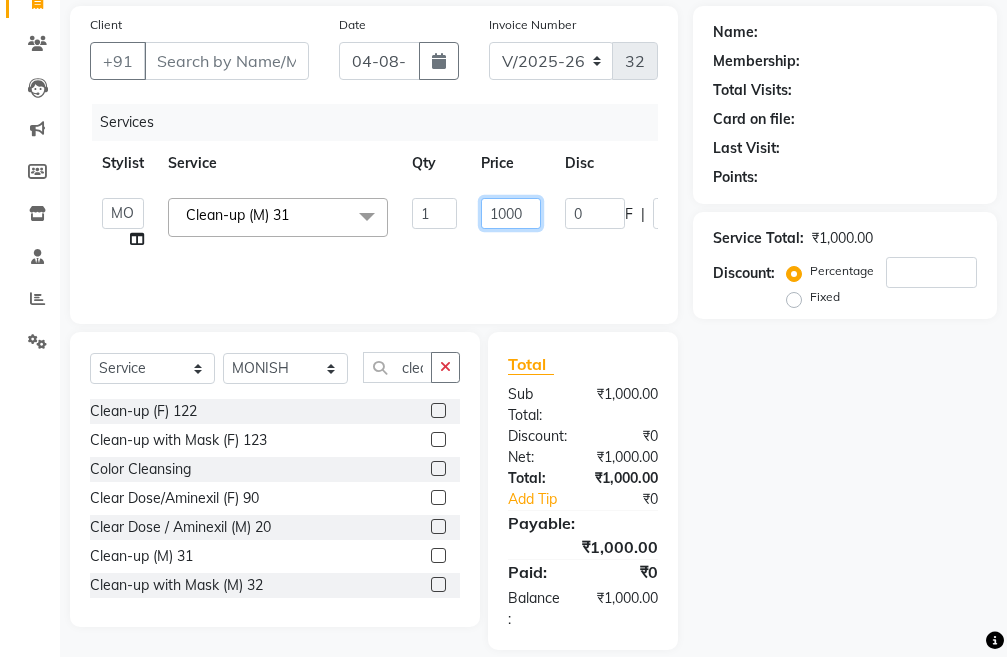 drag, startPoint x: 522, startPoint y: 212, endPoint x: 476, endPoint y: 216, distance: 46.173584 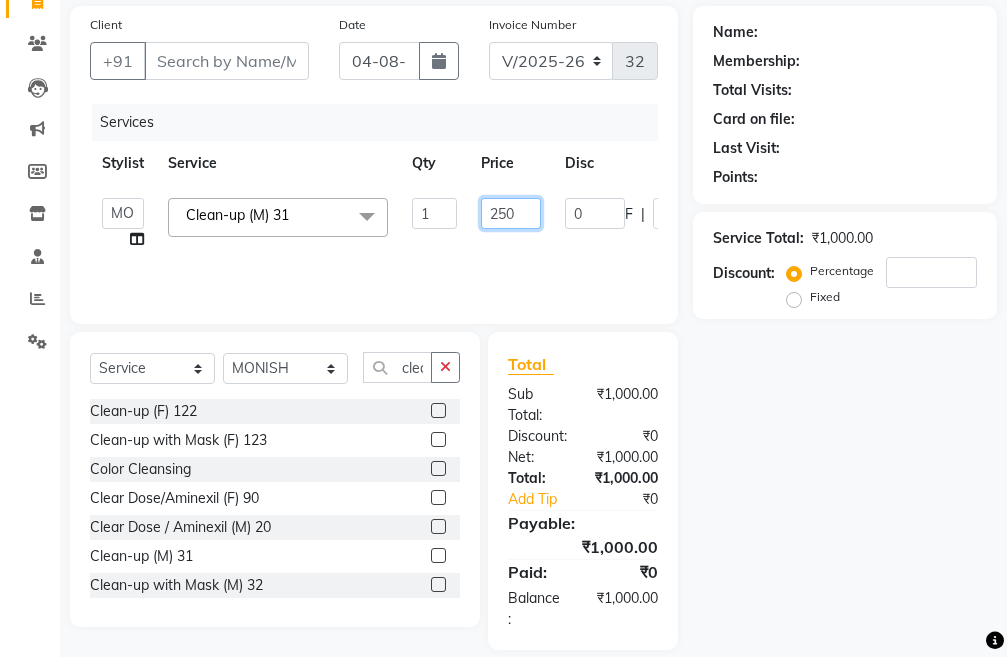 type on "2500" 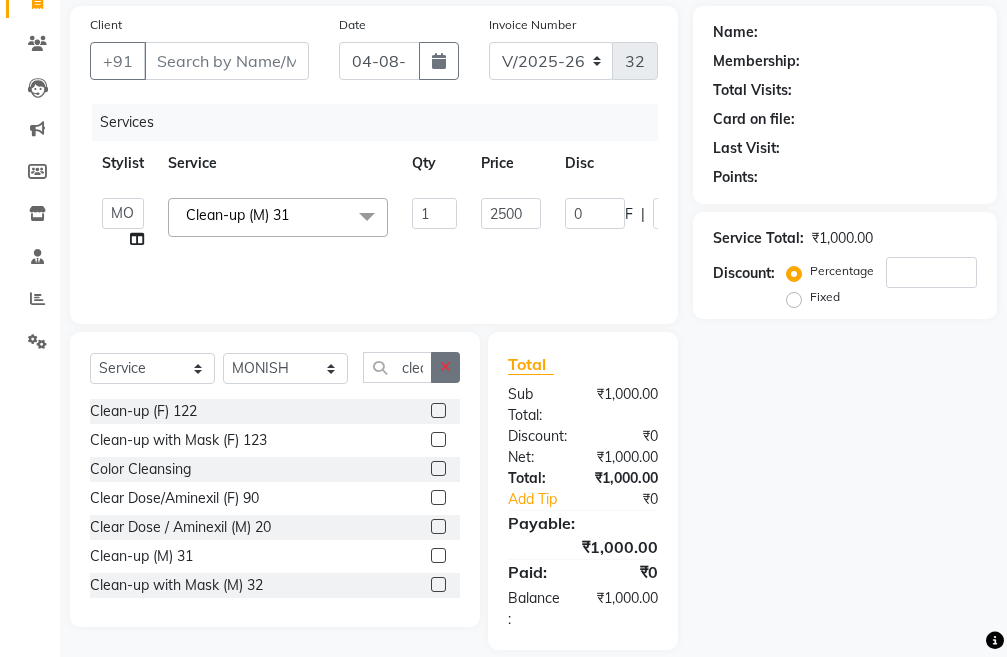 click 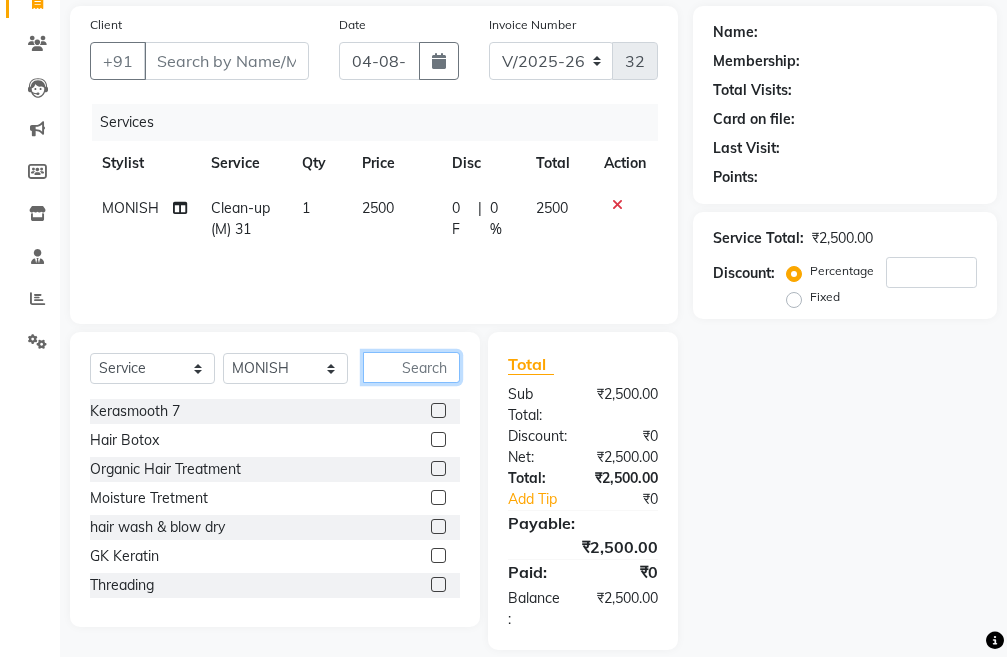 click 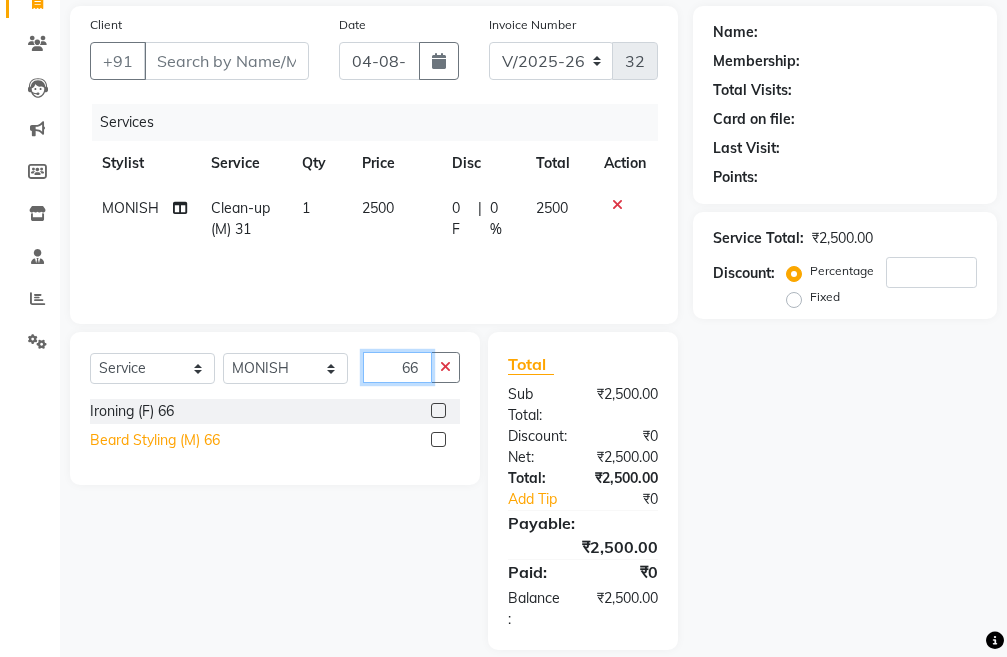 type on "66" 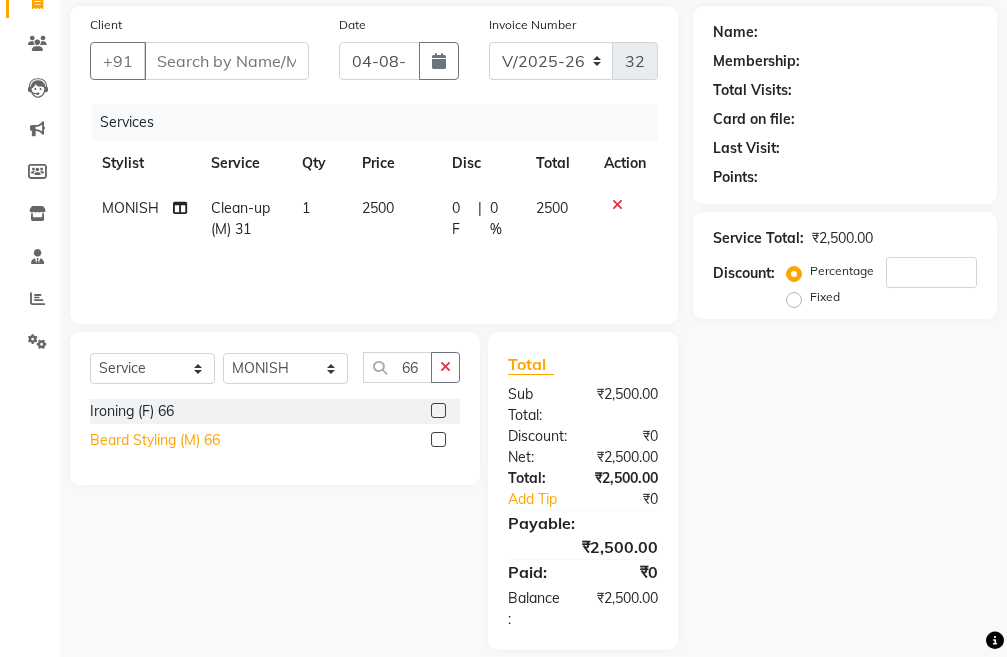 click on "Beard Styling (M) 66" 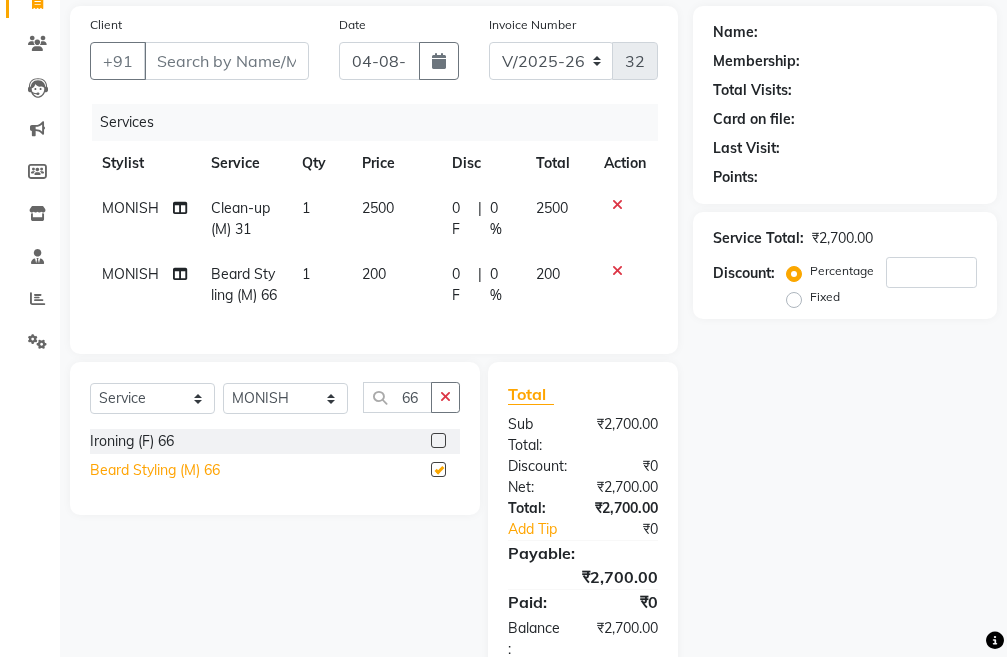 checkbox on "false" 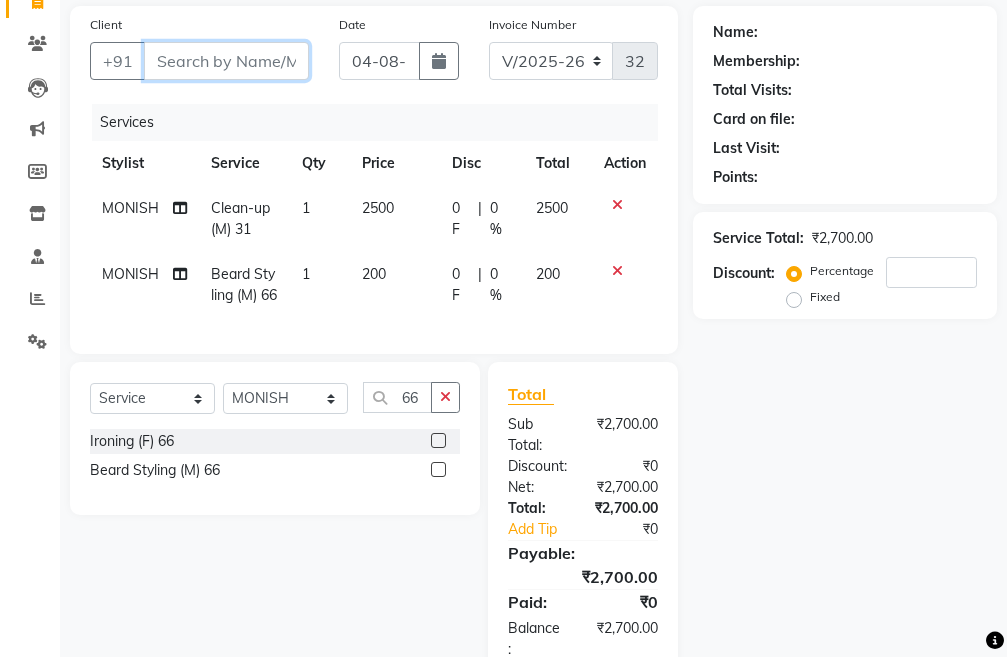 click on "Client" at bounding box center (226, 61) 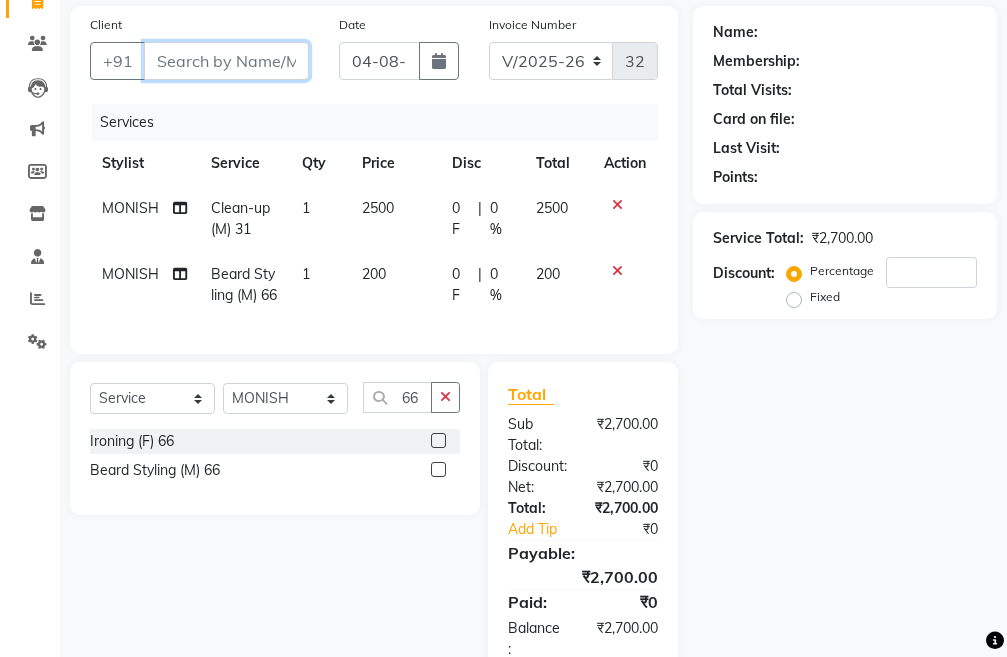 drag, startPoint x: 197, startPoint y: 61, endPoint x: 179, endPoint y: 76, distance: 23.43075 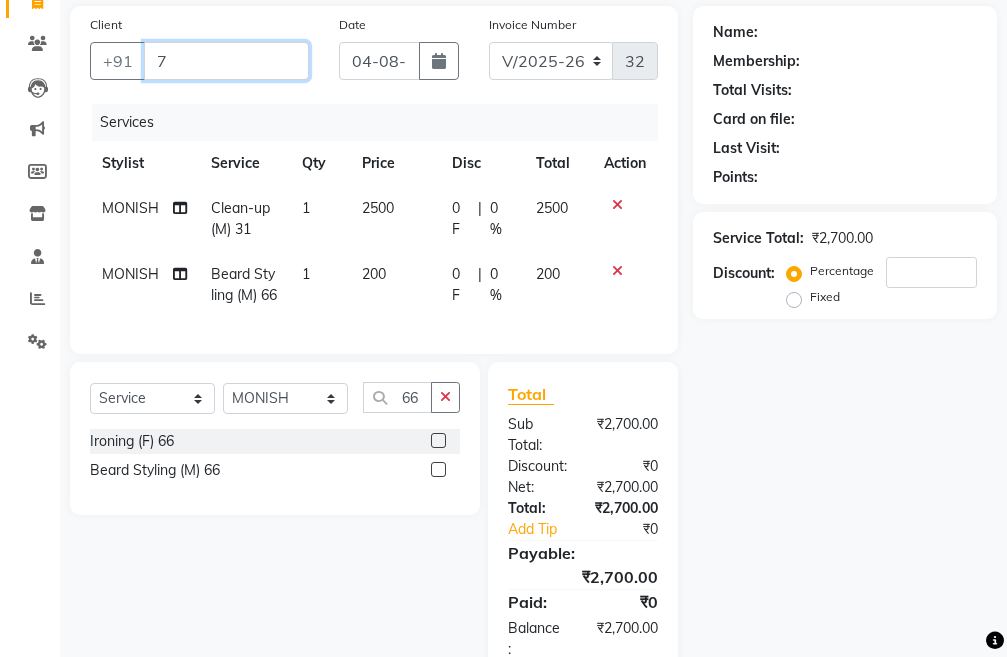 type on "0" 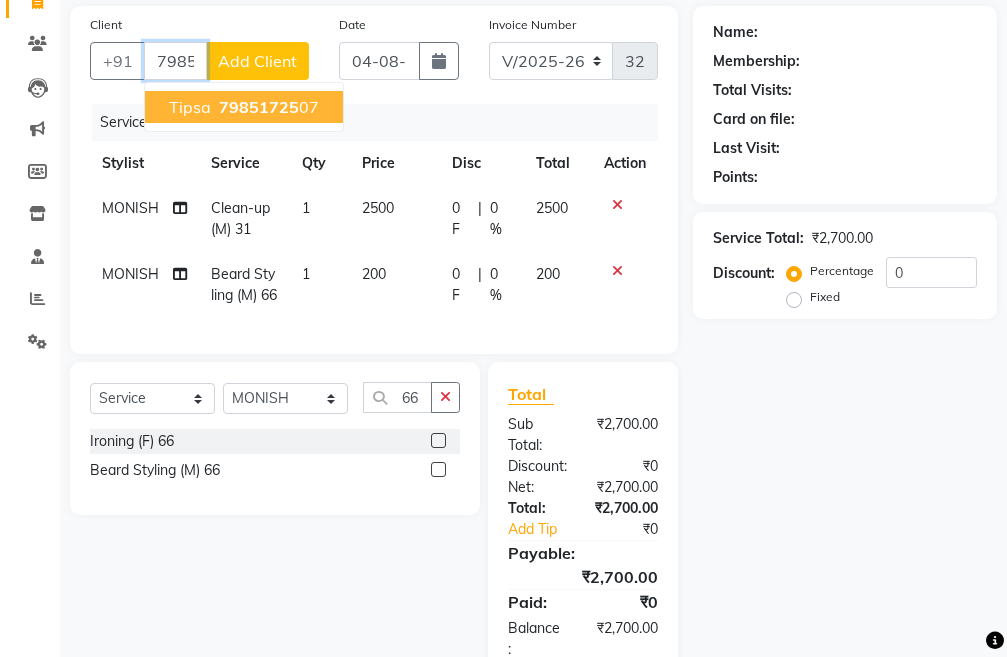 click on "tipsa" at bounding box center [190, 107] 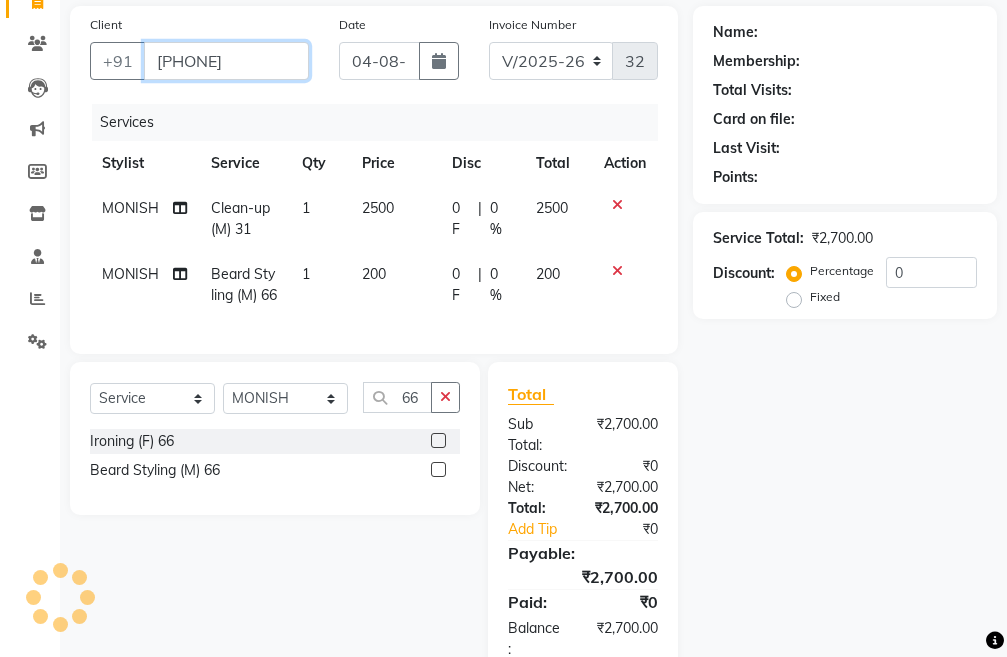 type on "[PHONE]" 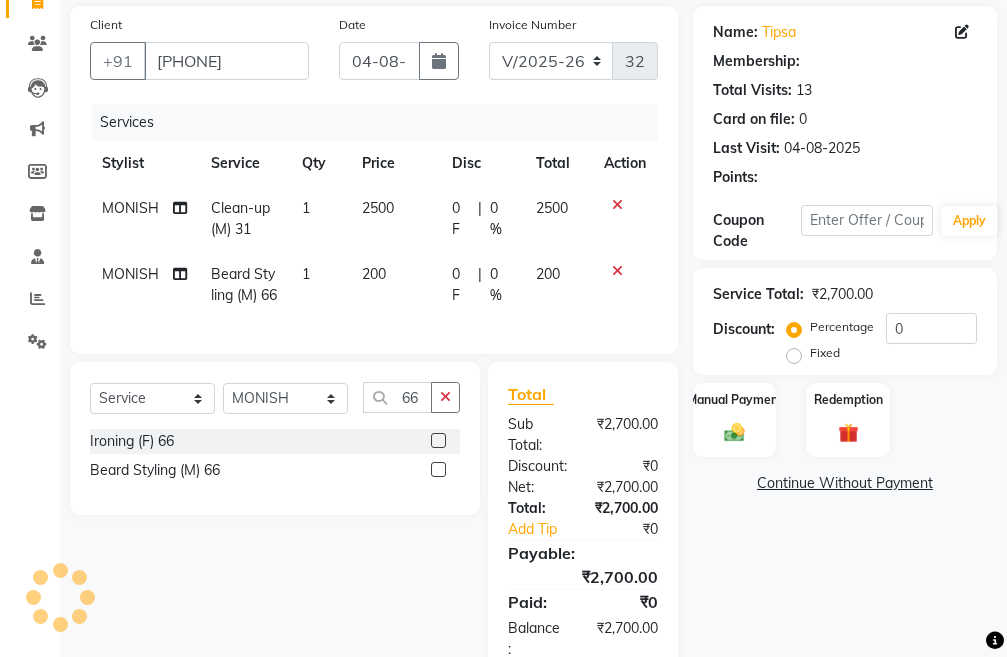 scroll, scrollTop: 241, scrollLeft: 0, axis: vertical 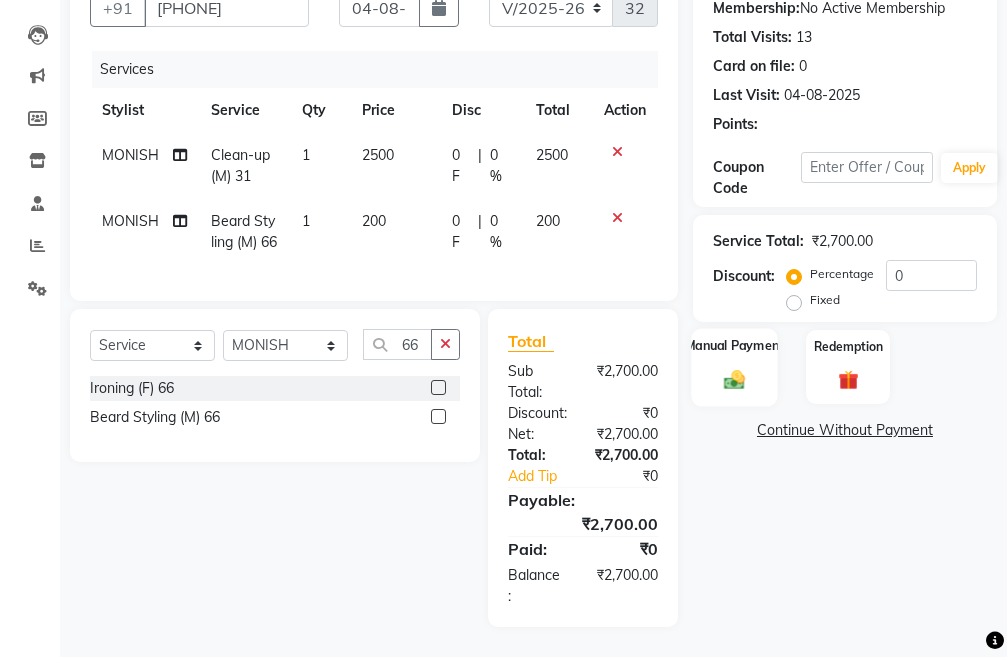 click on "Manual Payment" 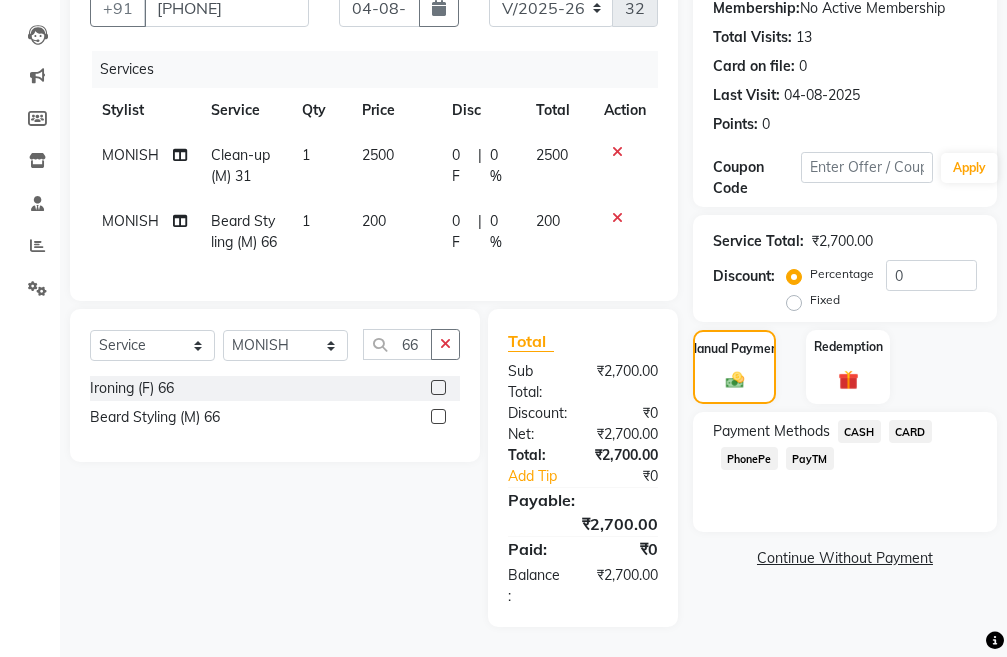 click on "CASH" 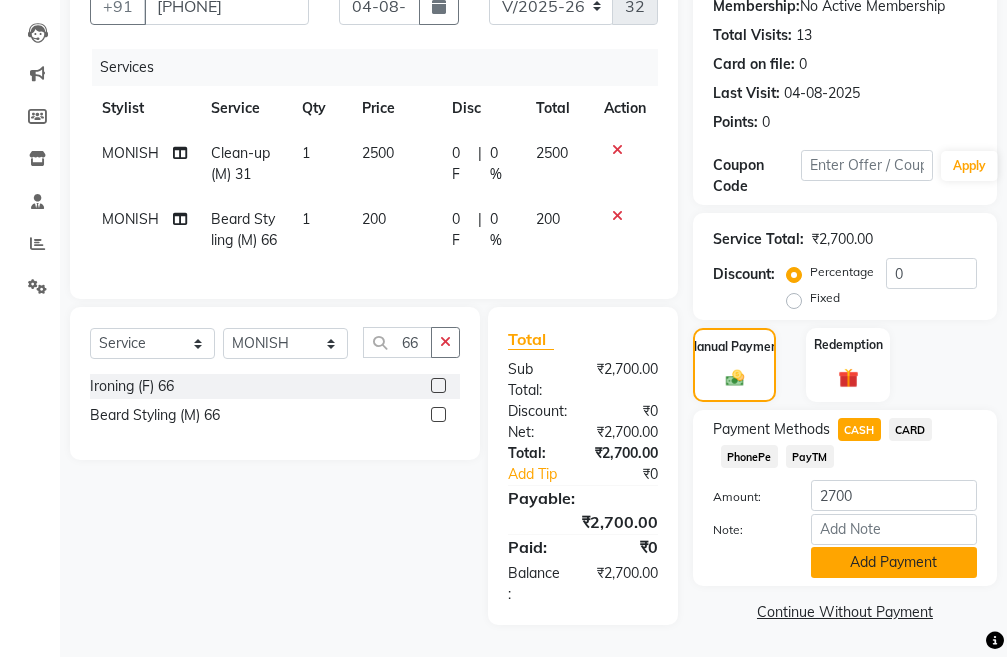click on "Add Payment" 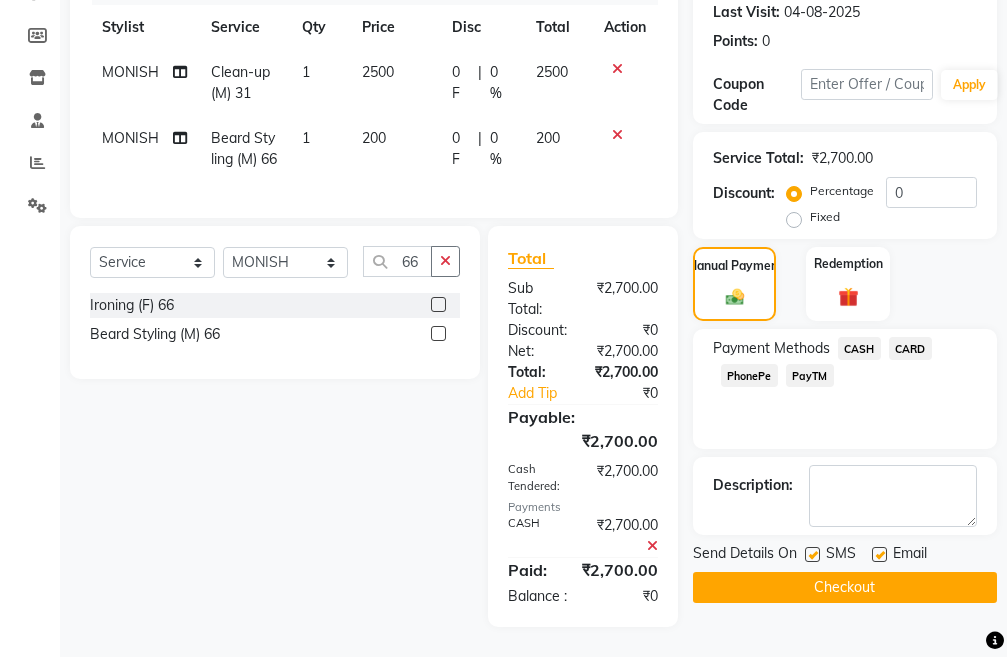scroll, scrollTop: 345, scrollLeft: 0, axis: vertical 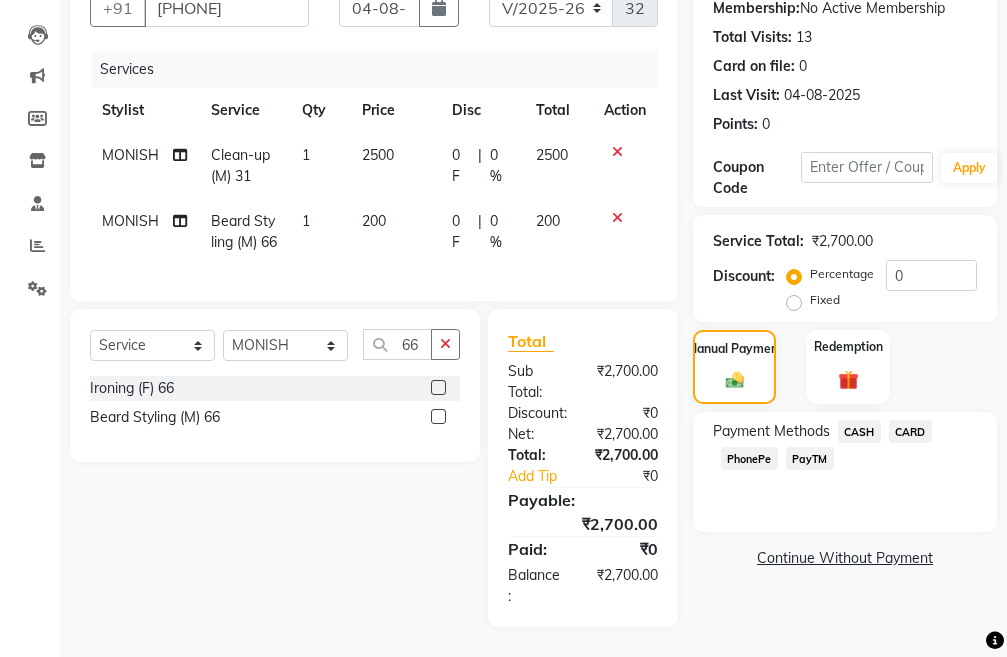 click on "PayTM" 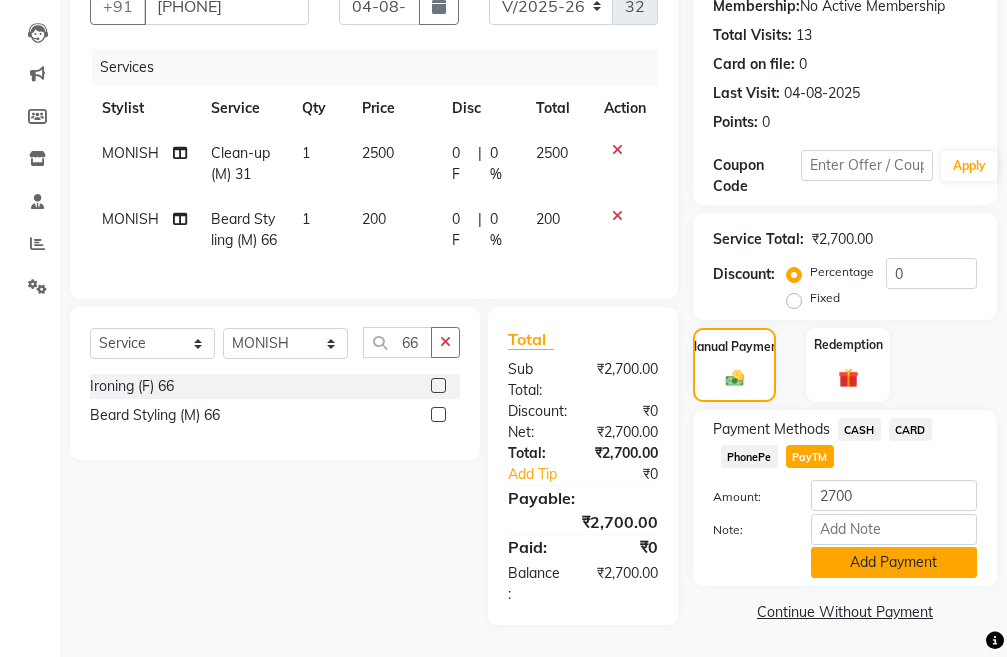 click on "Add Payment" 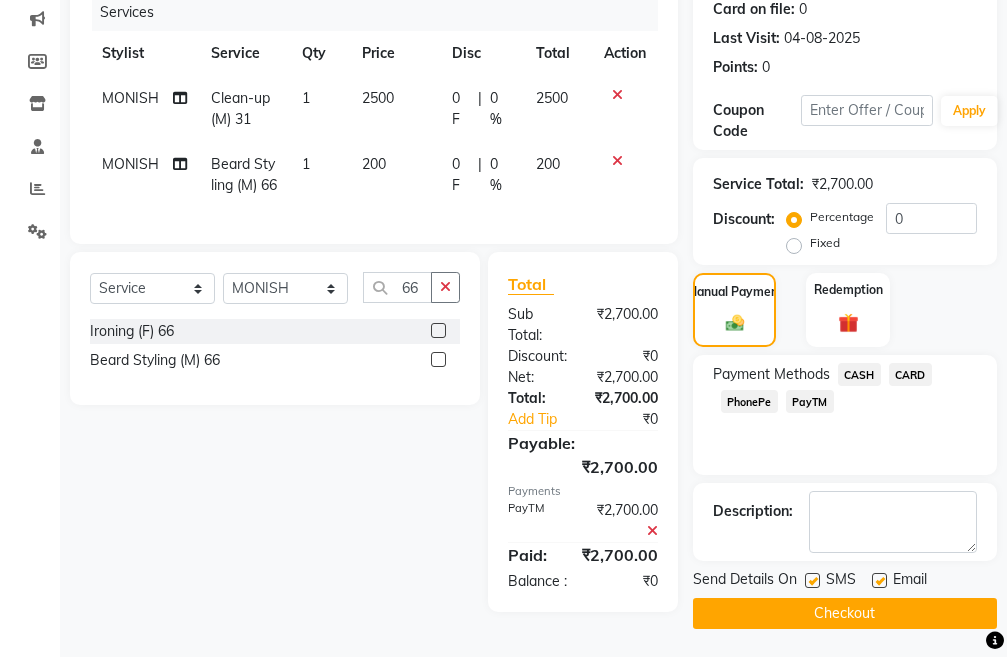 scroll, scrollTop: 304, scrollLeft: 0, axis: vertical 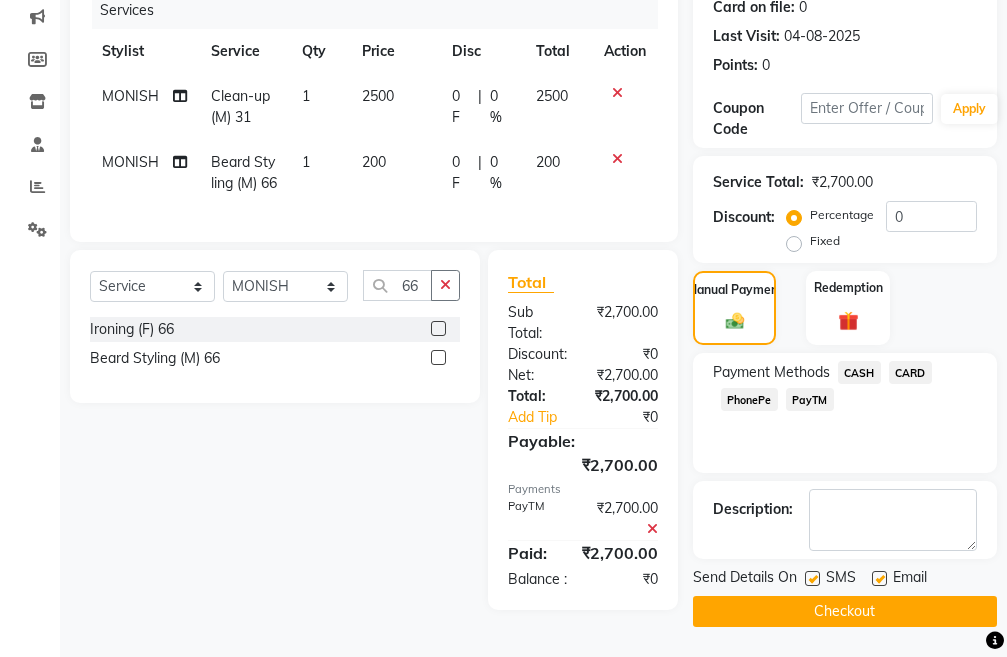 click on "Checkout" 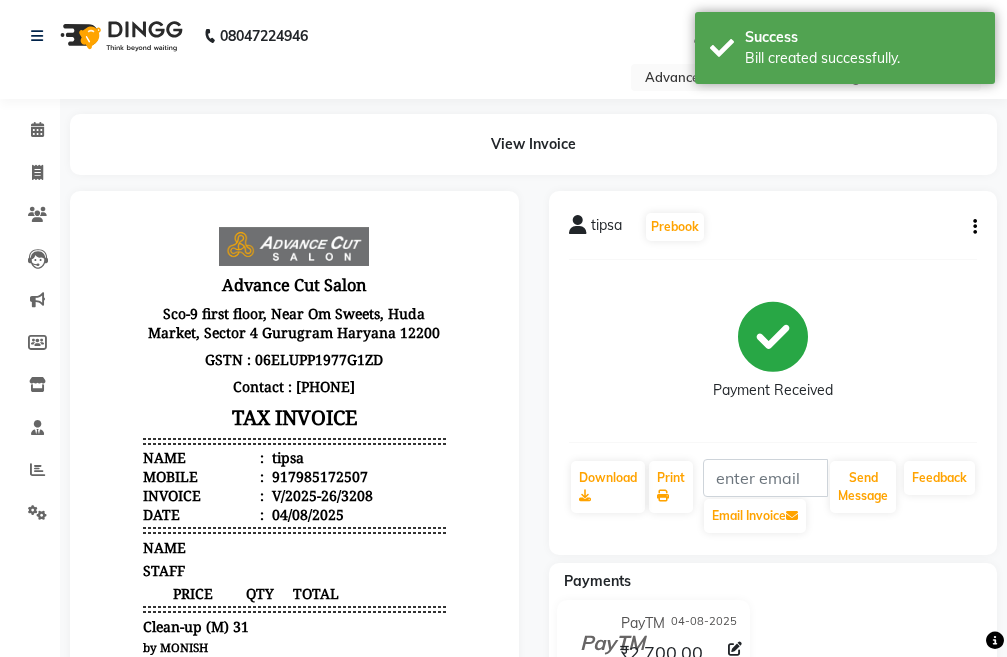 scroll, scrollTop: 0, scrollLeft: 0, axis: both 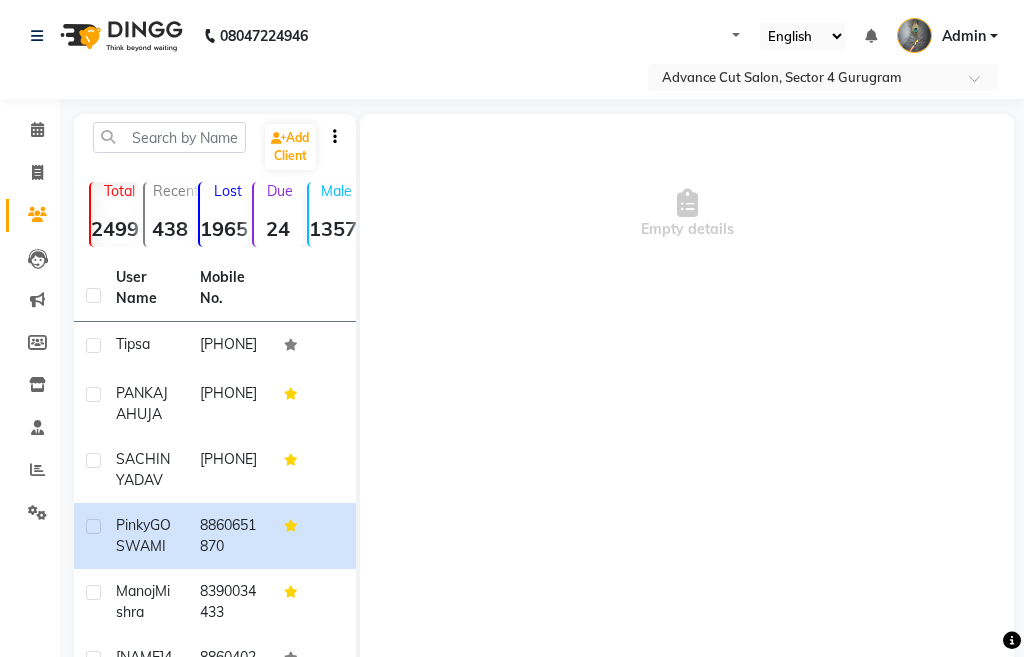 select on "en" 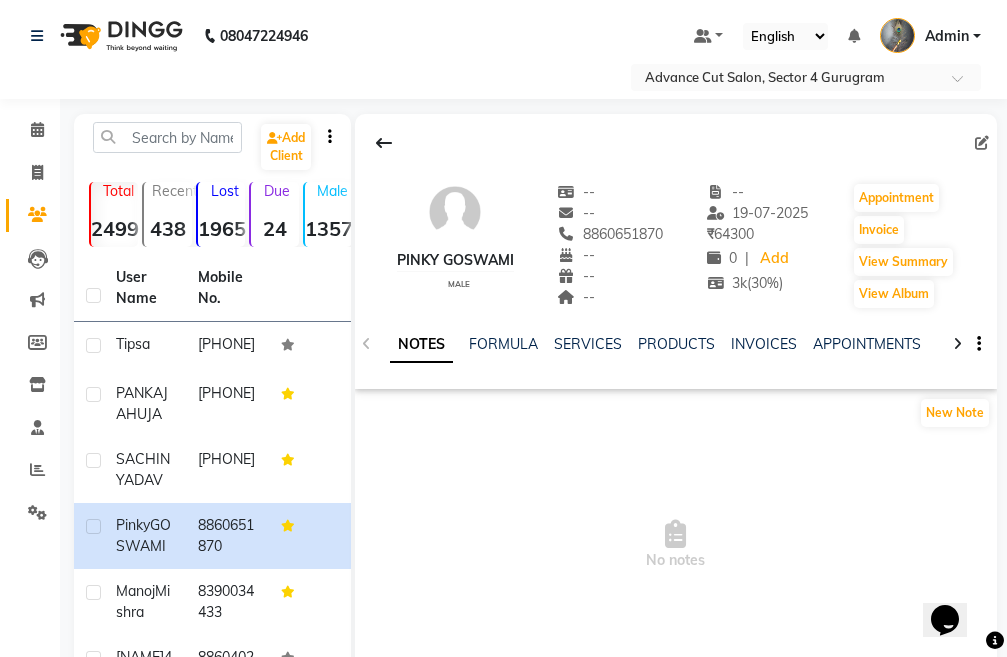 scroll, scrollTop: 0, scrollLeft: 0, axis: both 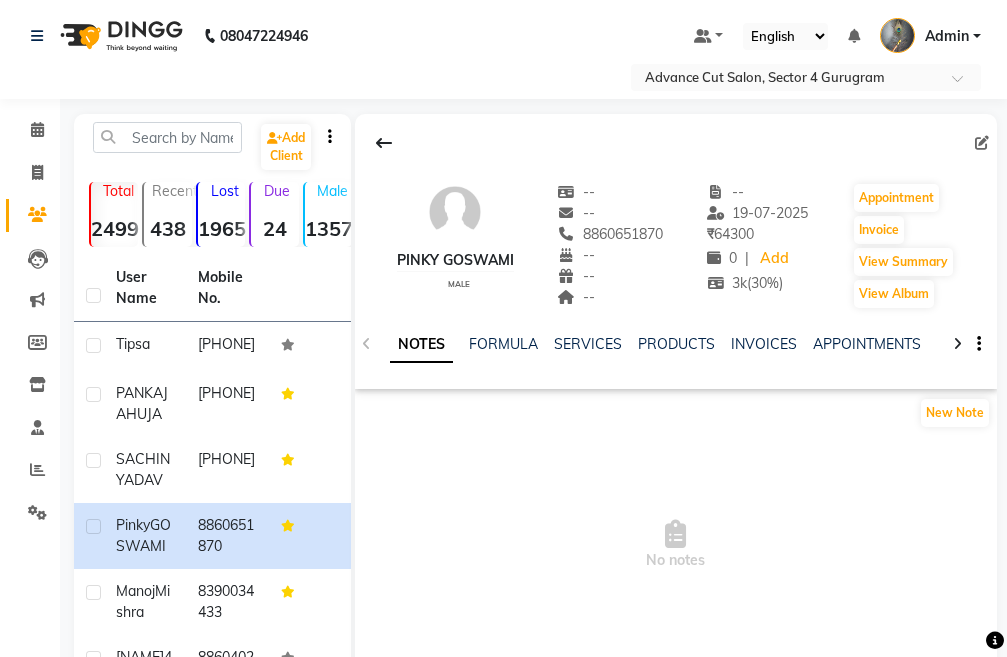 click 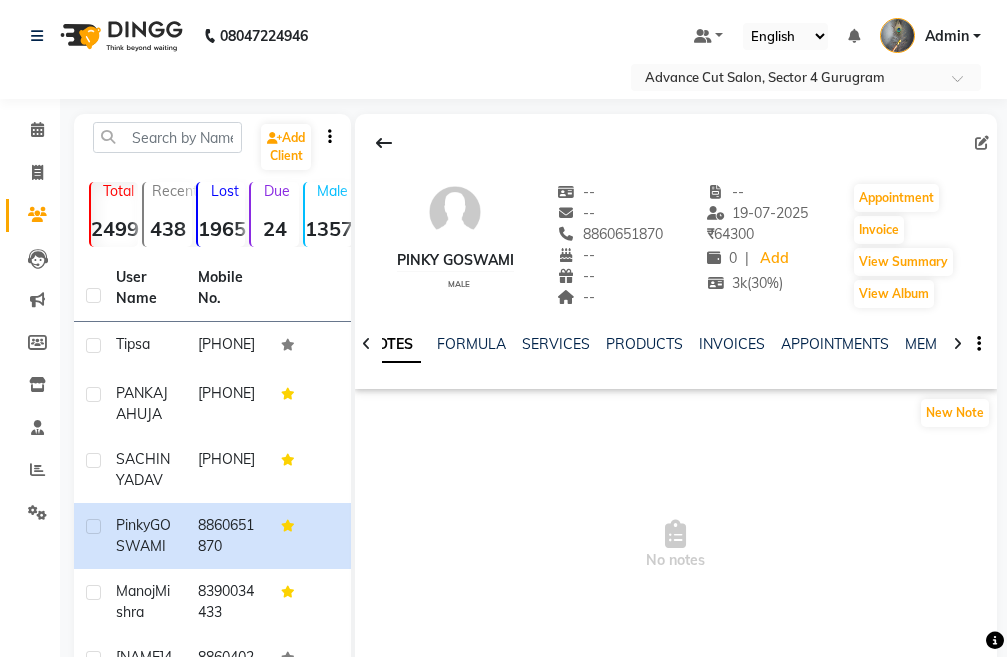 click 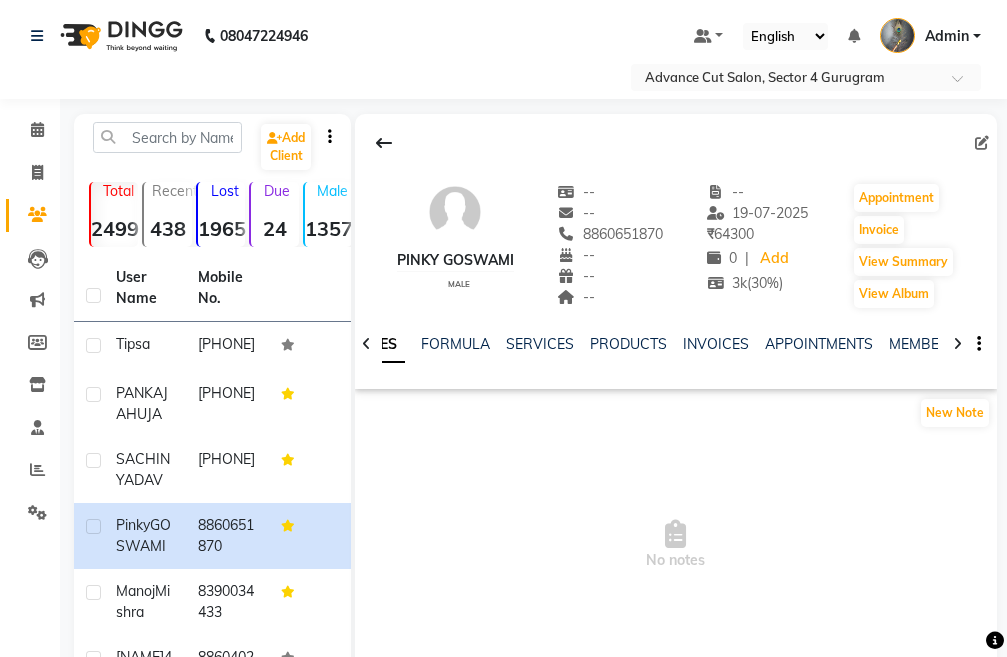 click 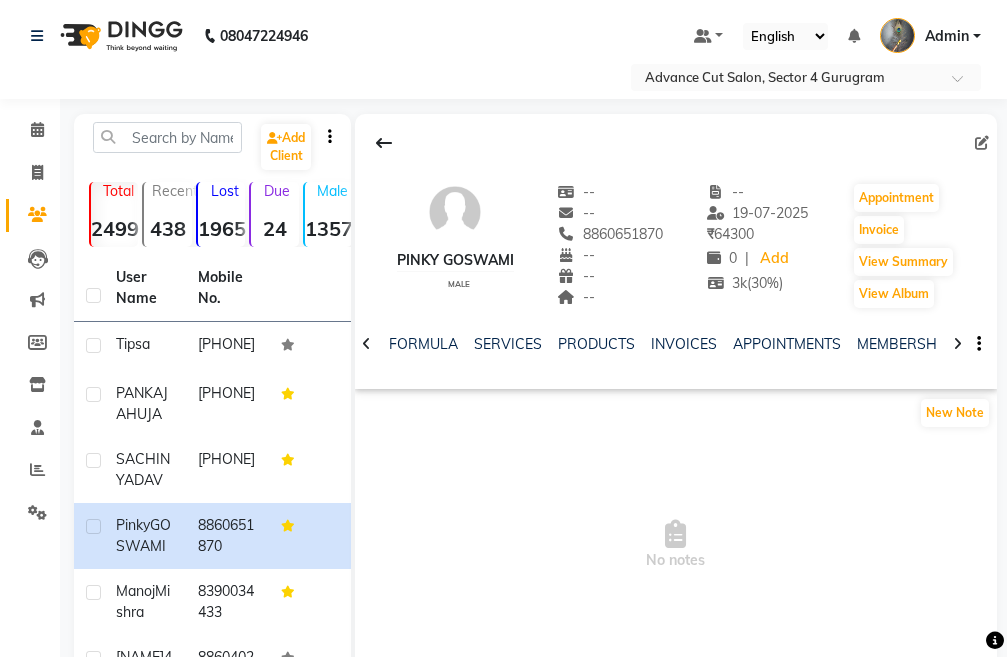 click 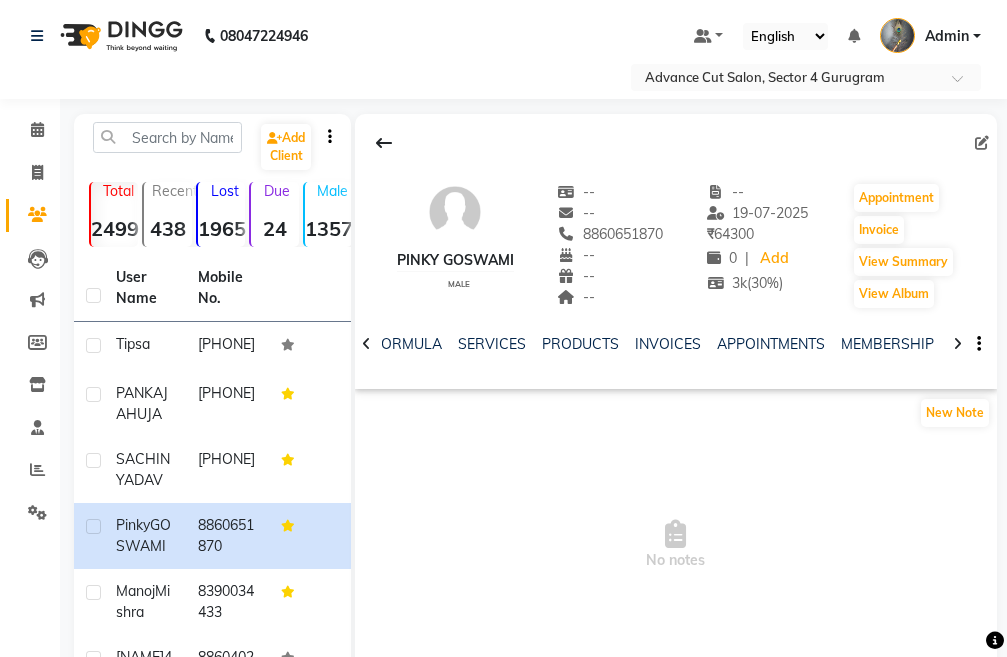 click 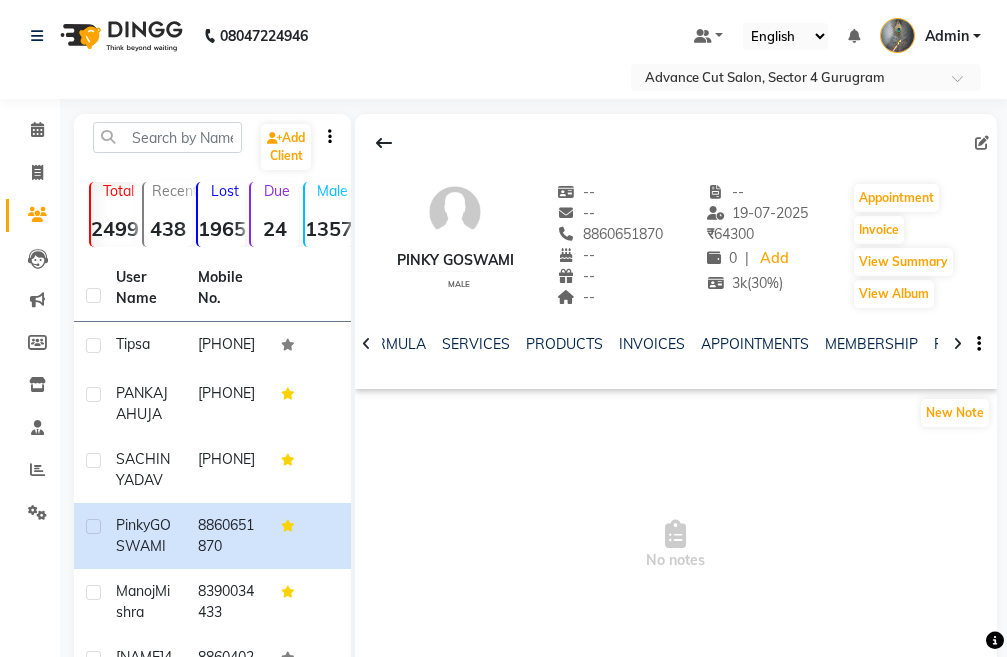 click 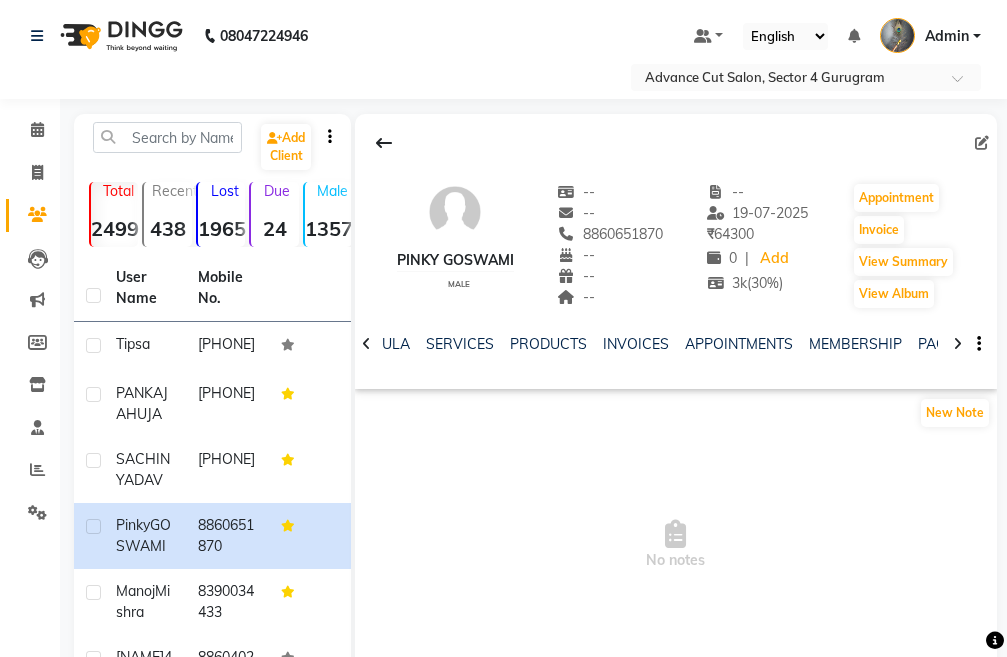 click 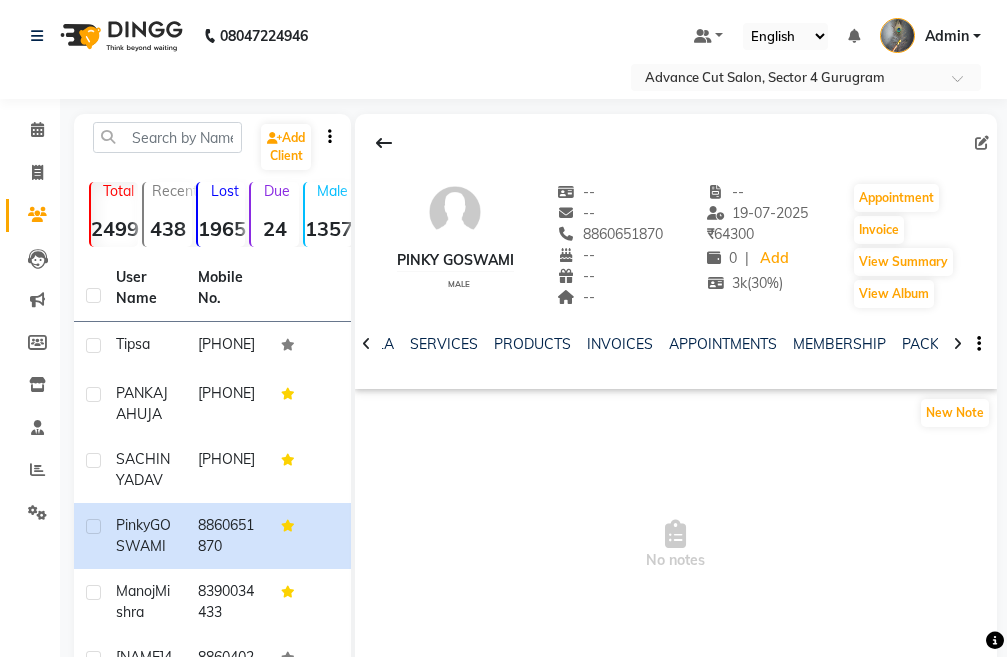 click 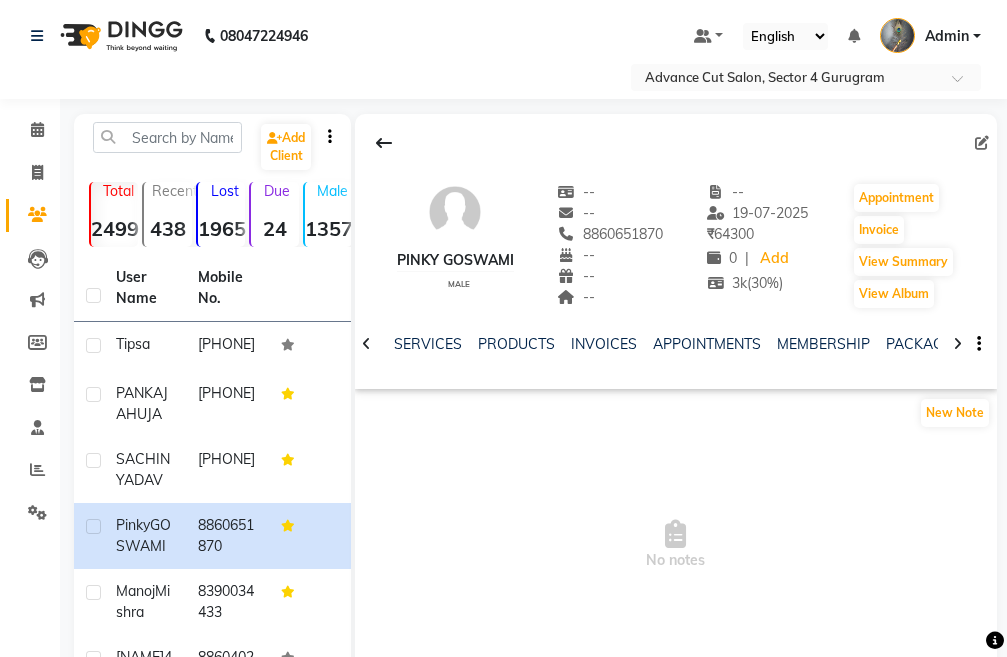 click 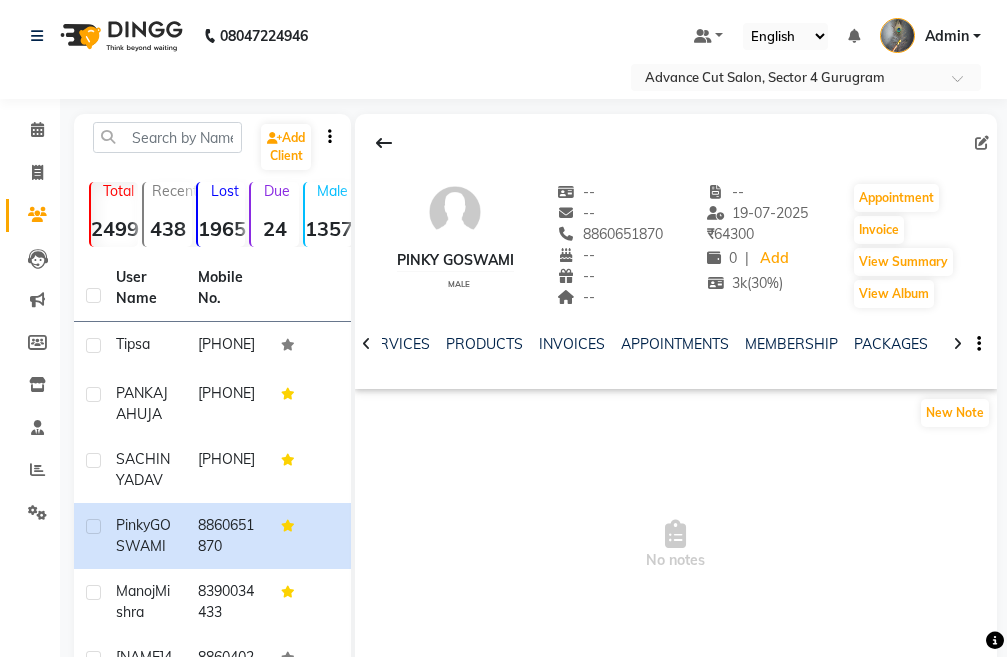 click 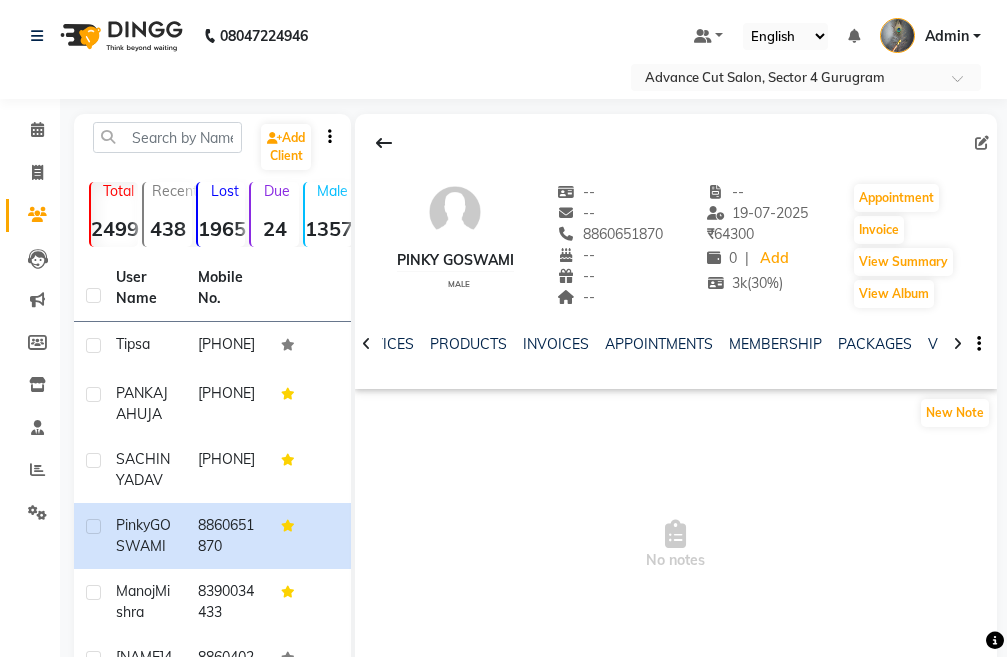 click 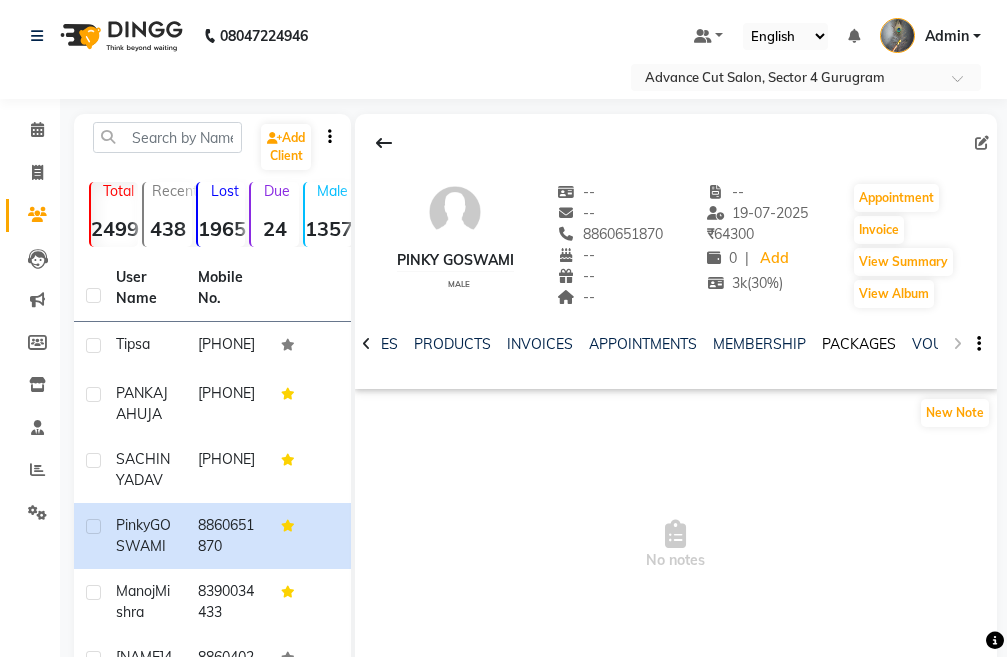click on "PACKAGES" 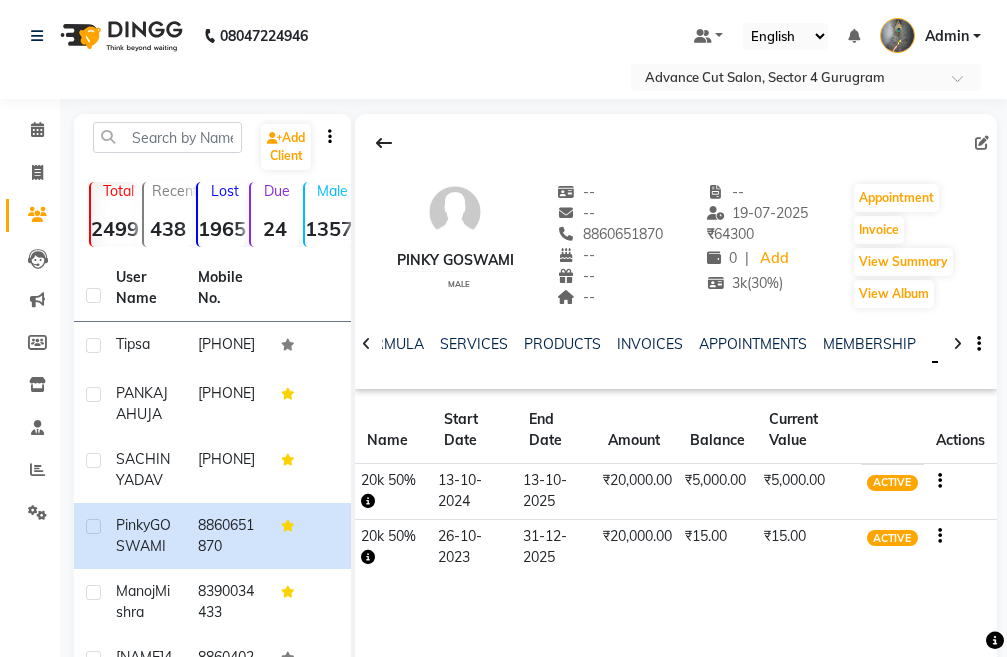 click 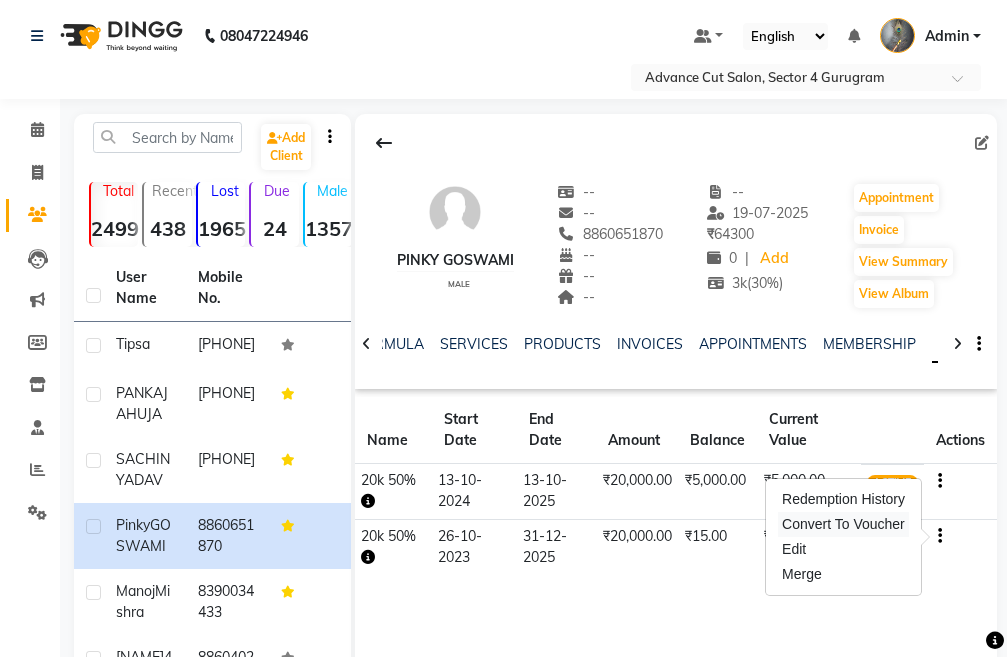 click on "Convert To Voucher" at bounding box center [843, 524] 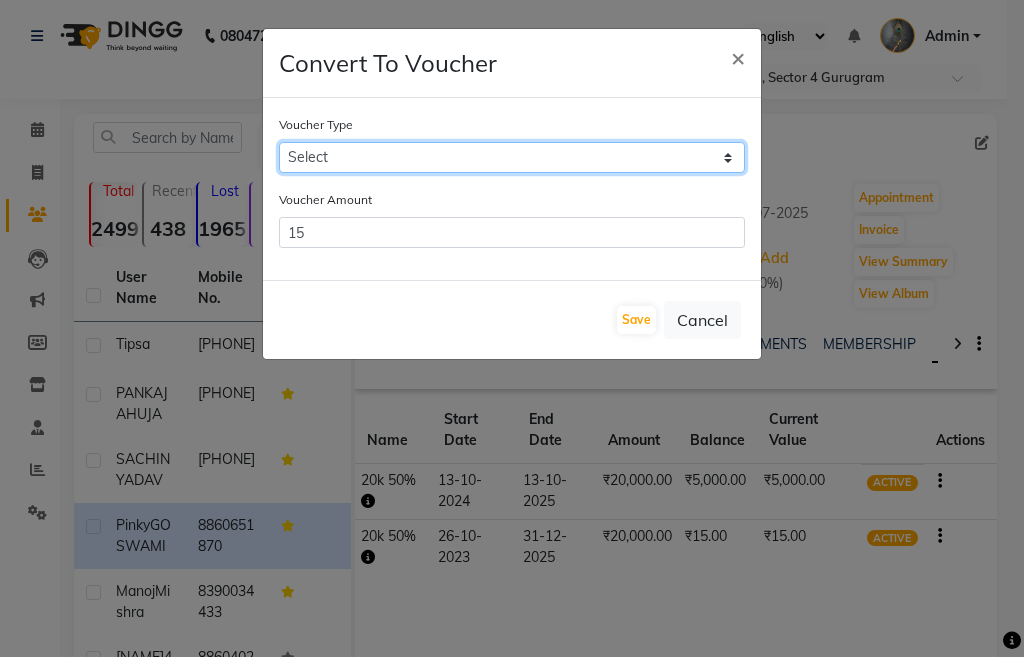 click on "Select 5k 5600k 40% 15K 5k 10K 4K 20K 3000(20) 10K (30K) 5000(40%) 15000(40) 15k(30%) 14K 5K(35%) 3k(30%) 3000(25%) 20000rs Membersip 12k 40% 12k 40%" 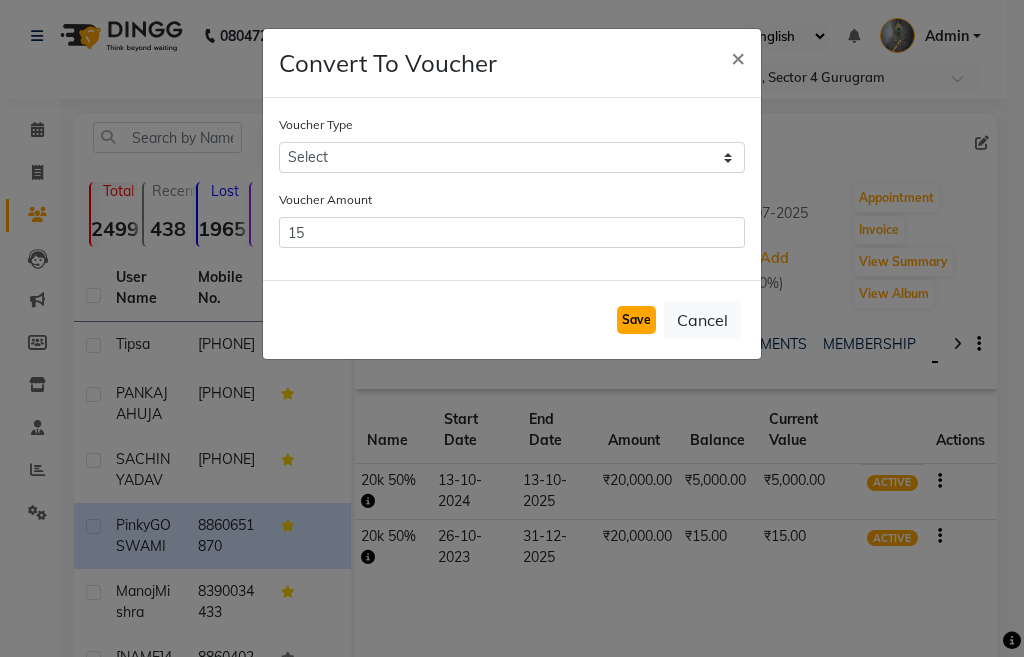 click on "Save" 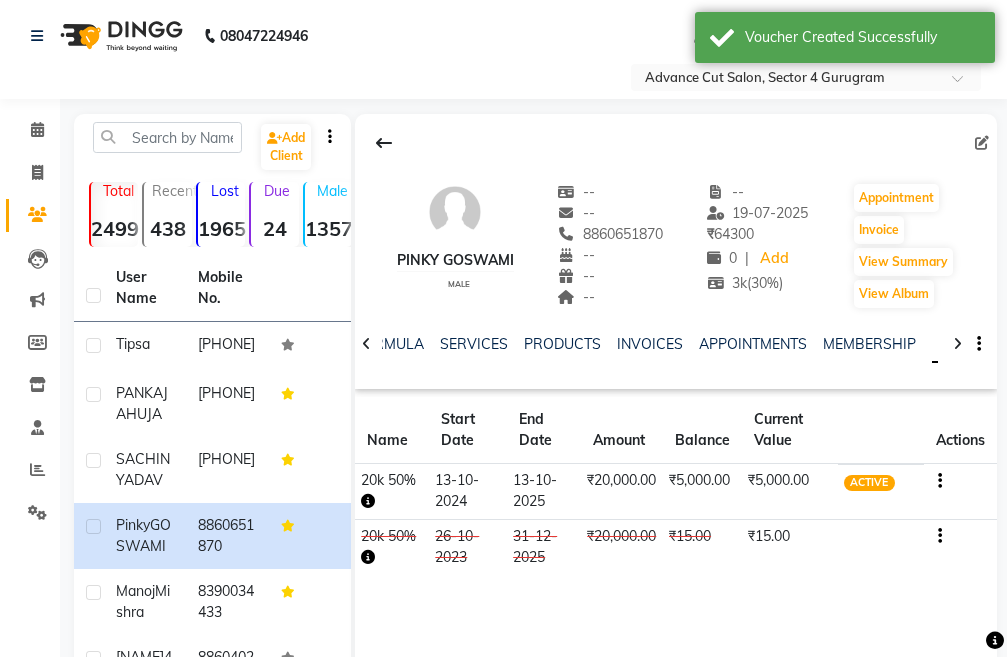 click 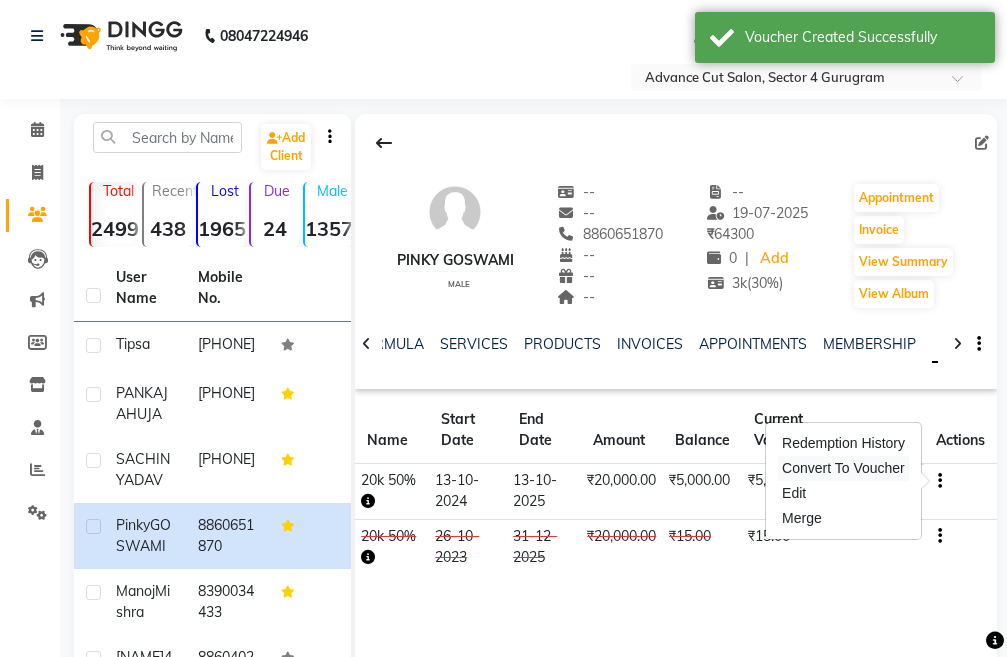 click on "Convert To Voucher" at bounding box center (843, 468) 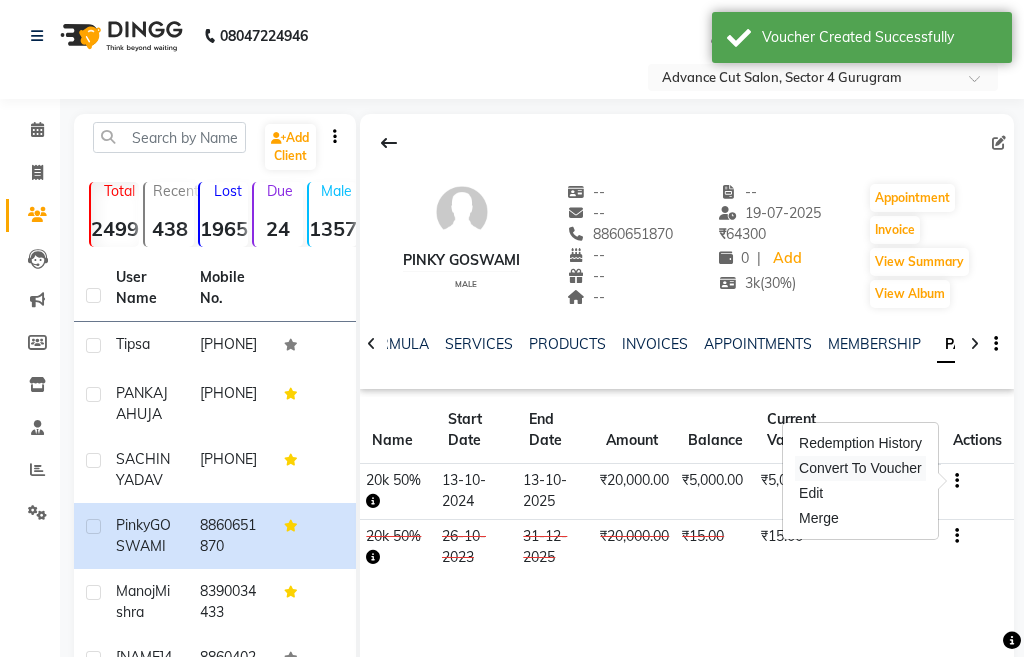 select on "[POSTAL_CODE]" 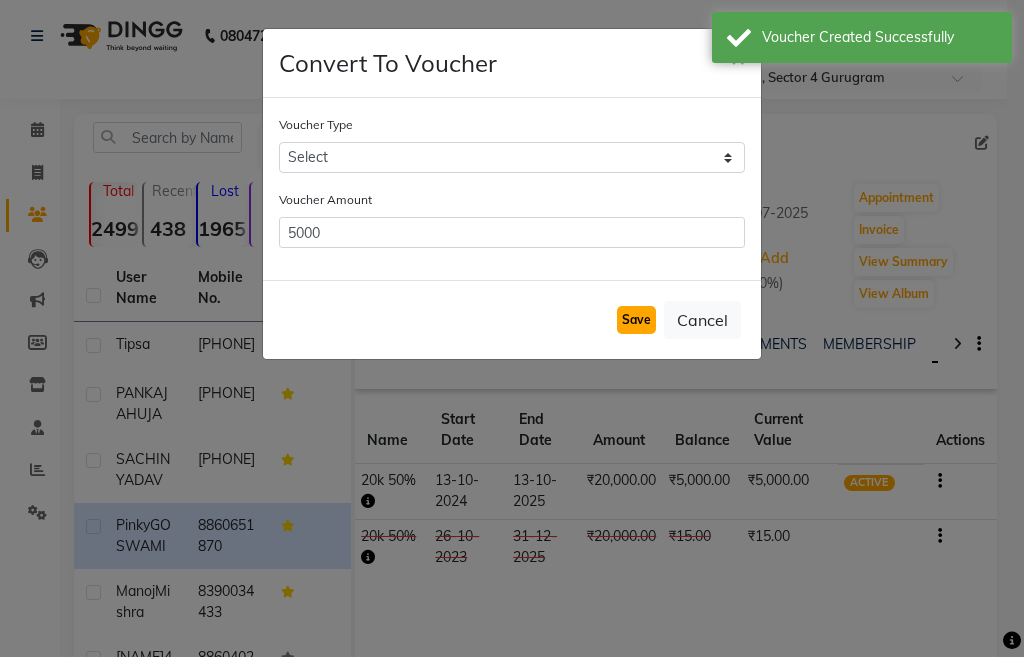 click on "Save" 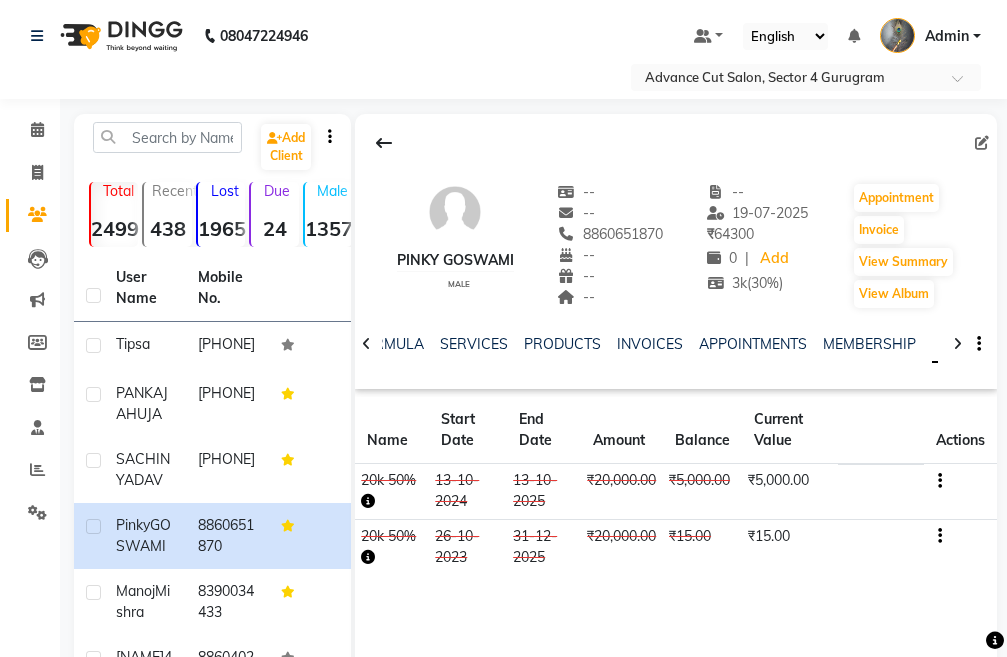 click 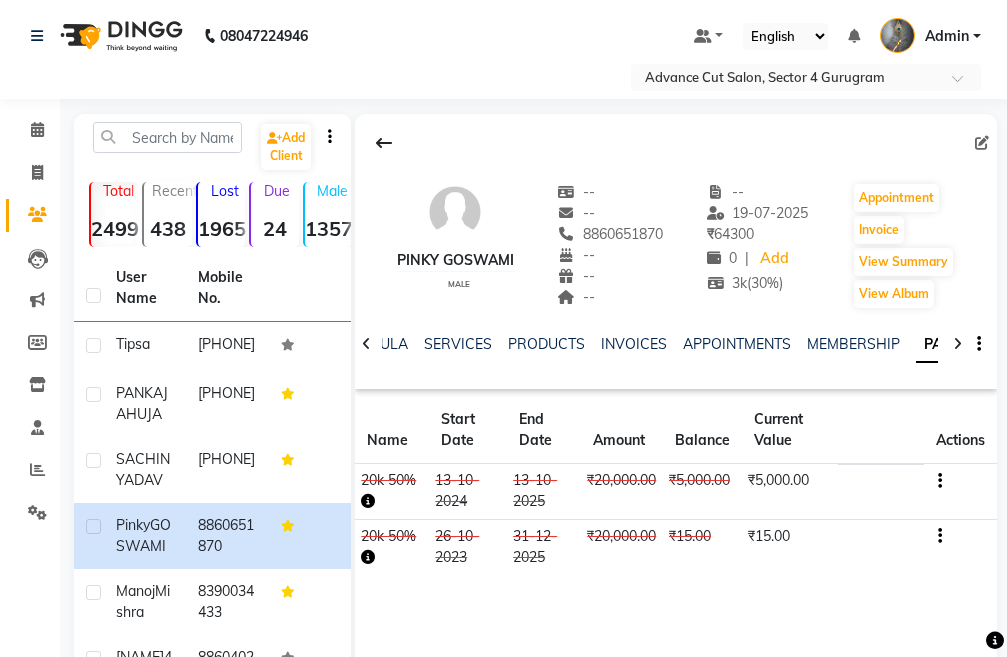 click 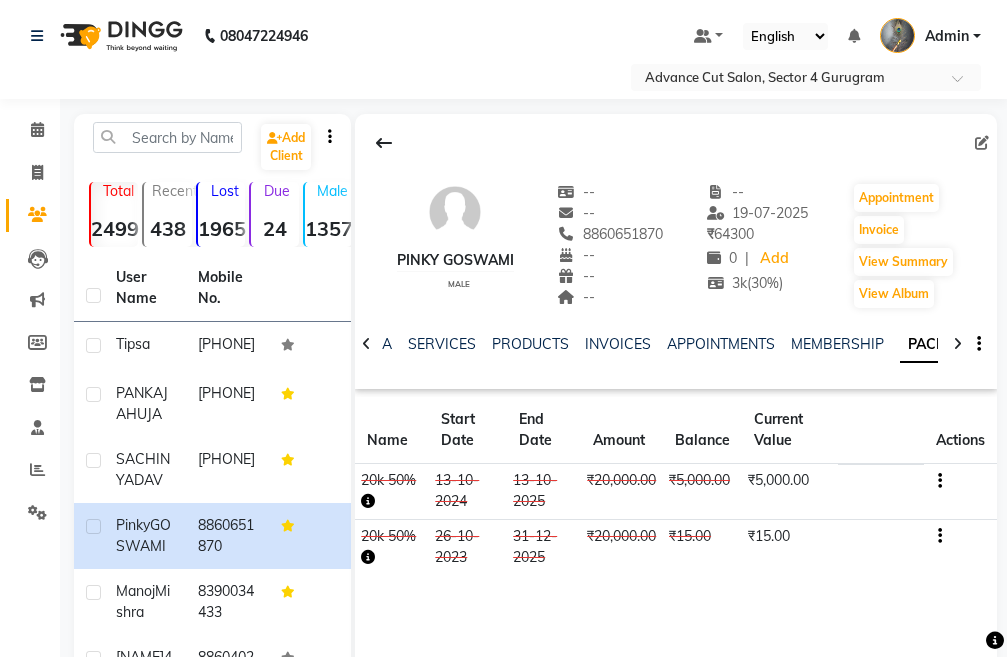click 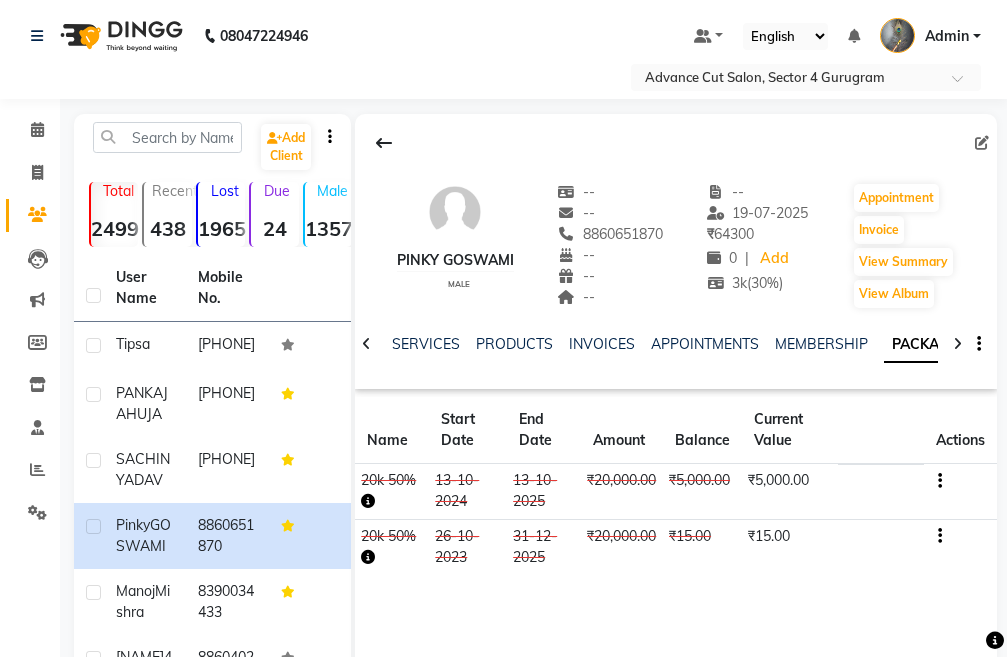 click 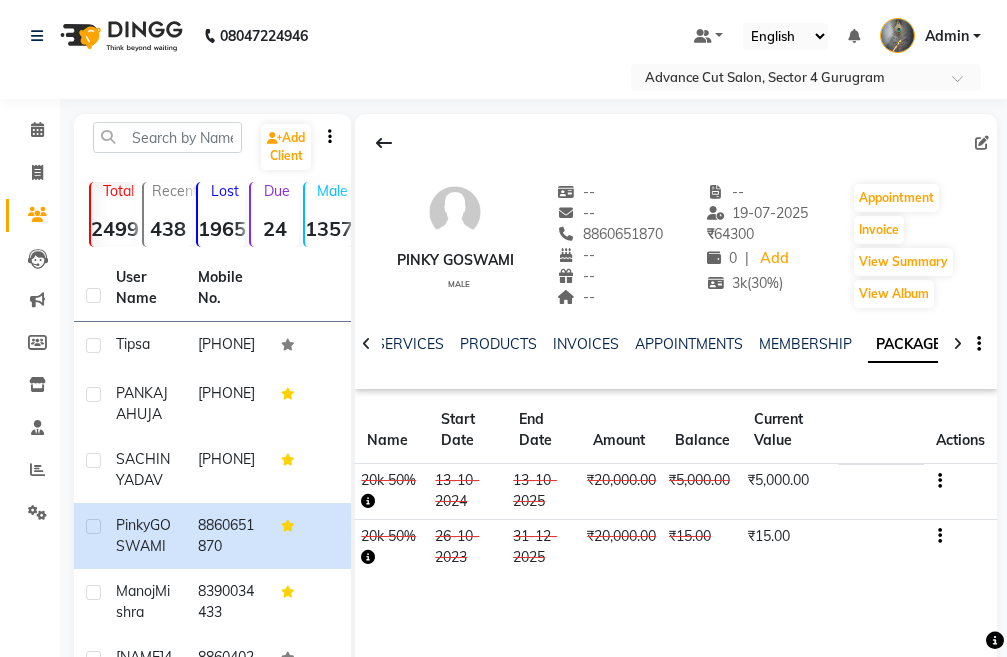 click 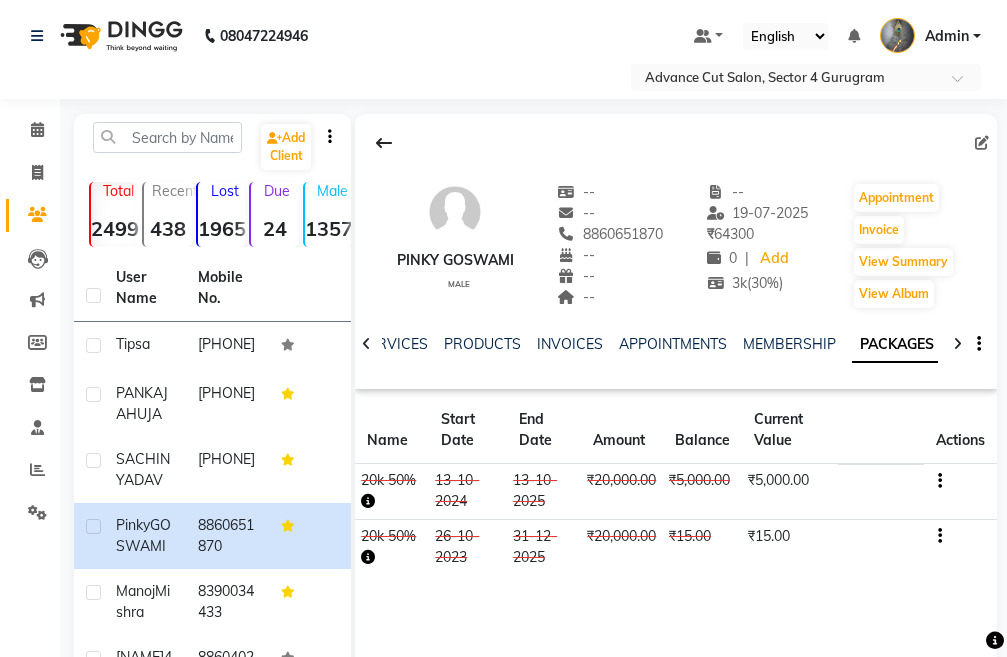 click 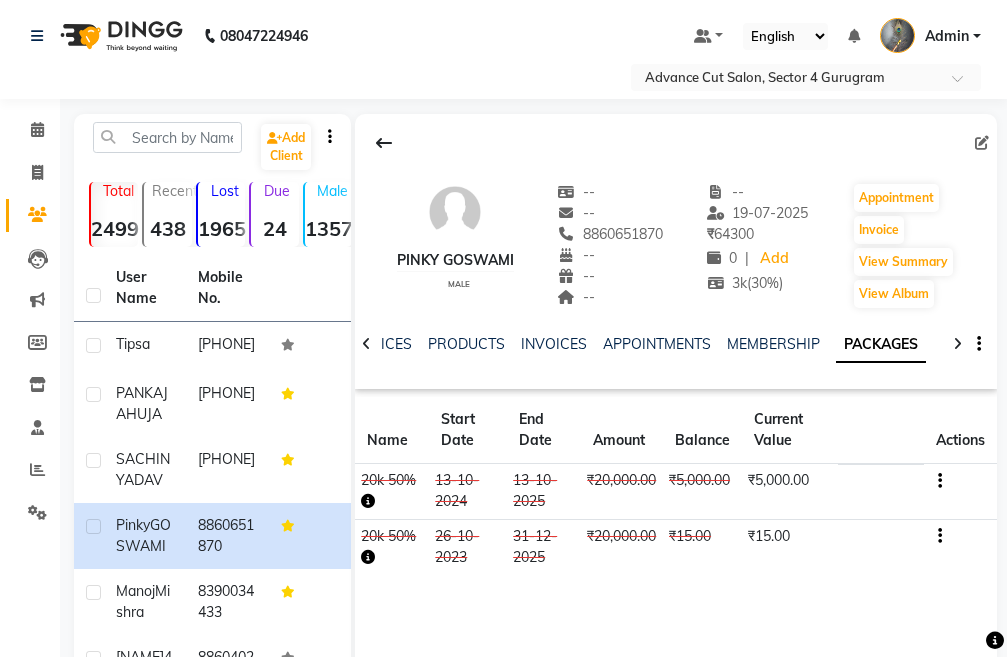 click 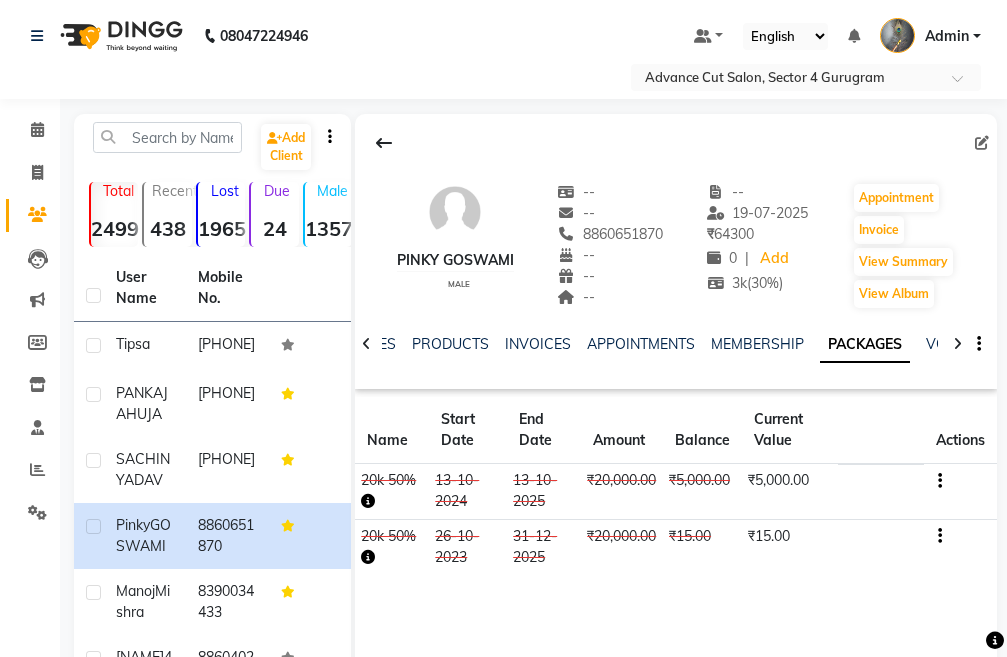click 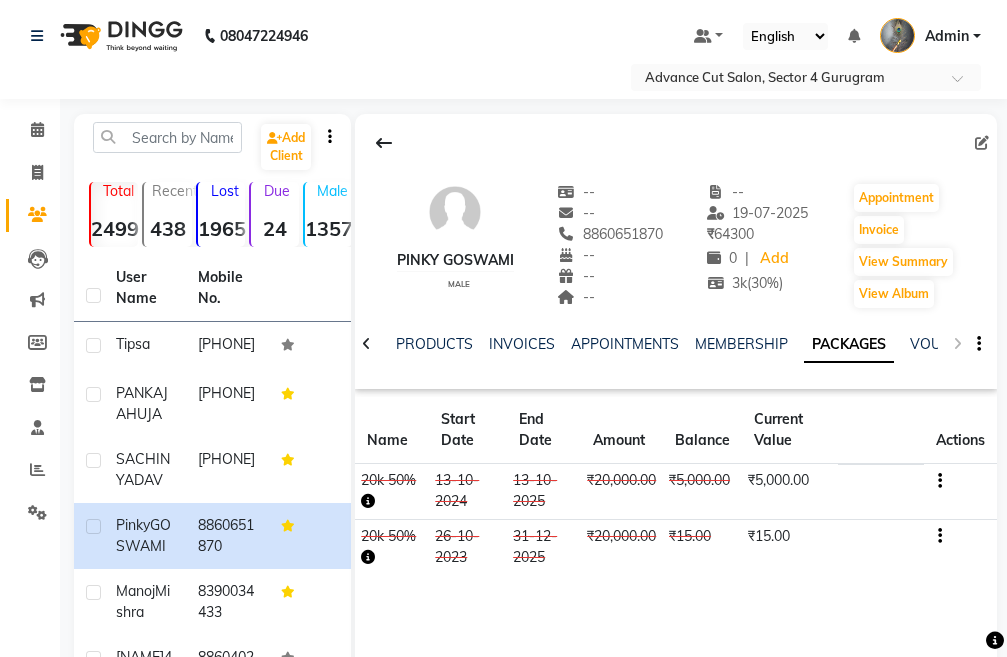 click on "NOTES FORMULA SERVICES PRODUCTS INVOICES APPOINTMENTS MEMBERSHIP PACKAGES VOUCHERS GIFTCARDS POINTS FORMS FAMILY CARDS WALLET" 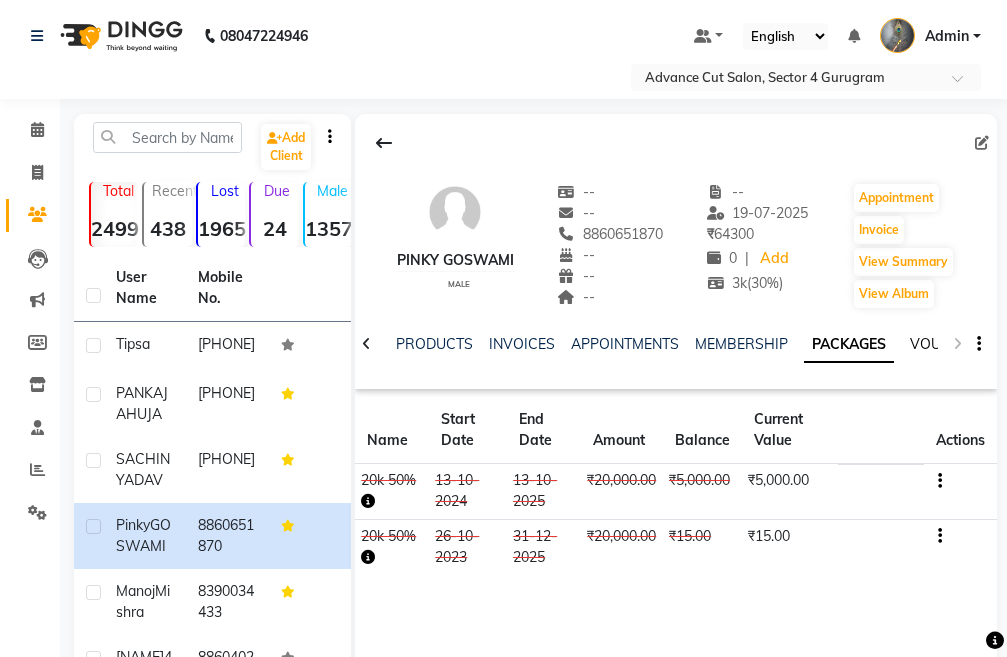 click on "VOUCHERS" 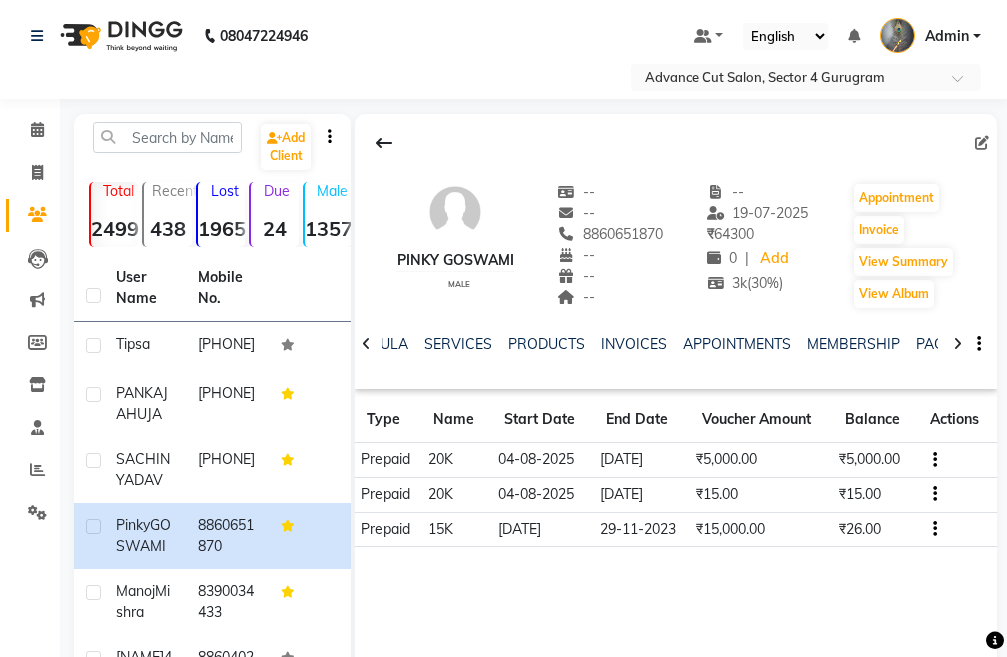 click 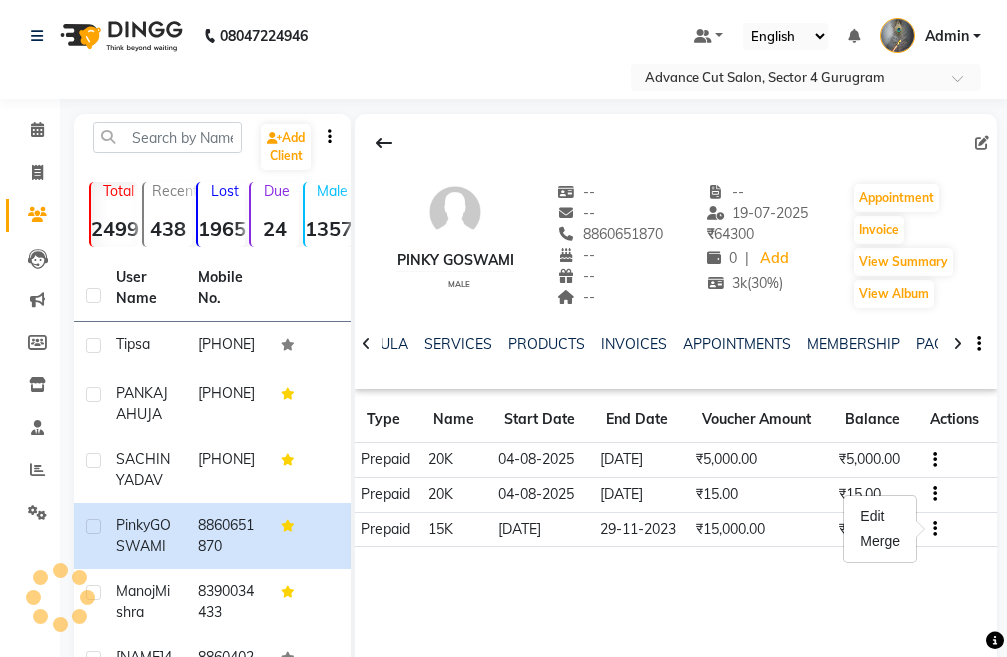 click on "Pinky [LAST] male  --   --   [PHONE]  --  --  --  -- [DATE] ₹    64300 0 |  Add  3k(30%)  Appointment   Invoice  View Summary  View Album  NOTES FORMULA SERVICES PRODUCTS INVOICES APPOINTMENTS MEMBERSHIP PACKAGES VOUCHERS GIFTCARDS POINTS FORMS FAMILY CARDS WALLET Type Name Start Date End Date Voucher Amount Balance Actions Prepaid 20K [DATE] [DATE] ₹5,000.00 ₹5,000.00 Prepaid 20K [DATE] [DATE] ₹15.00 ₹15.00 Prepaid 15K [DATE] [DATE] ₹15,000.00 ₹26.00" 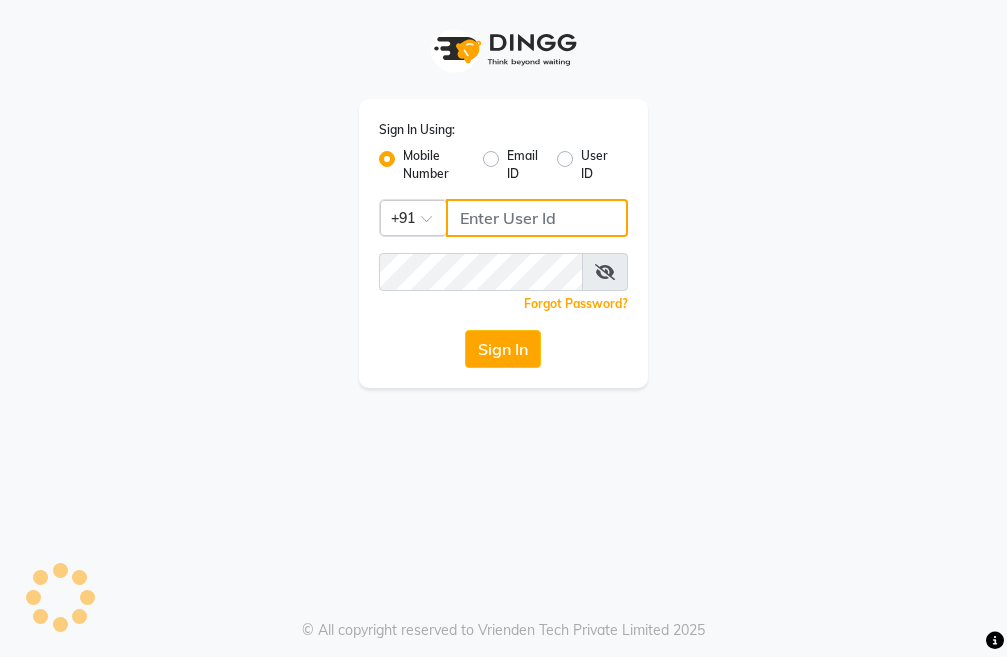type on "9491146000" 